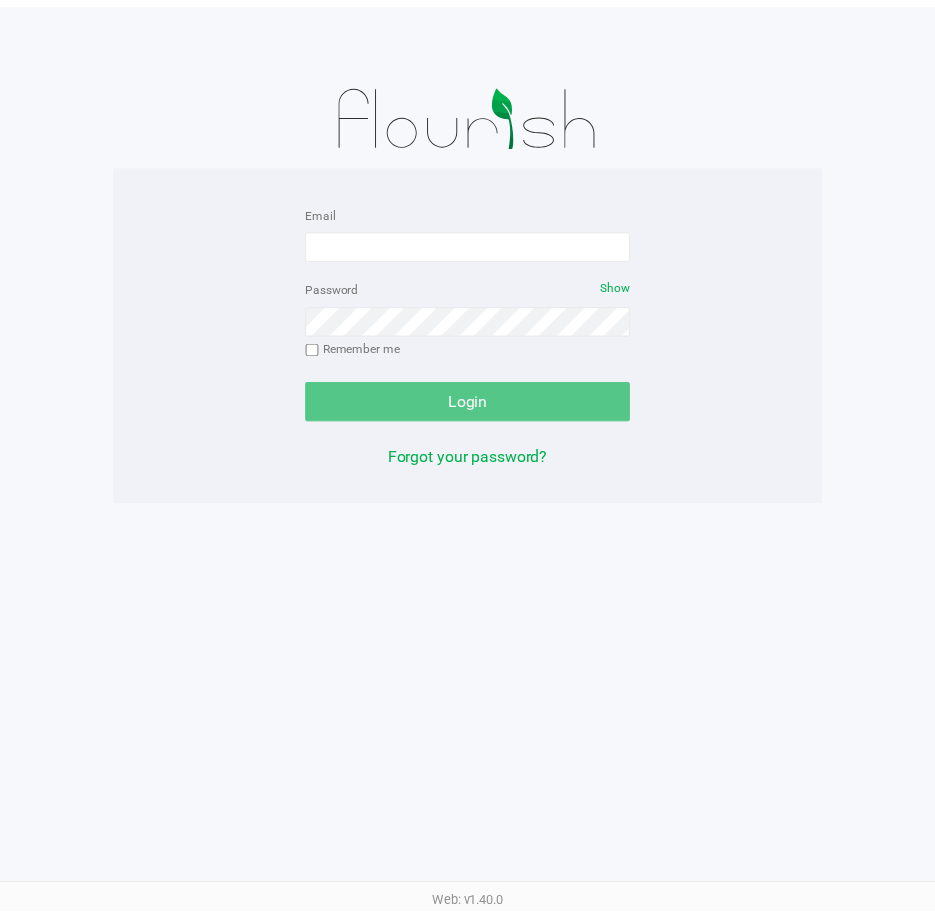 scroll, scrollTop: 0, scrollLeft: 0, axis: both 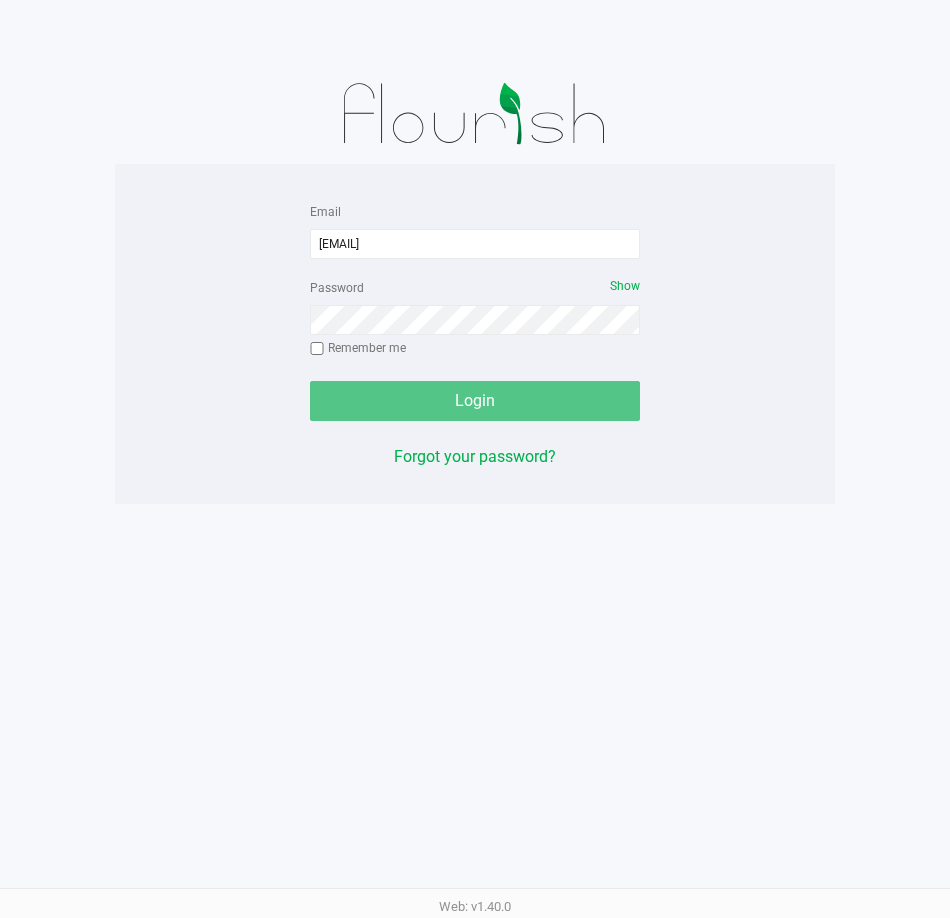 type on "[EMAIL]" 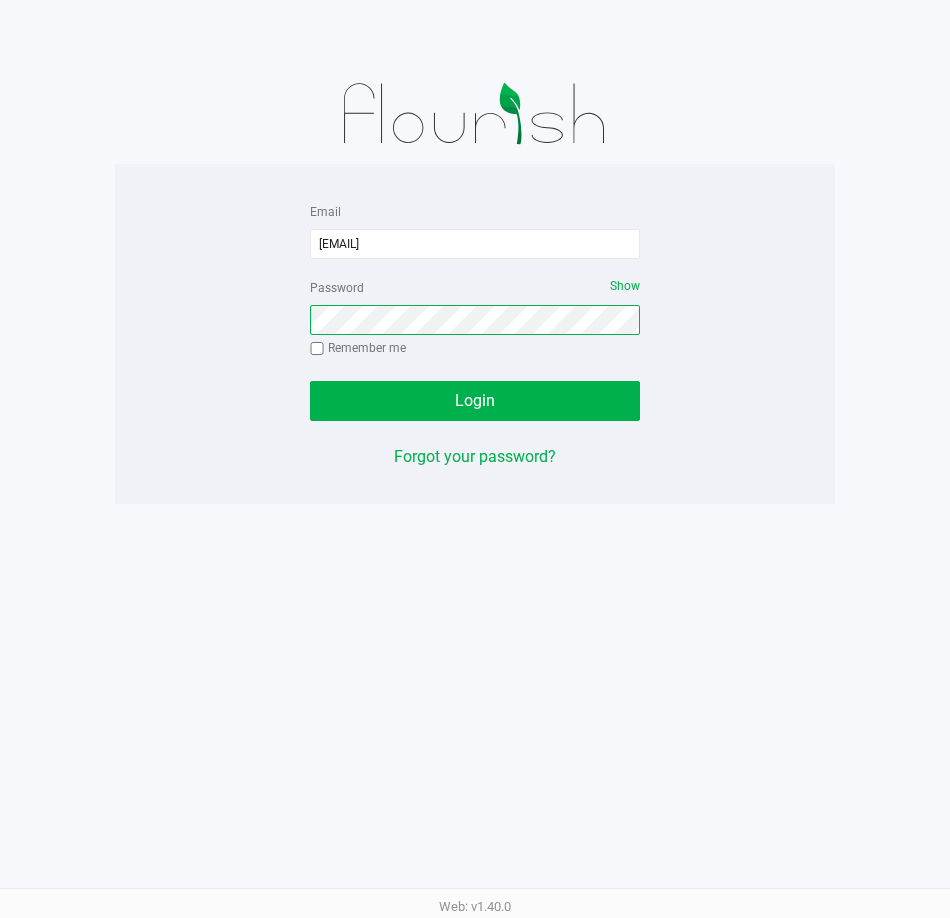 click on "Login" 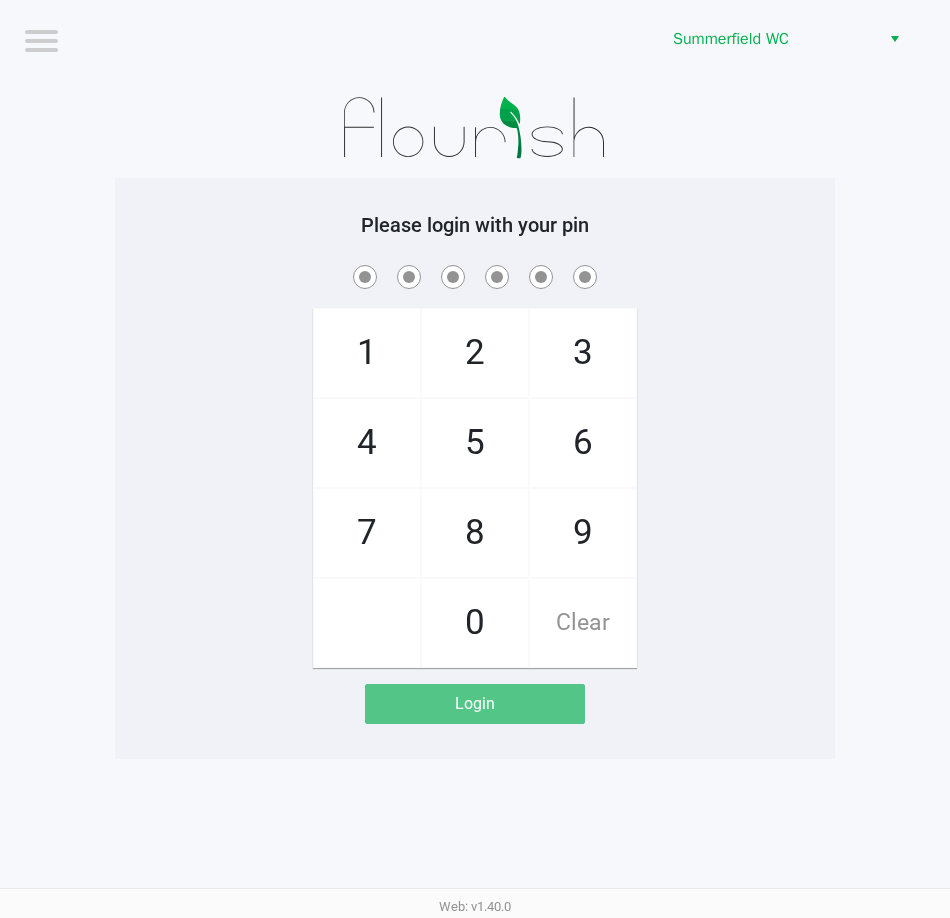 click 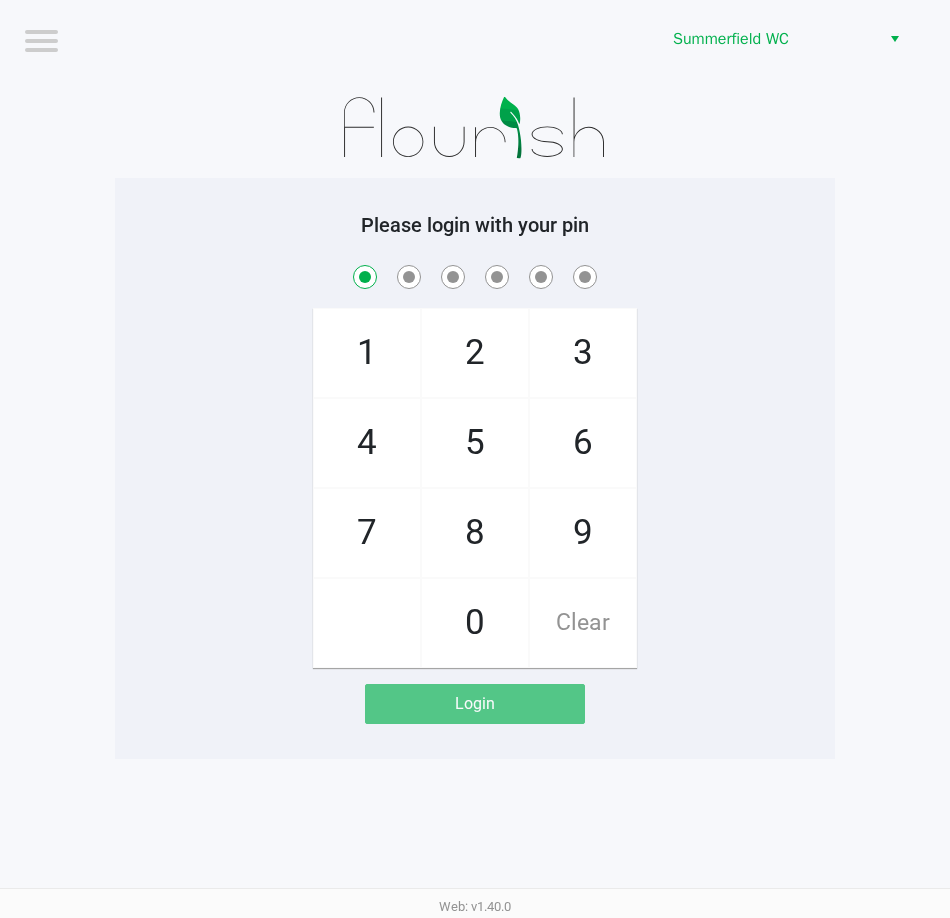 checkbox on "true" 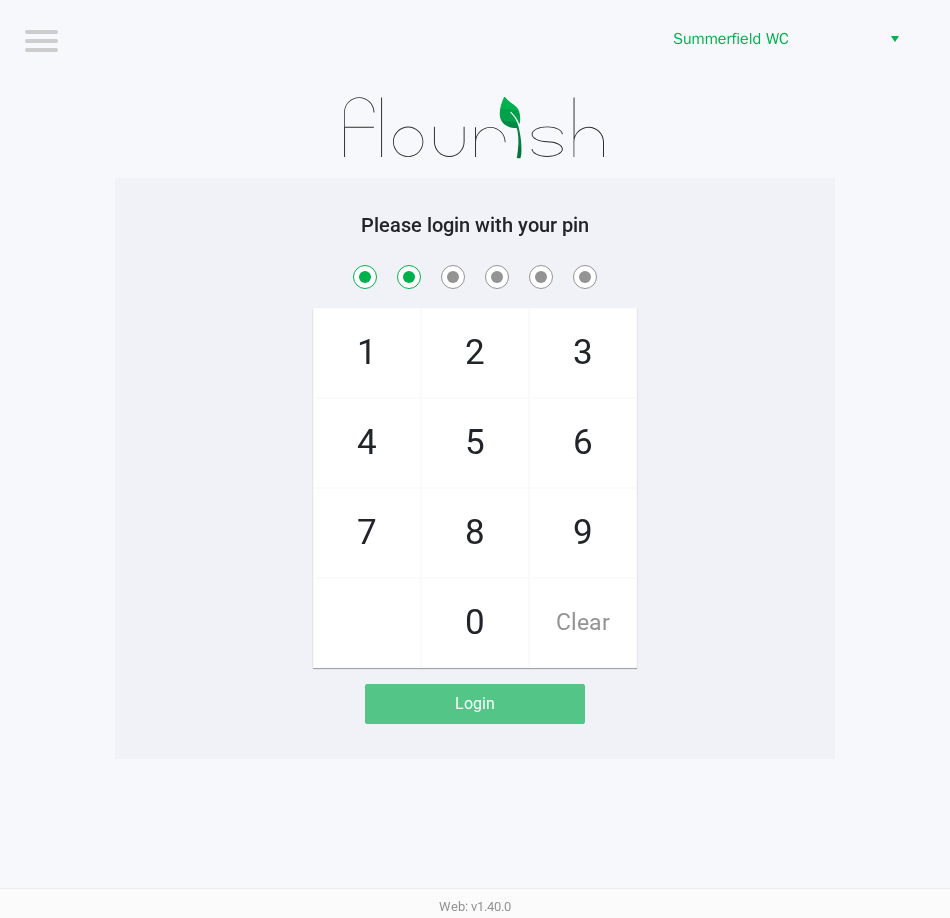 checkbox on "true" 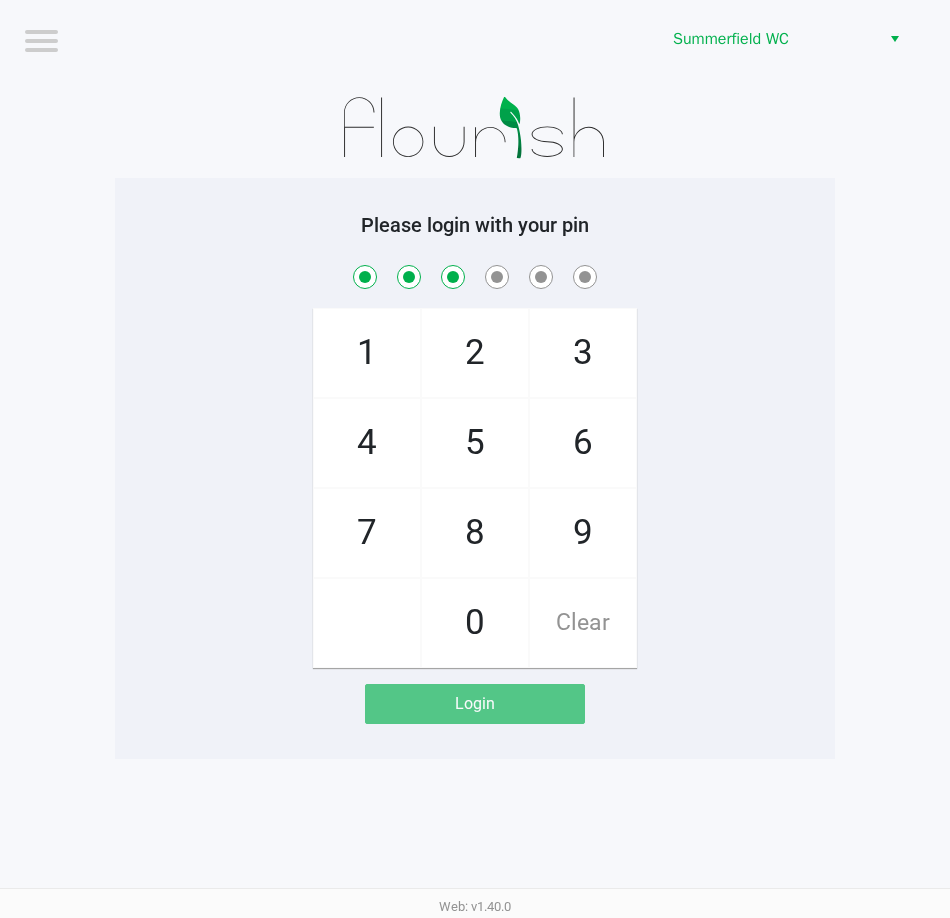 checkbox on "true" 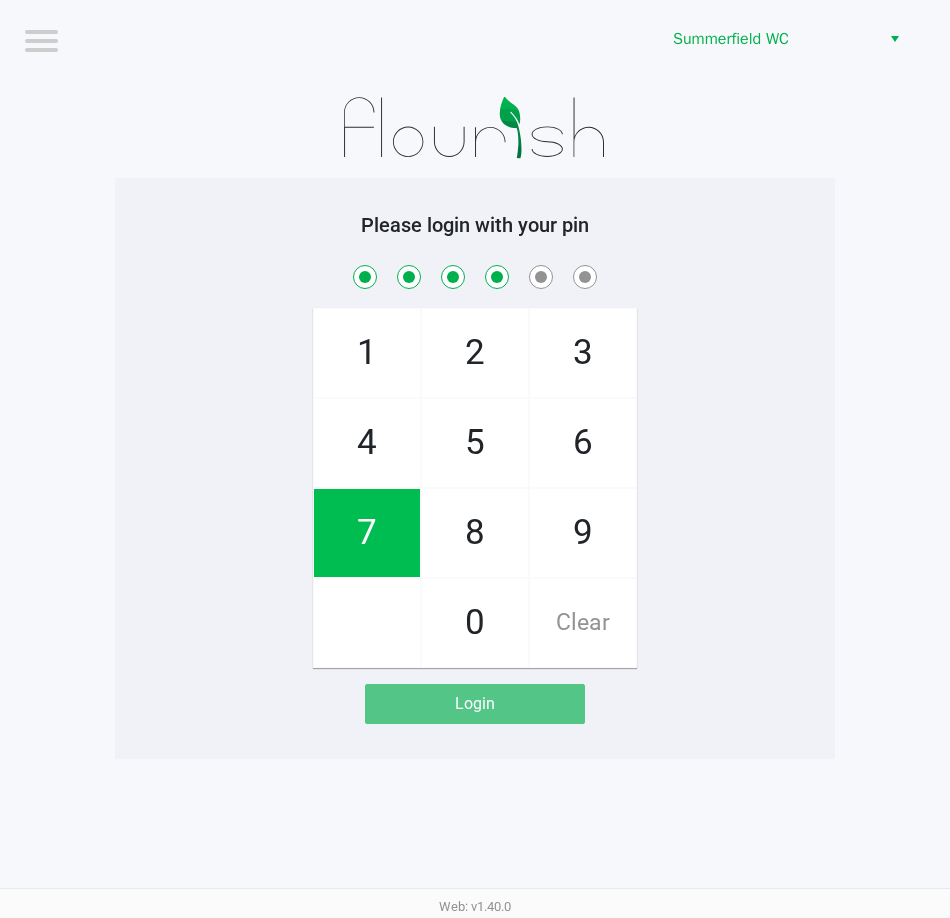 checkbox on "true" 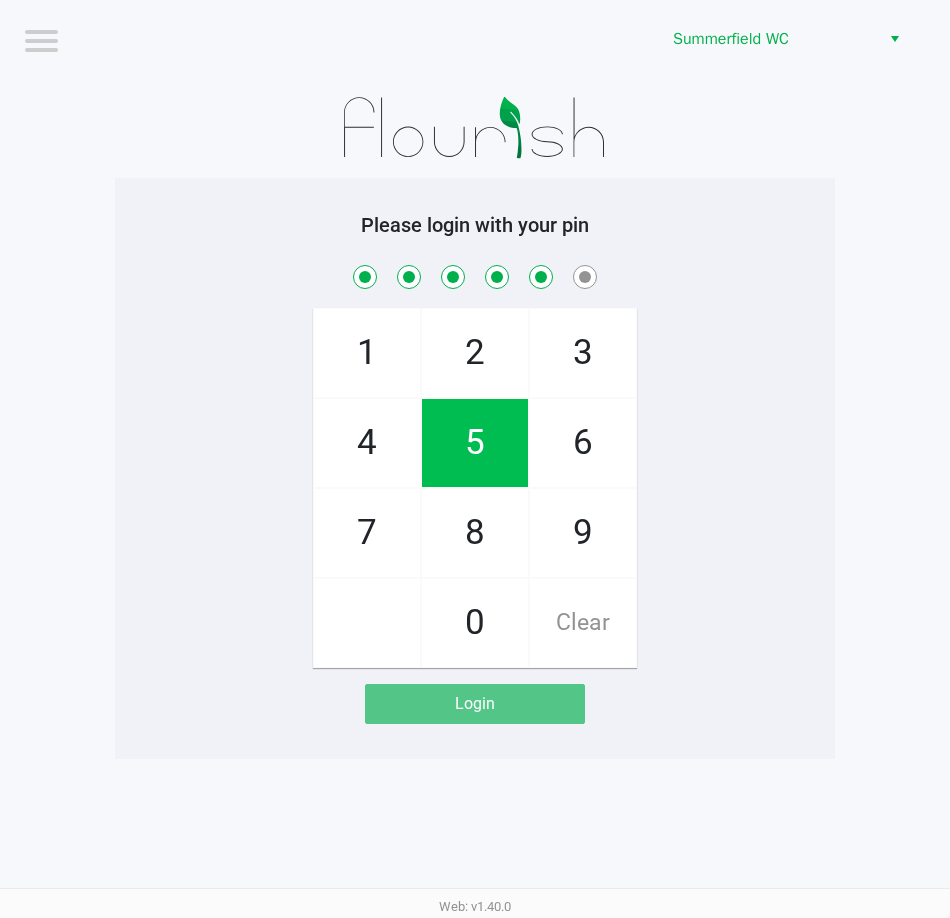 checkbox on "true" 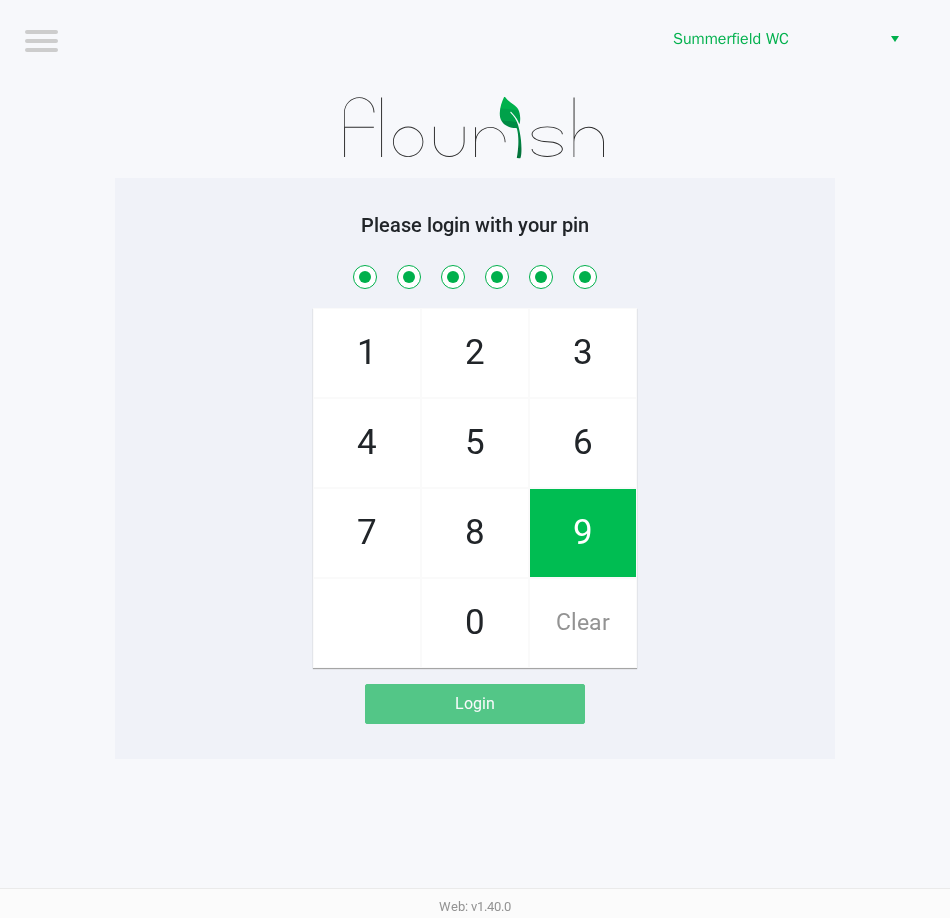 checkbox on "true" 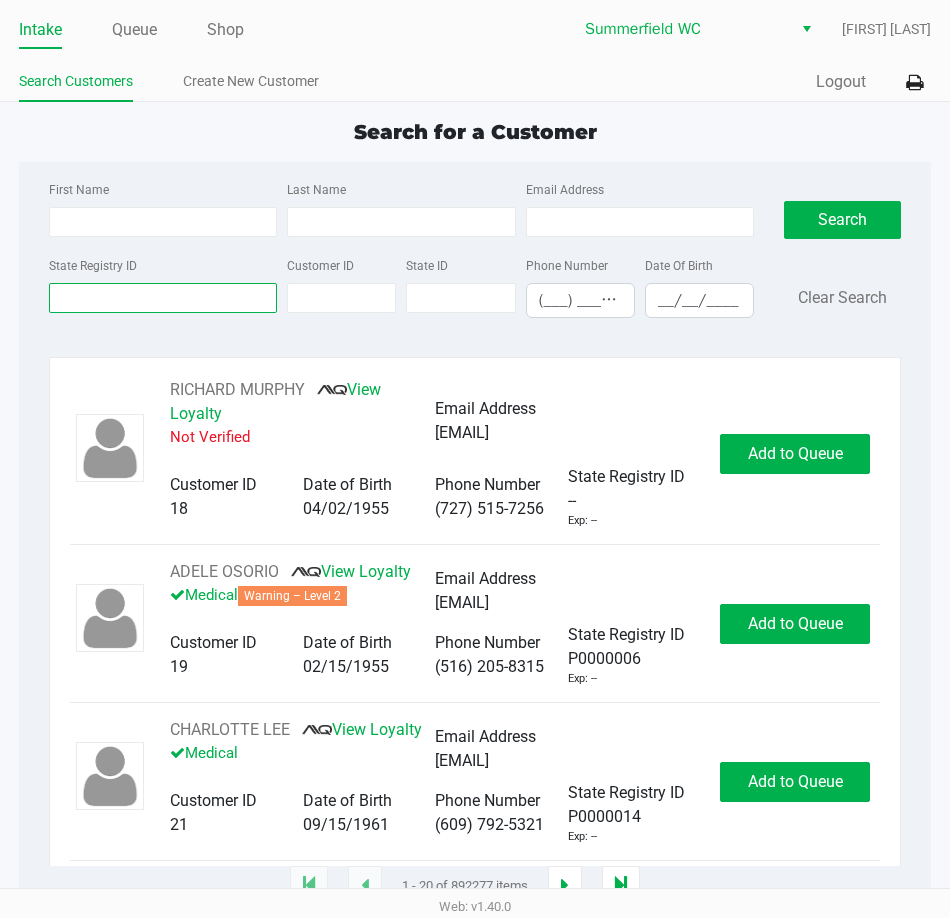 click on "State Registry ID" at bounding box center (163, 298) 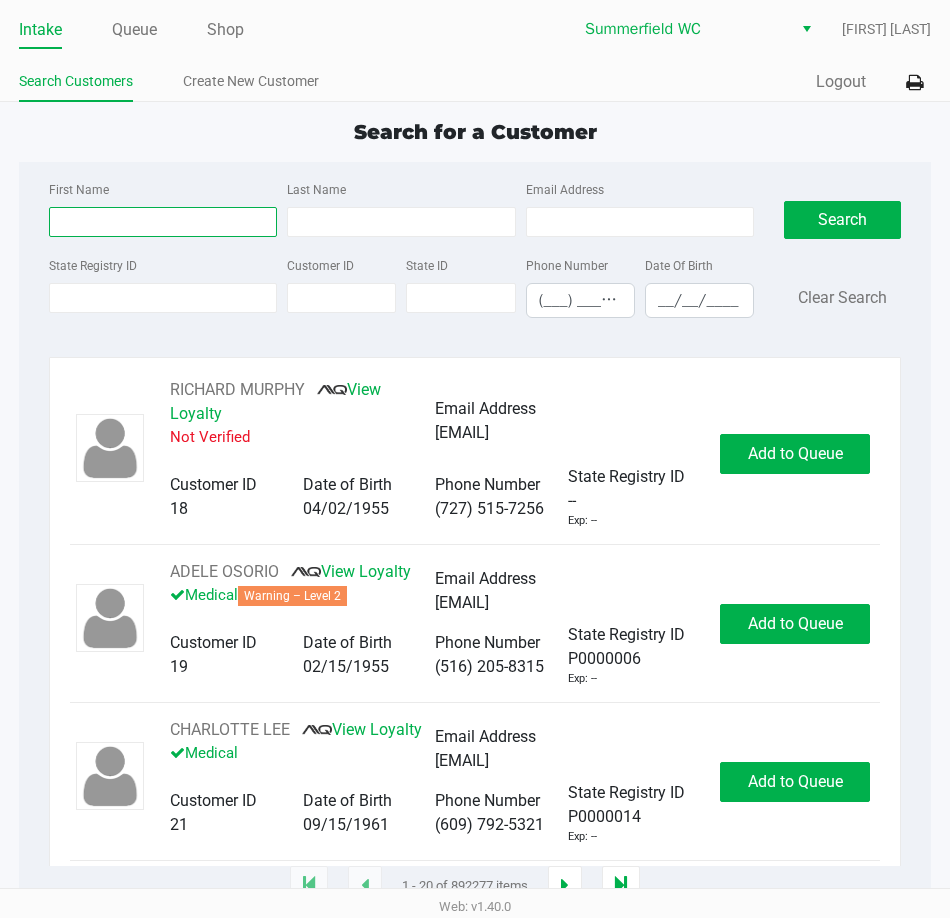 click on "First Name" at bounding box center (163, 222) 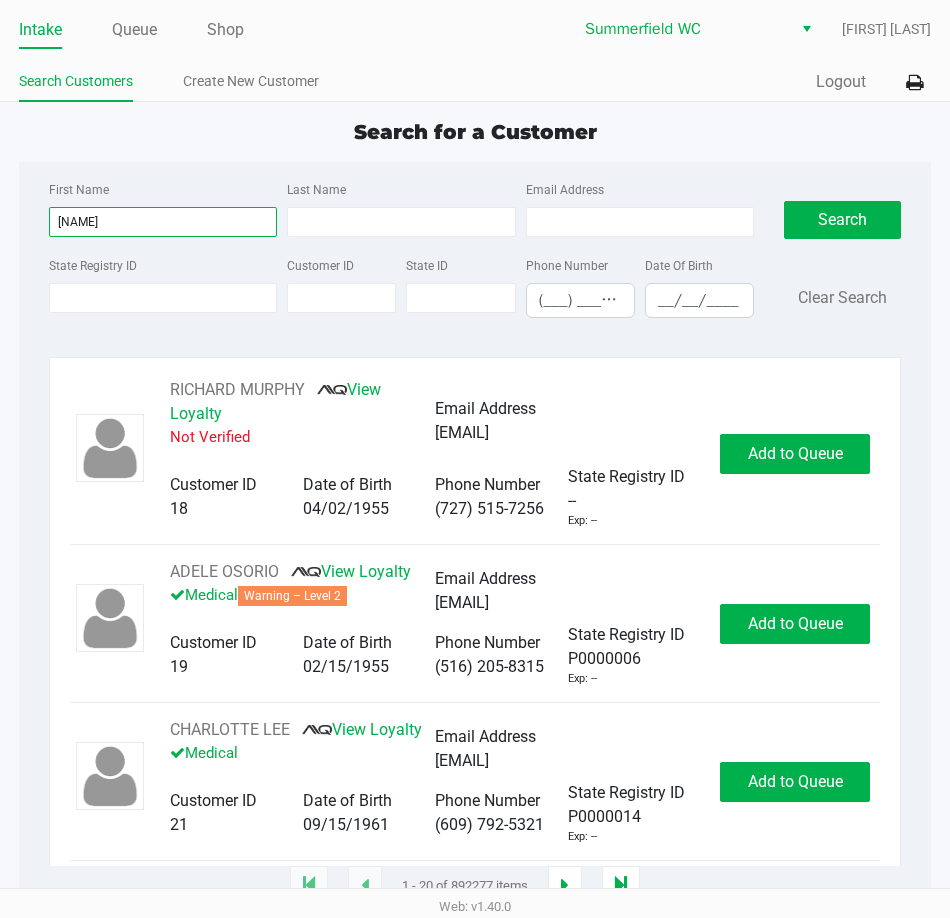 type on "[NAME]" 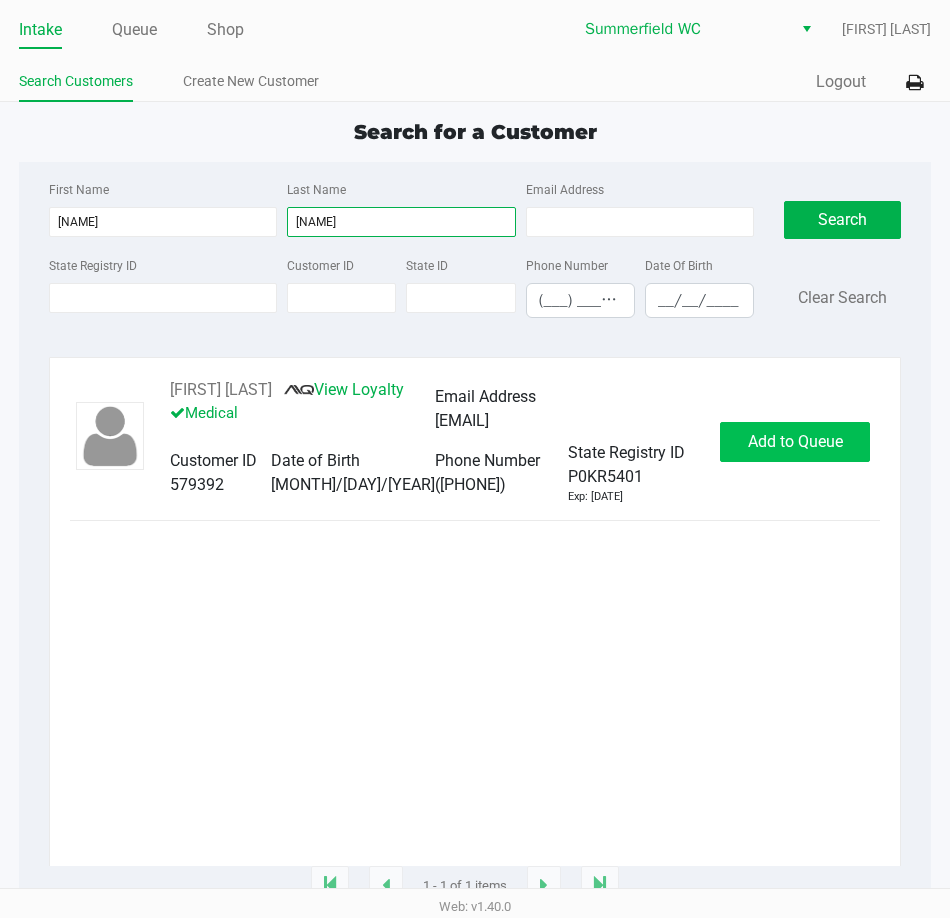 type on "[NAME]" 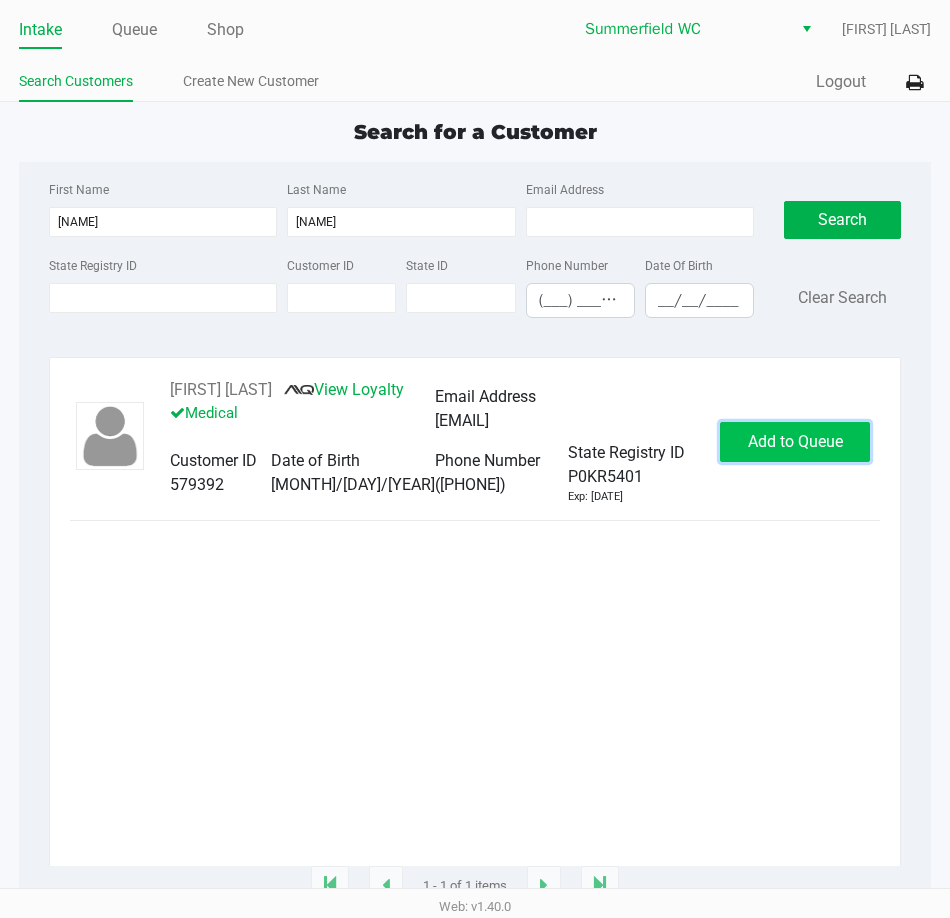click on "Add to Queue" 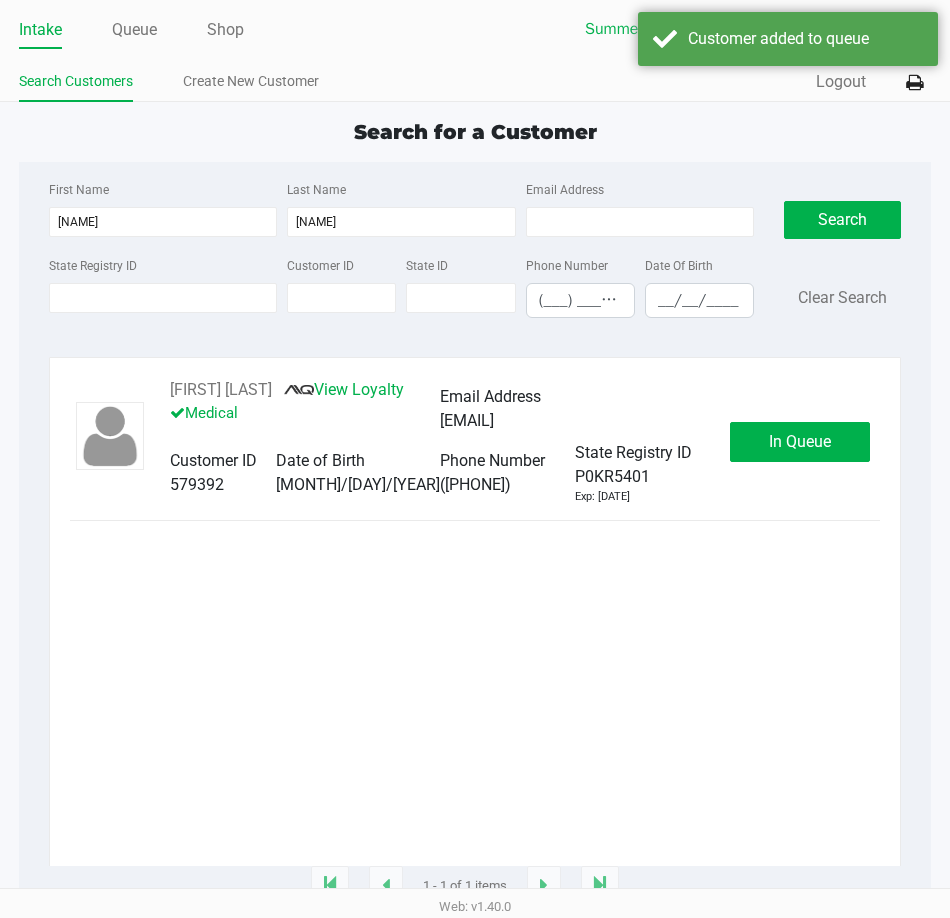 click on "In Queue" 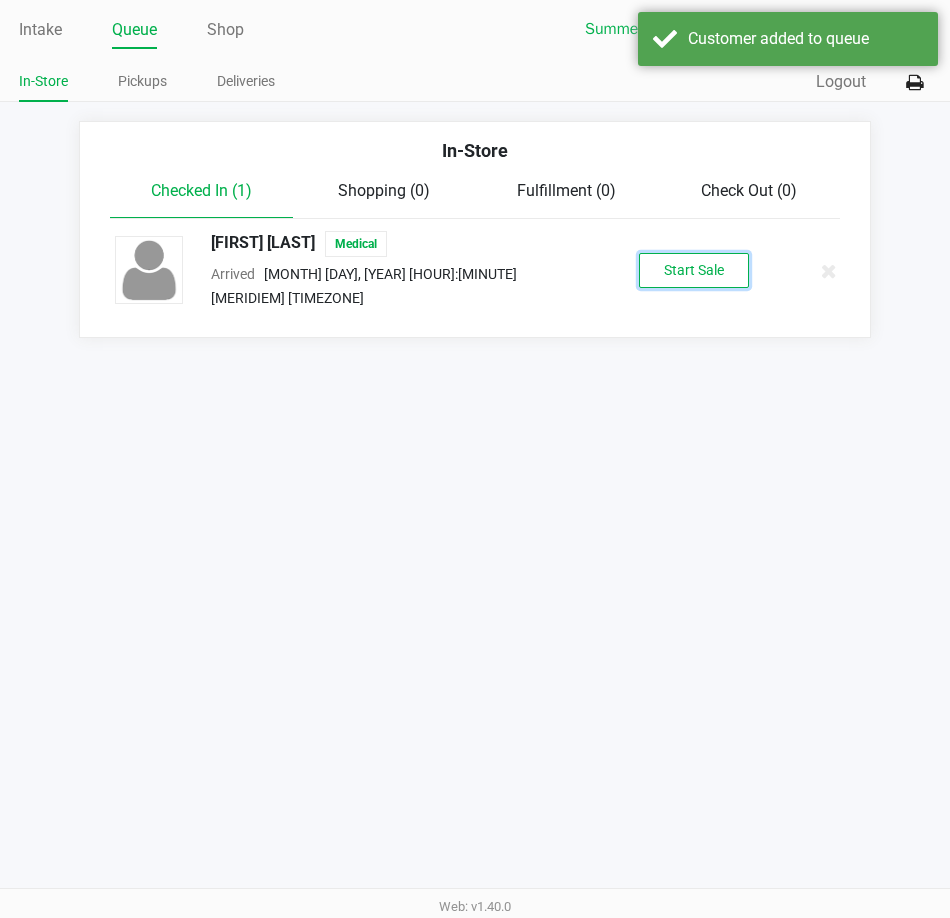 click on "Start Sale" 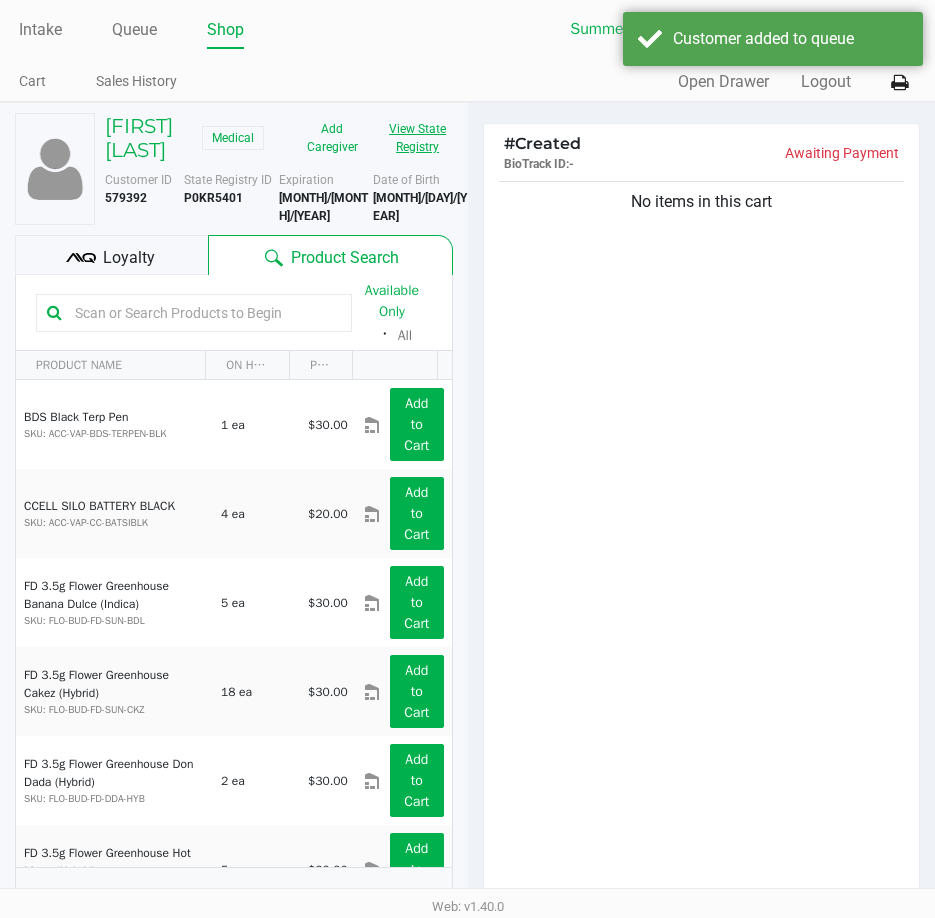 click on "View State Registry" 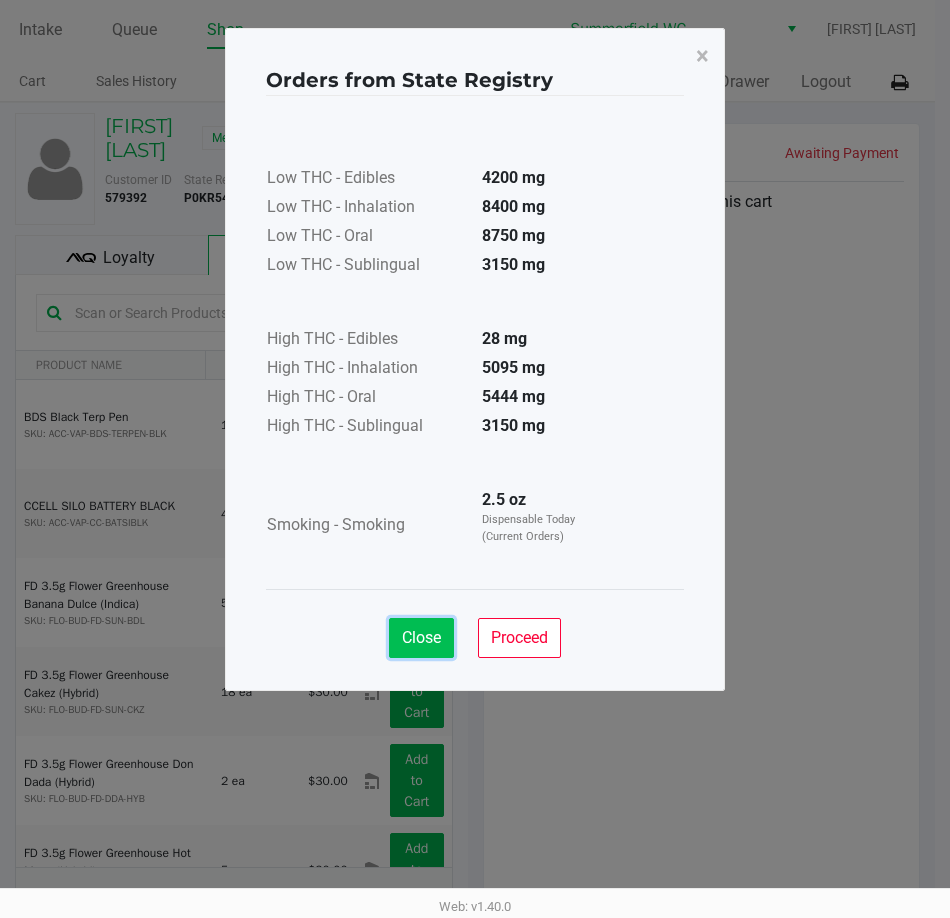 click on "Close" 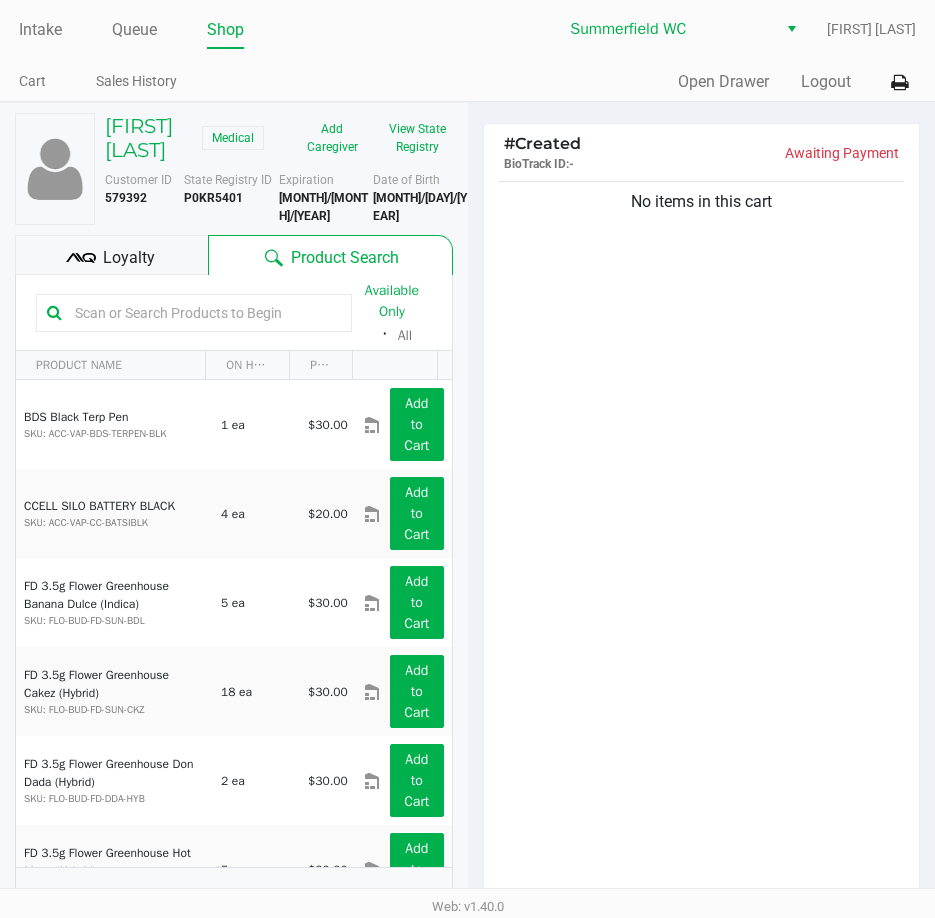 click 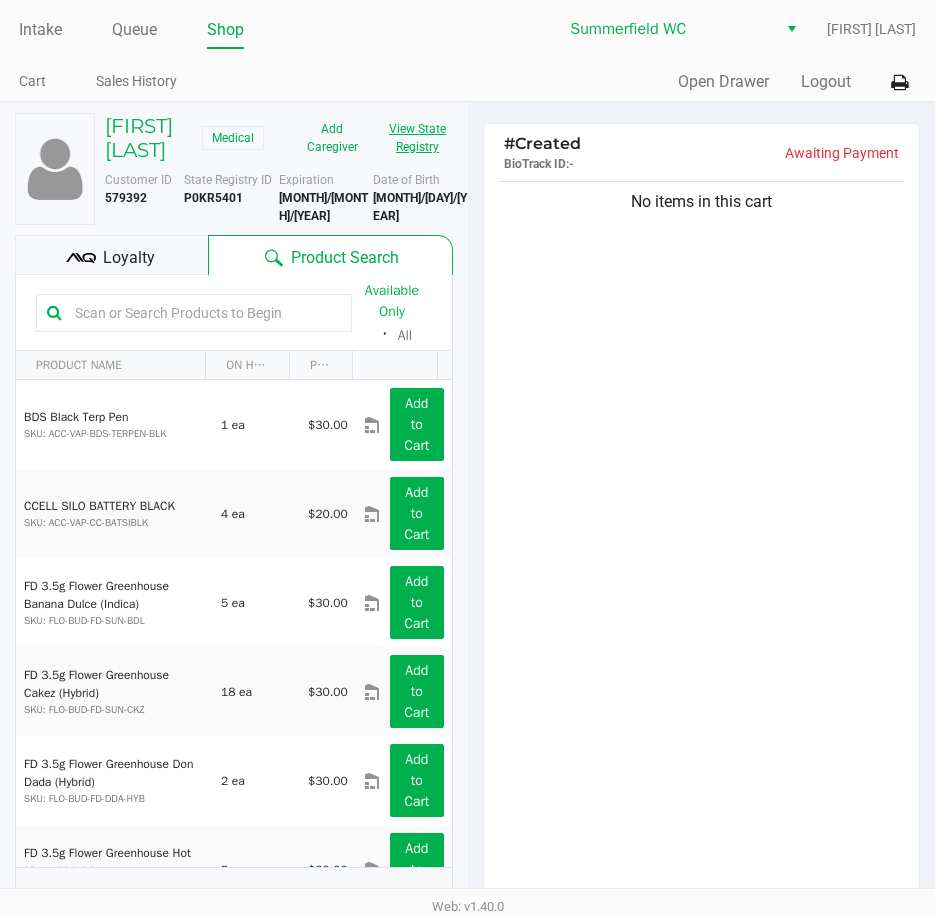 click on "View State Registry" 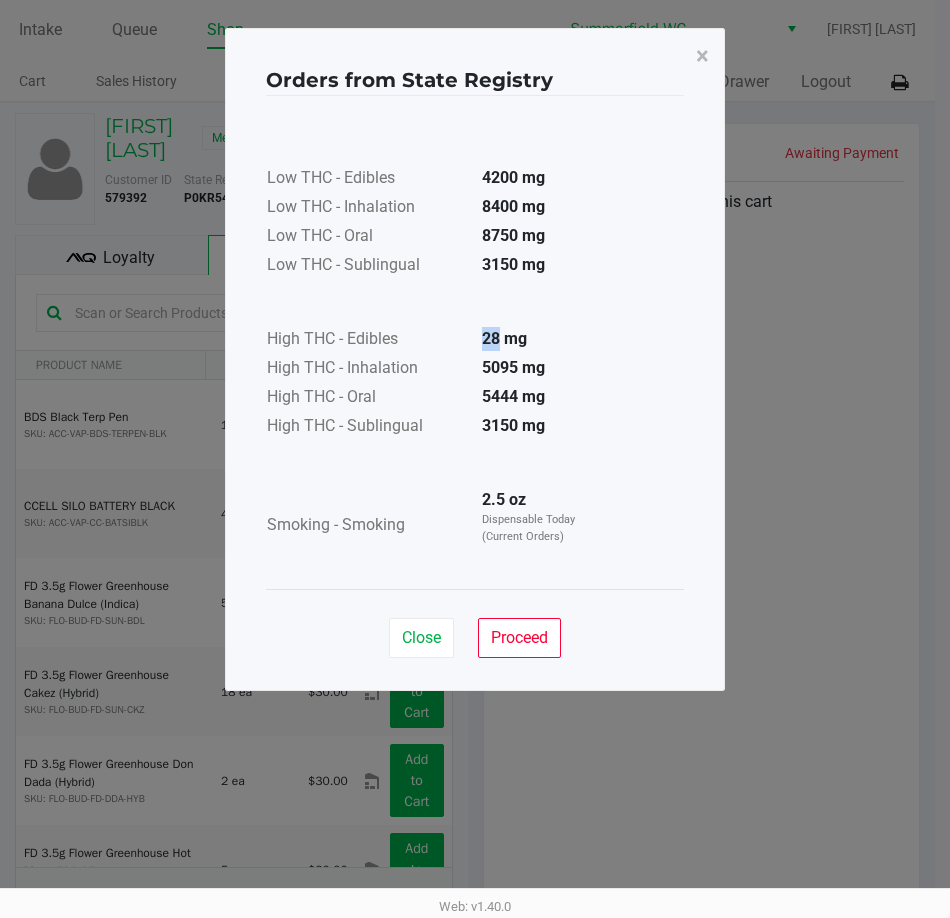 drag, startPoint x: 498, startPoint y: 335, endPoint x: 506, endPoint y: 383, distance: 48.6621 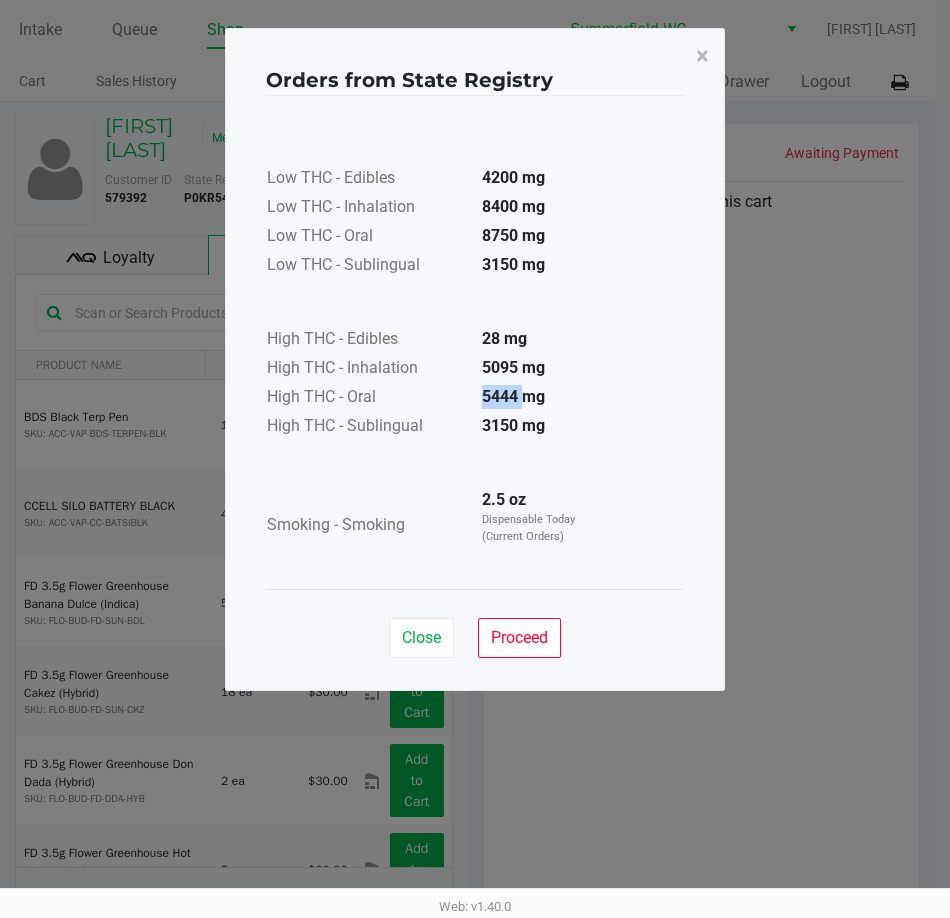 drag, startPoint x: 523, startPoint y: 391, endPoint x: 483, endPoint y: 387, distance: 40.1995 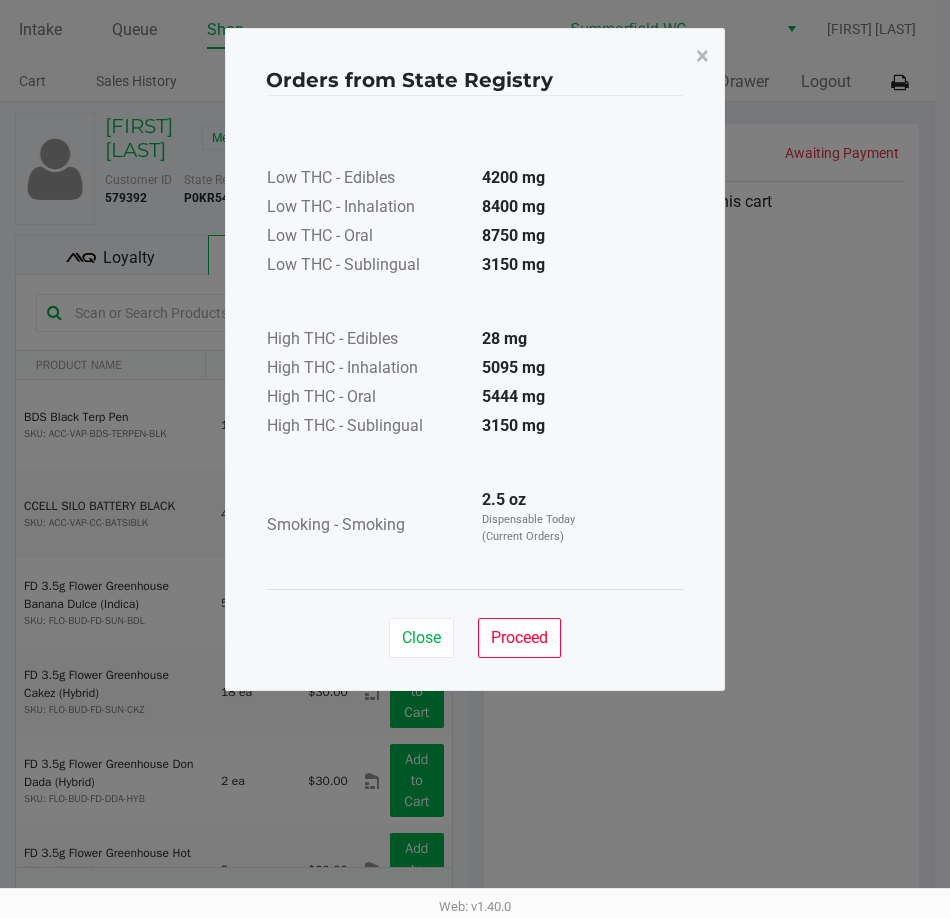 drag, startPoint x: 519, startPoint y: 397, endPoint x: 457, endPoint y: 388, distance: 62.649822 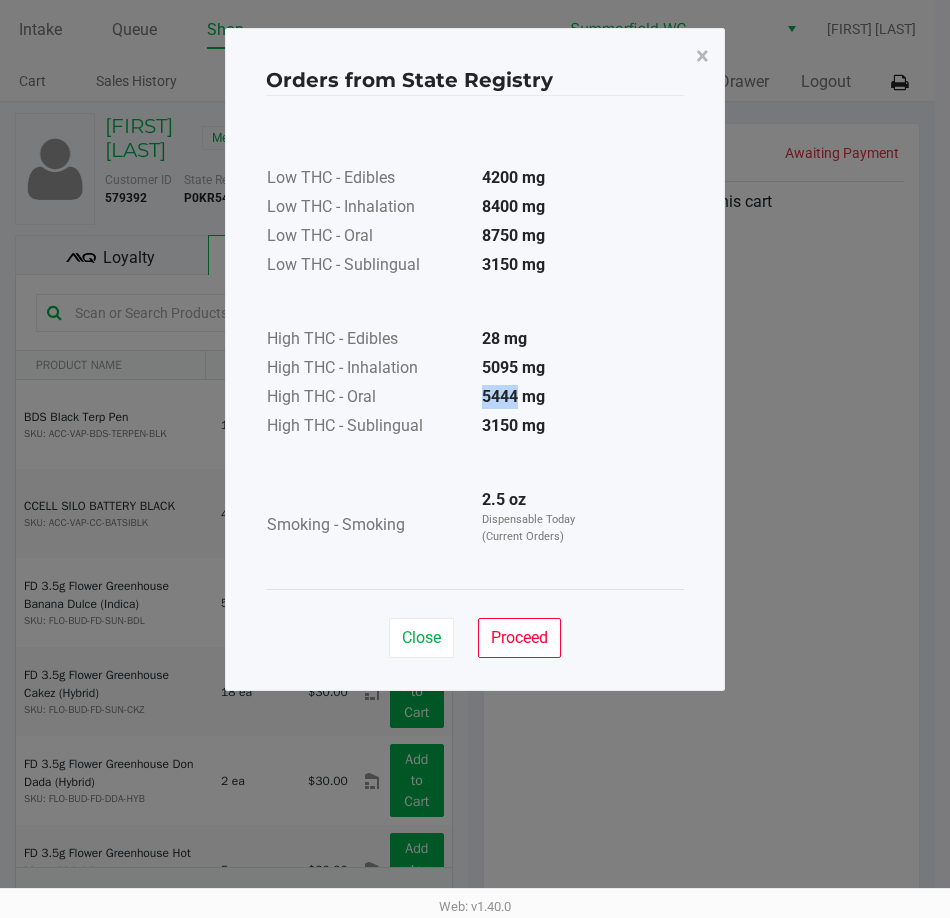 drag, startPoint x: 515, startPoint y: 396, endPoint x: 481, endPoint y: 390, distance: 34.525352 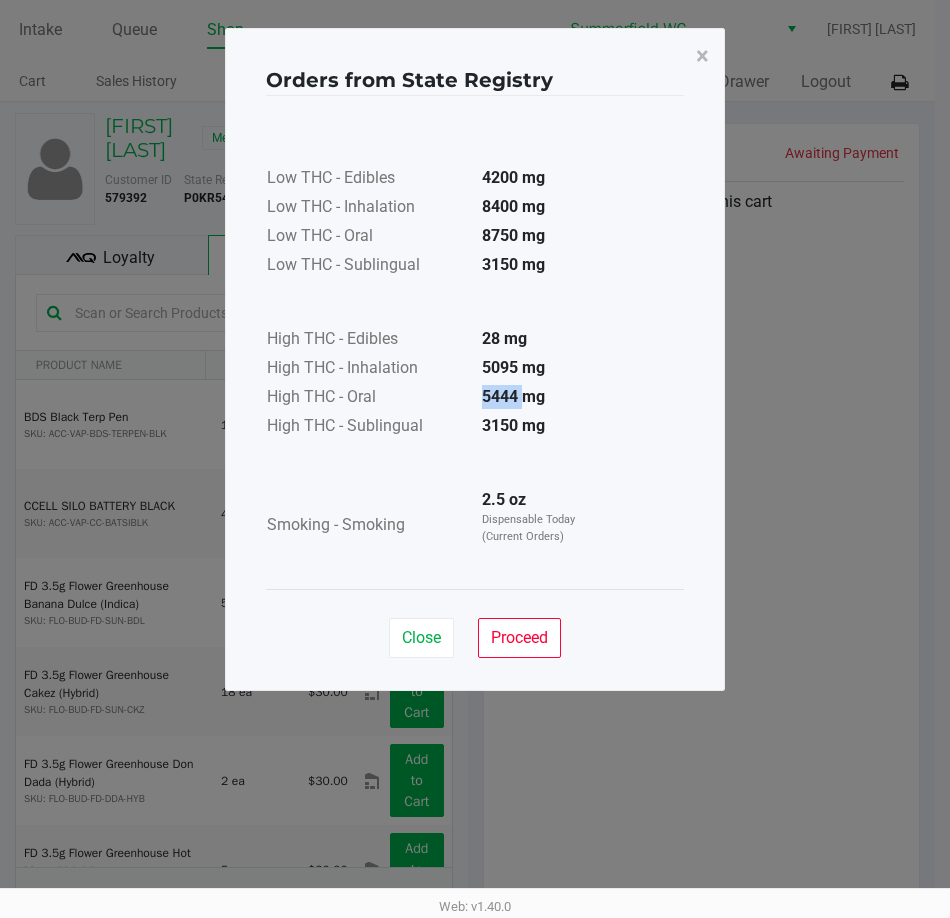 drag, startPoint x: 522, startPoint y: 396, endPoint x: 477, endPoint y: 392, distance: 45.17743 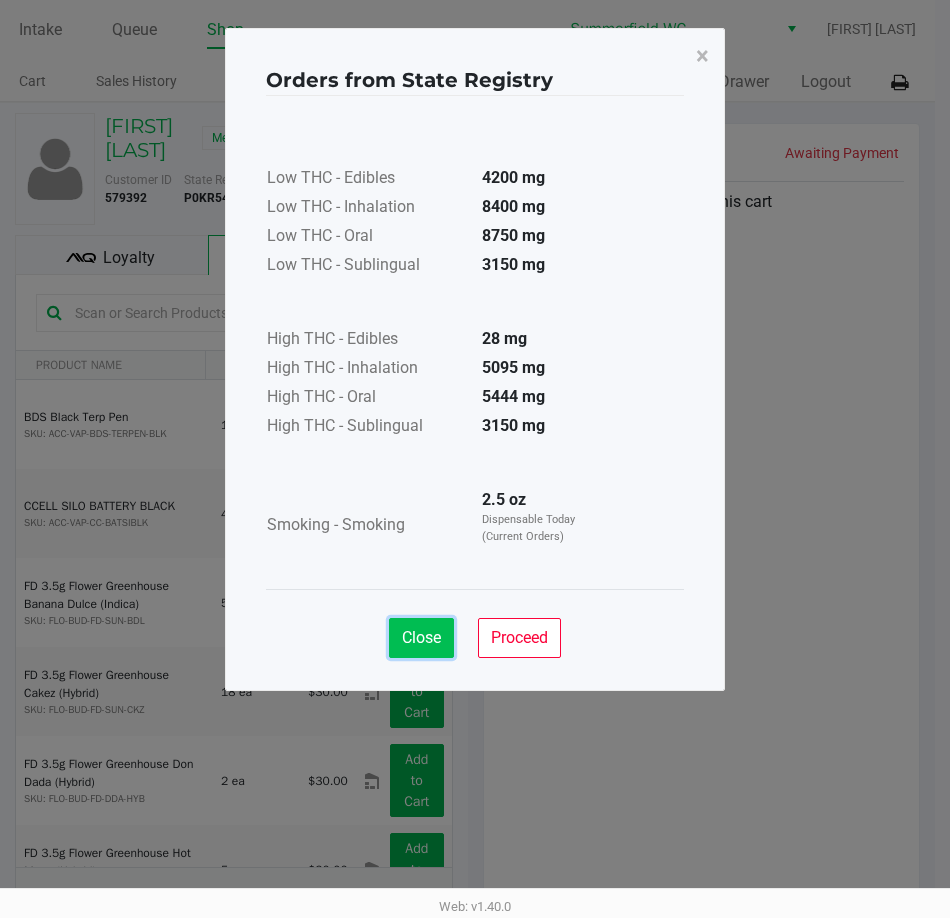 click on "Close" 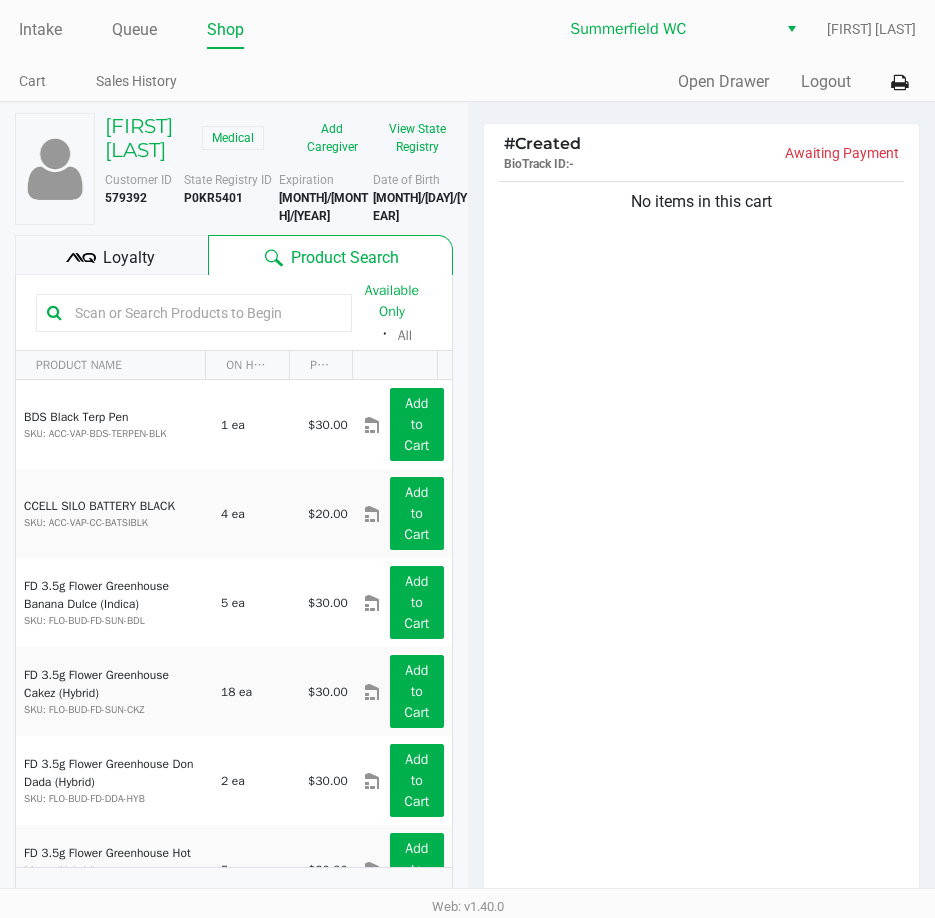 click on "No items in this cart" 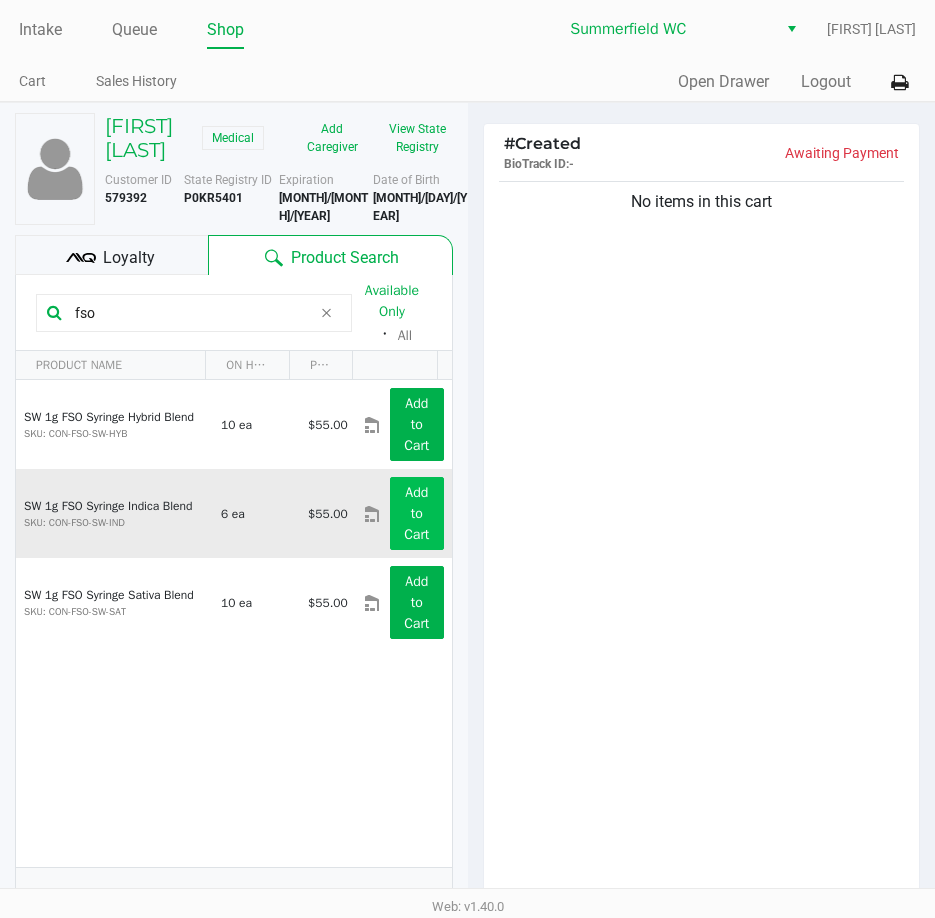 type on "fso" 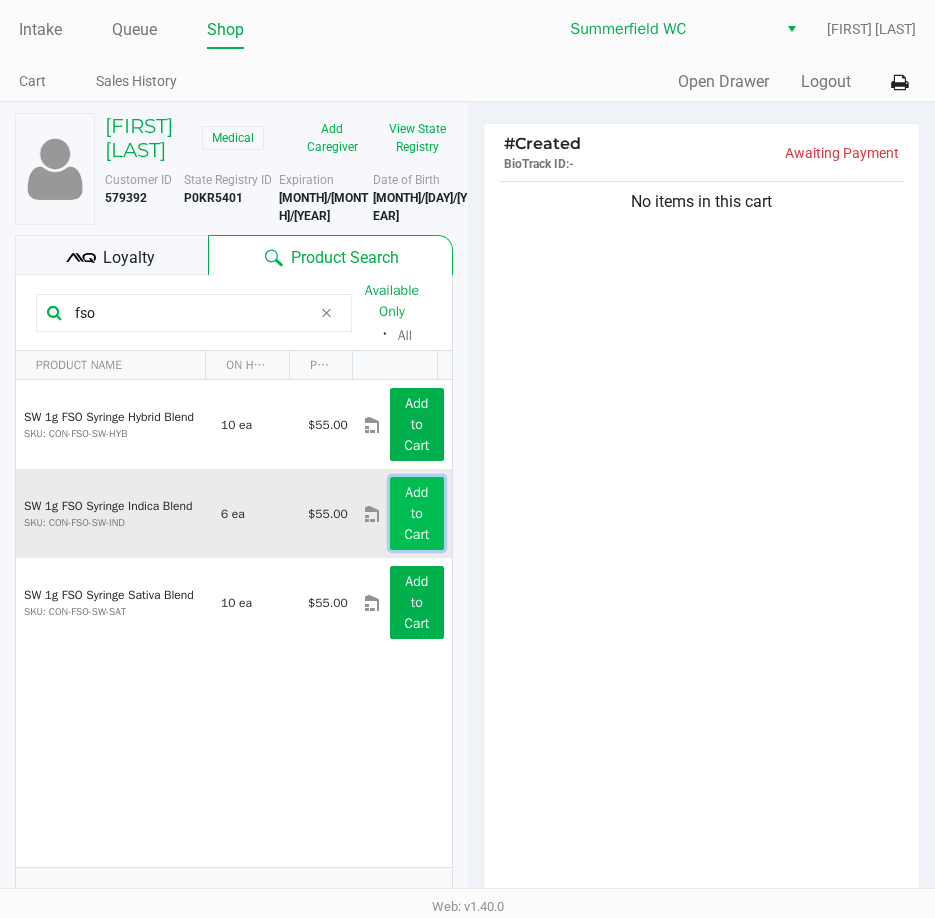 click on "Add to Cart" 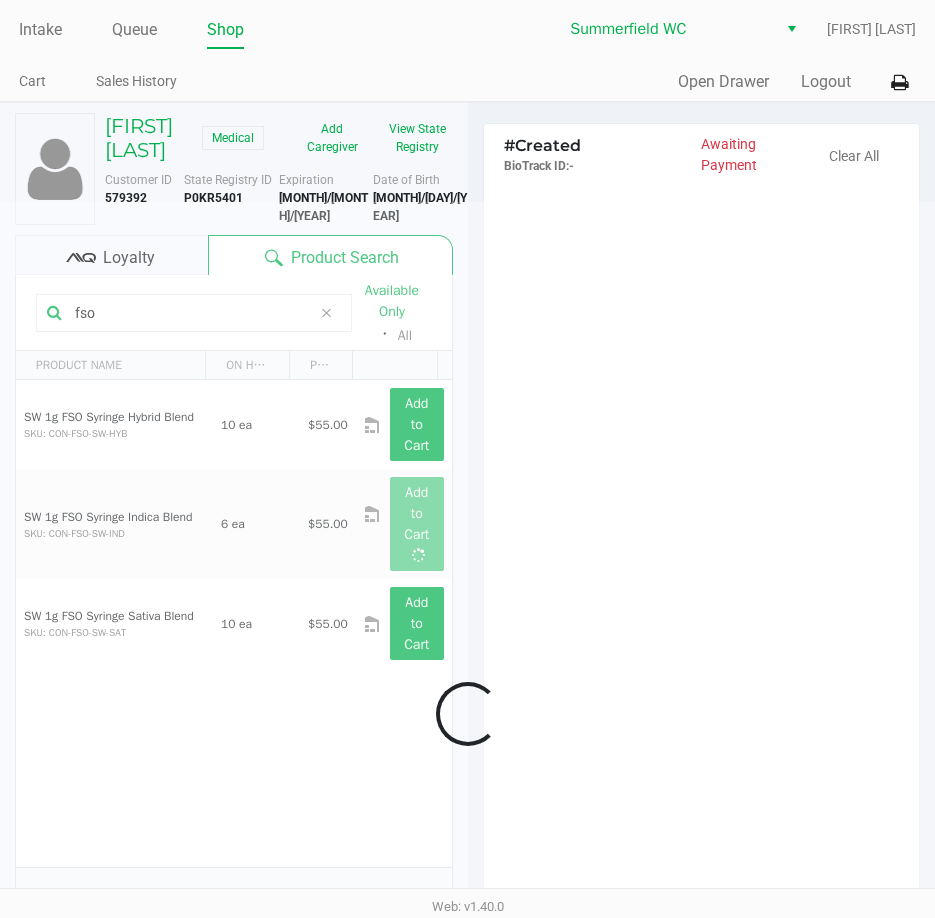 click 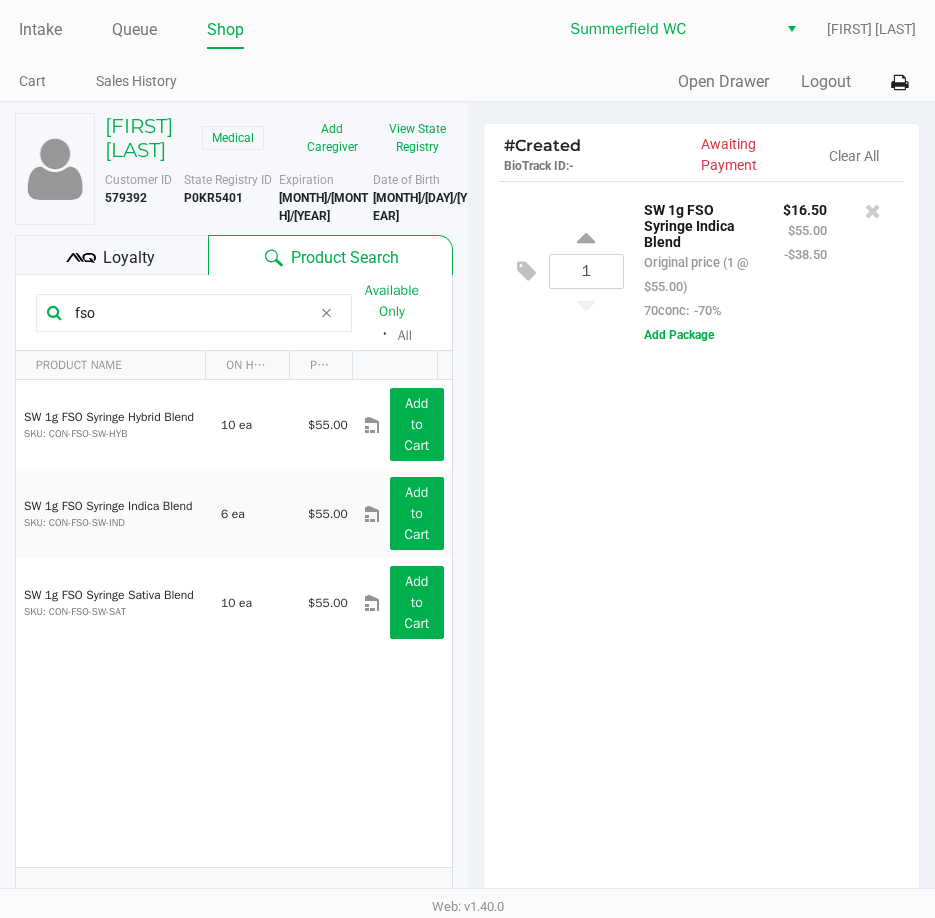 click on "1 SW 1g FSO Syringe Indica Blend Original price (1 @ $55.00) 70conc: -70% $16.50 $55.00 -$38.50 Add Package" 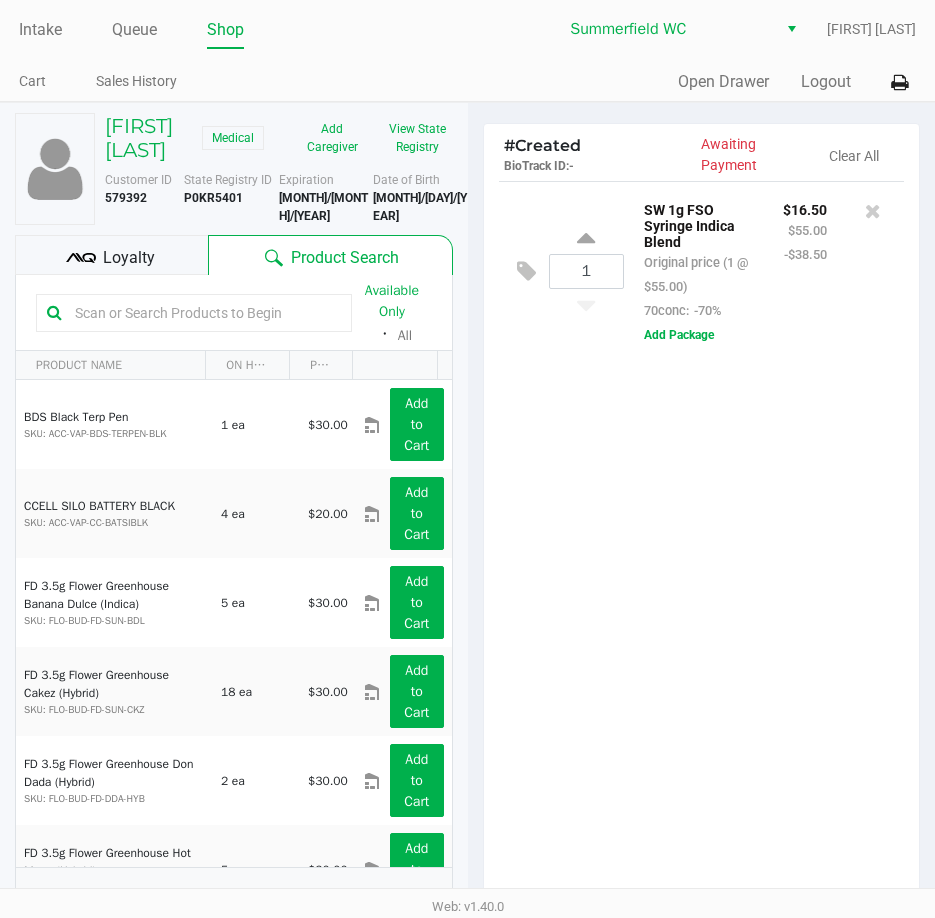 type 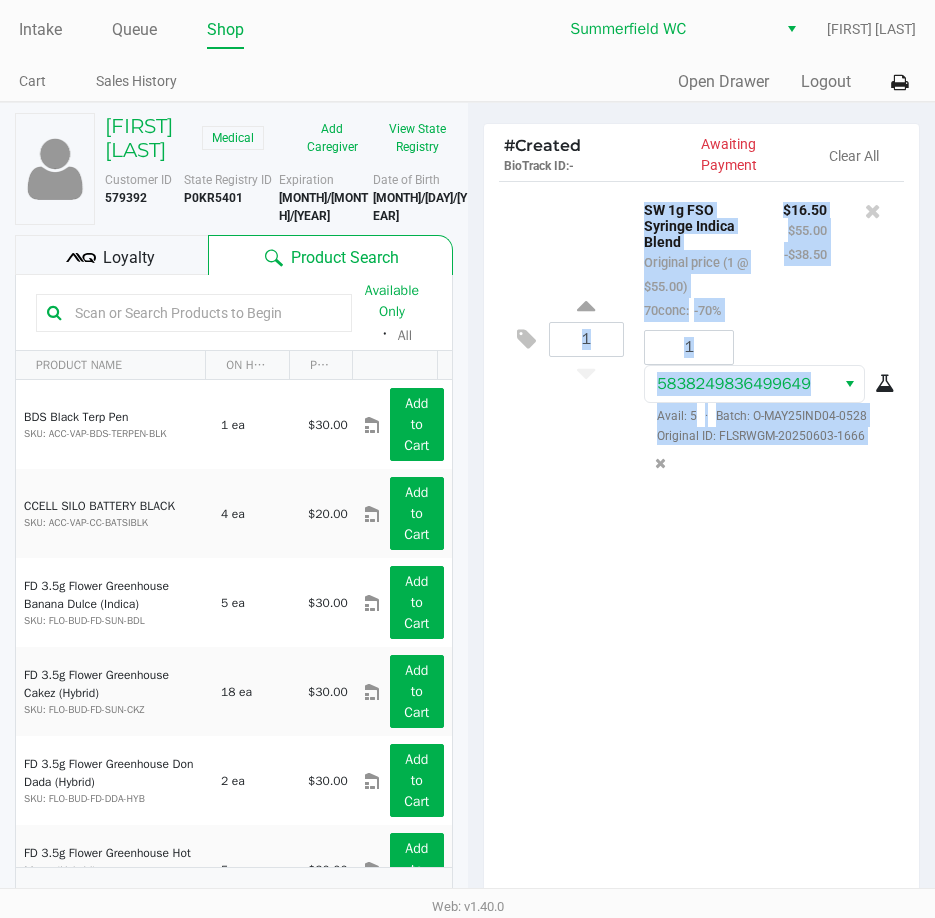 click on "1 SW 1g FSO Syringe Indica Blend Original price (1 @ $55.00) 70conc: -70% $16.50 $55.00 -$38.50 1 5838249836499649 Avail: 5 · Batch: O-MAY25IND04-0528 Original ID: FLSRWGM-20250603-1666" 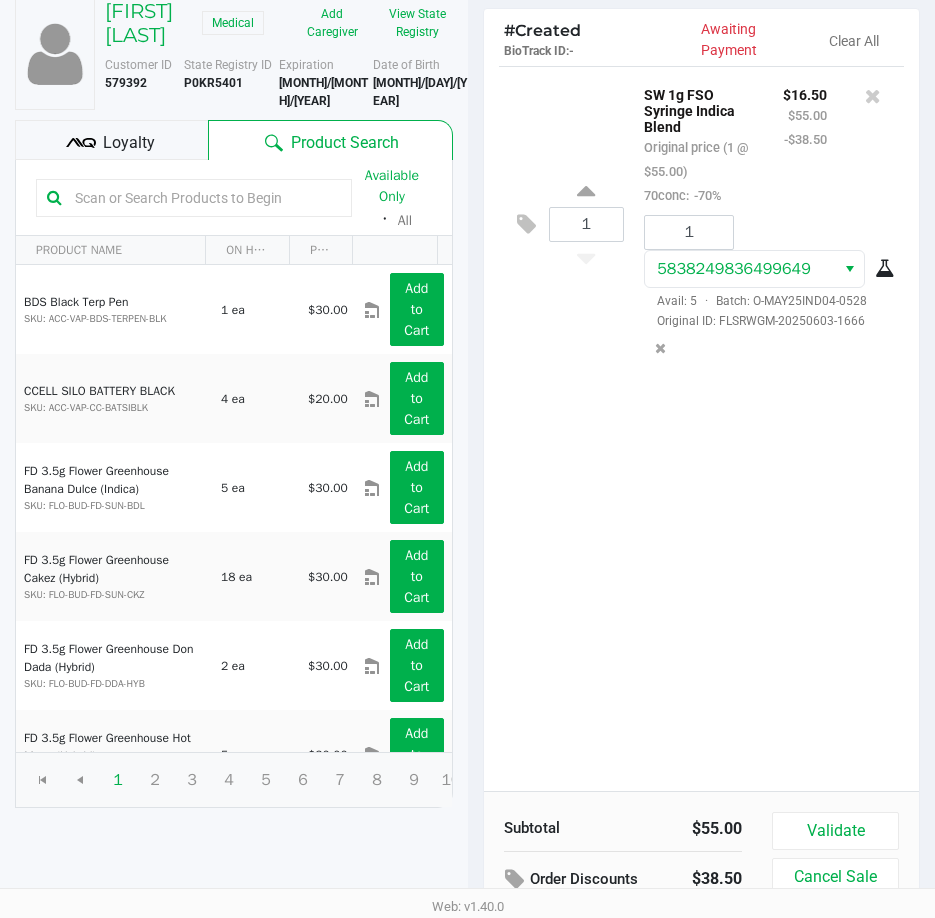 scroll, scrollTop: 209, scrollLeft: 0, axis: vertical 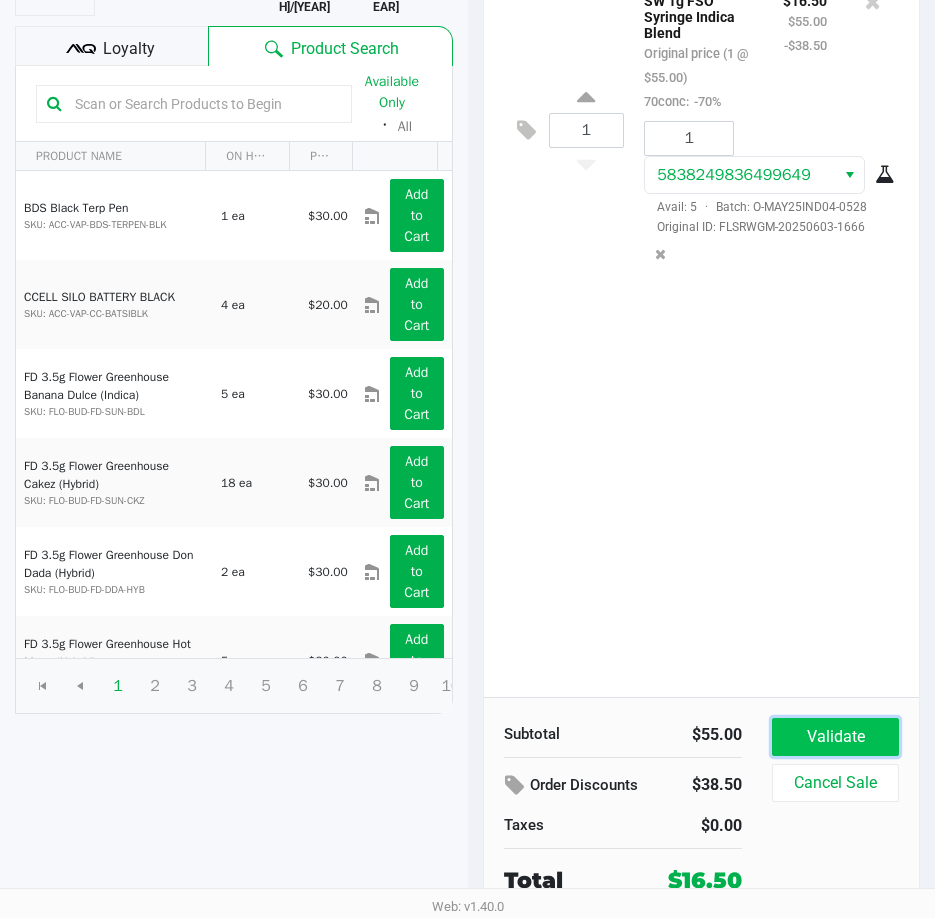 click on "Validate" 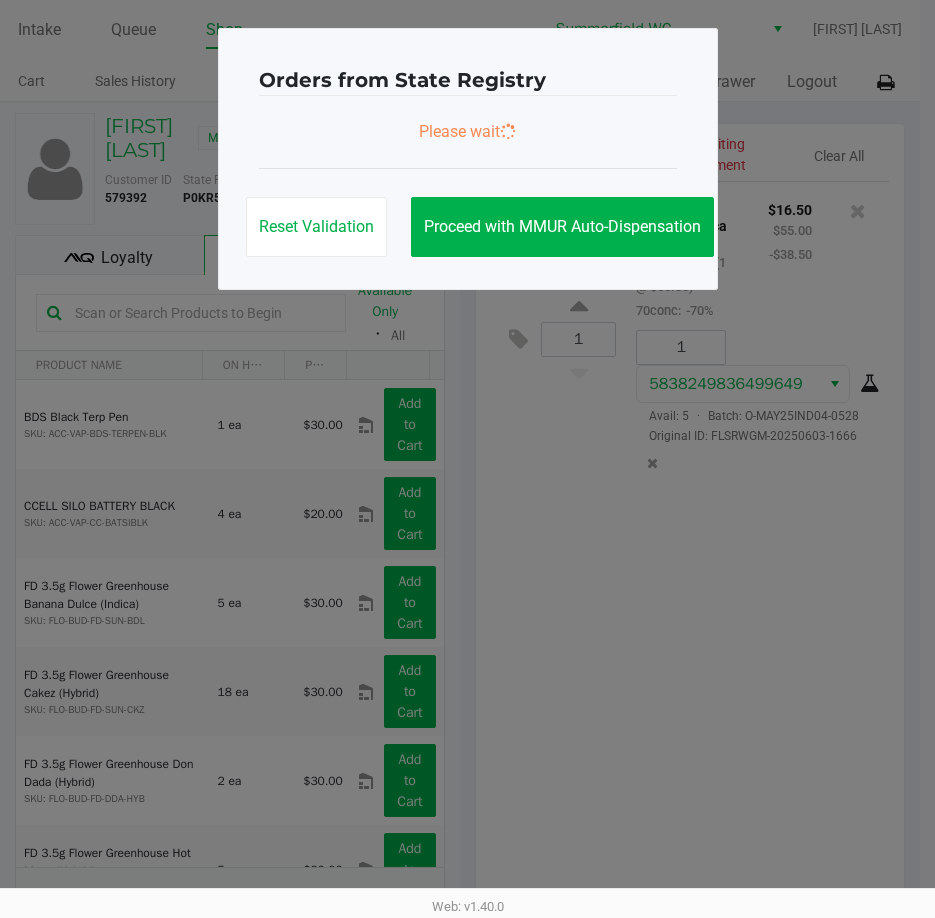 scroll, scrollTop: 0, scrollLeft: 0, axis: both 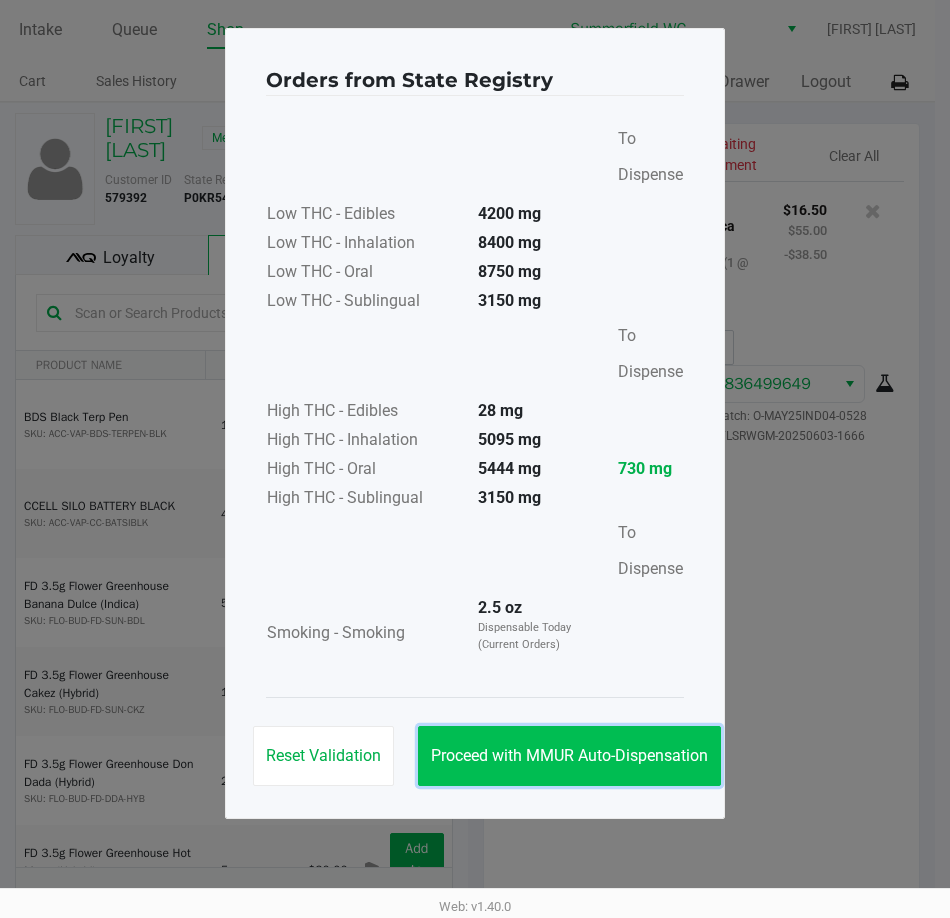 click on "Proceed with MMUR Auto-Dispensation" 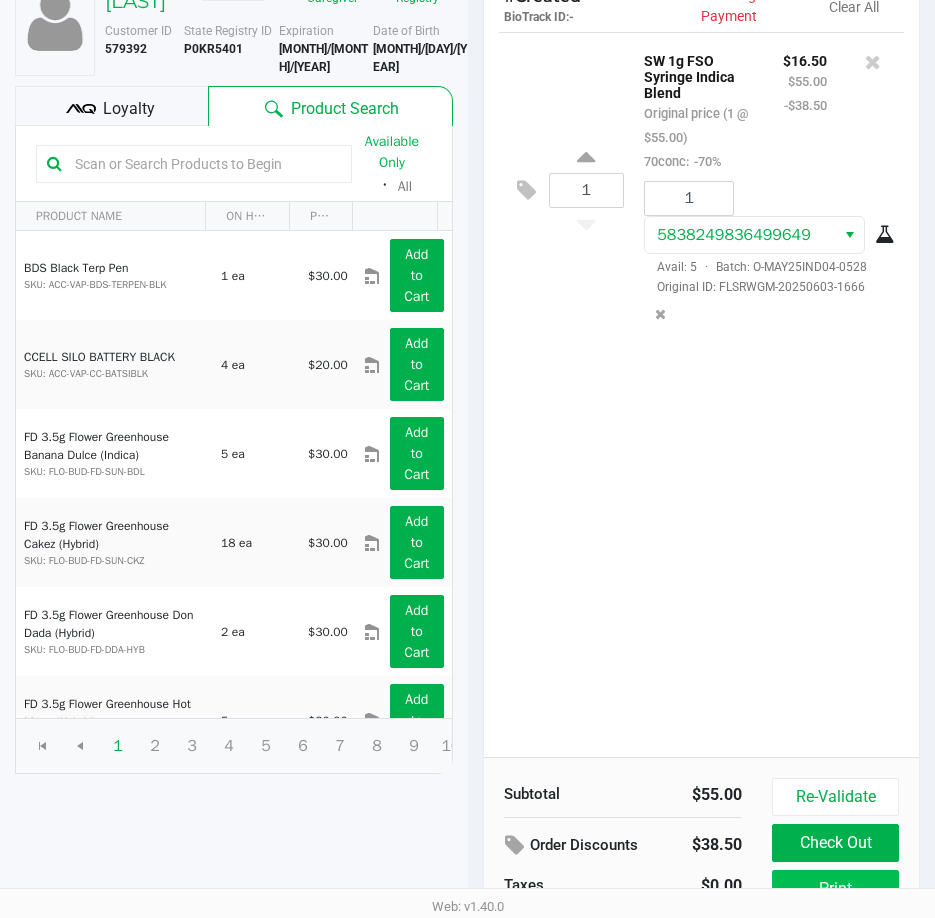 scroll, scrollTop: 254, scrollLeft: 0, axis: vertical 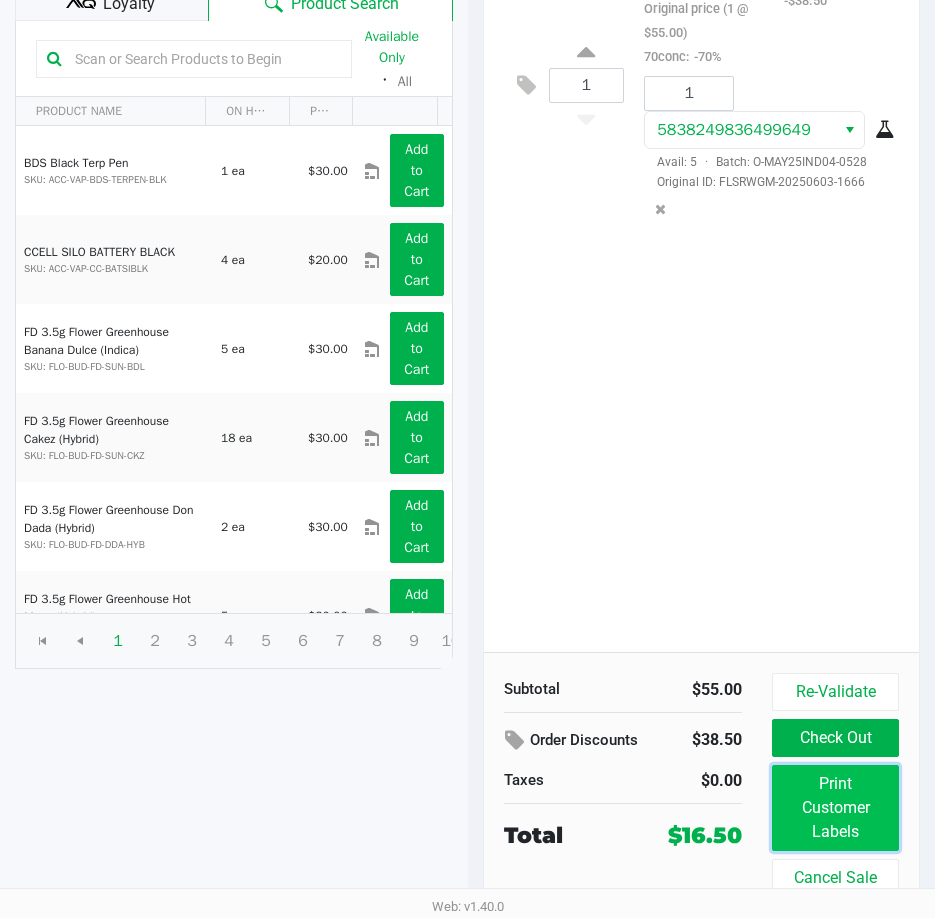 click on "Print Customer Labels" 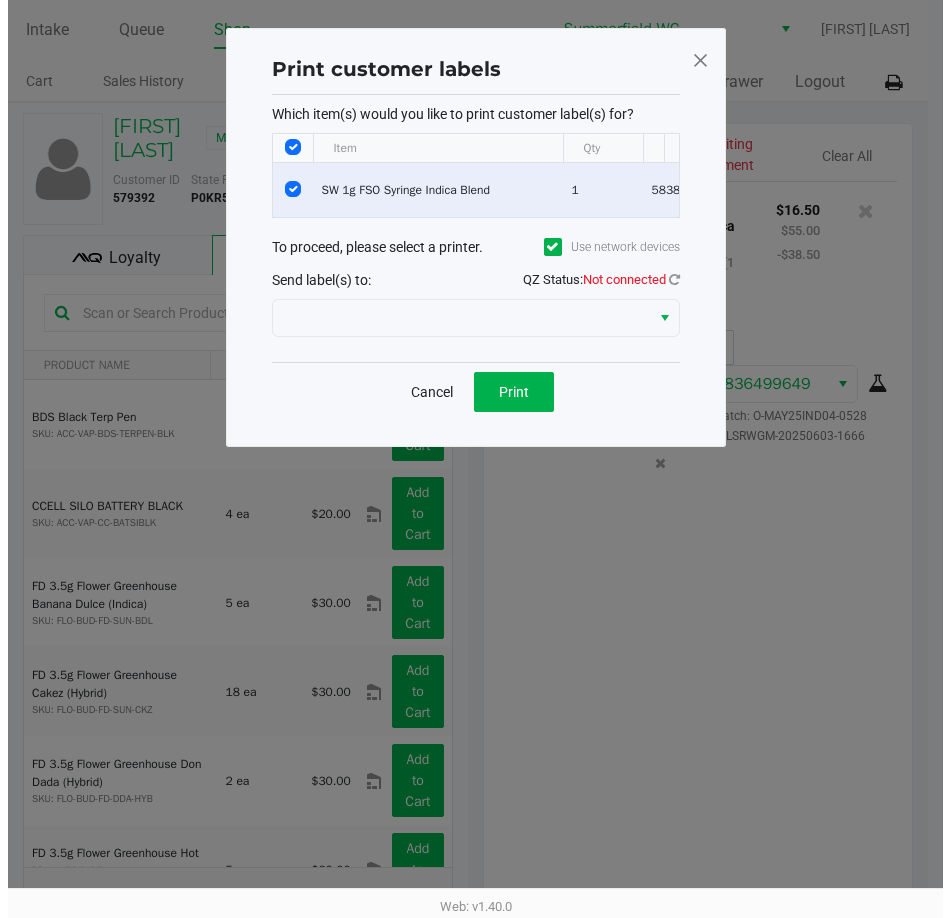 scroll, scrollTop: 0, scrollLeft: 0, axis: both 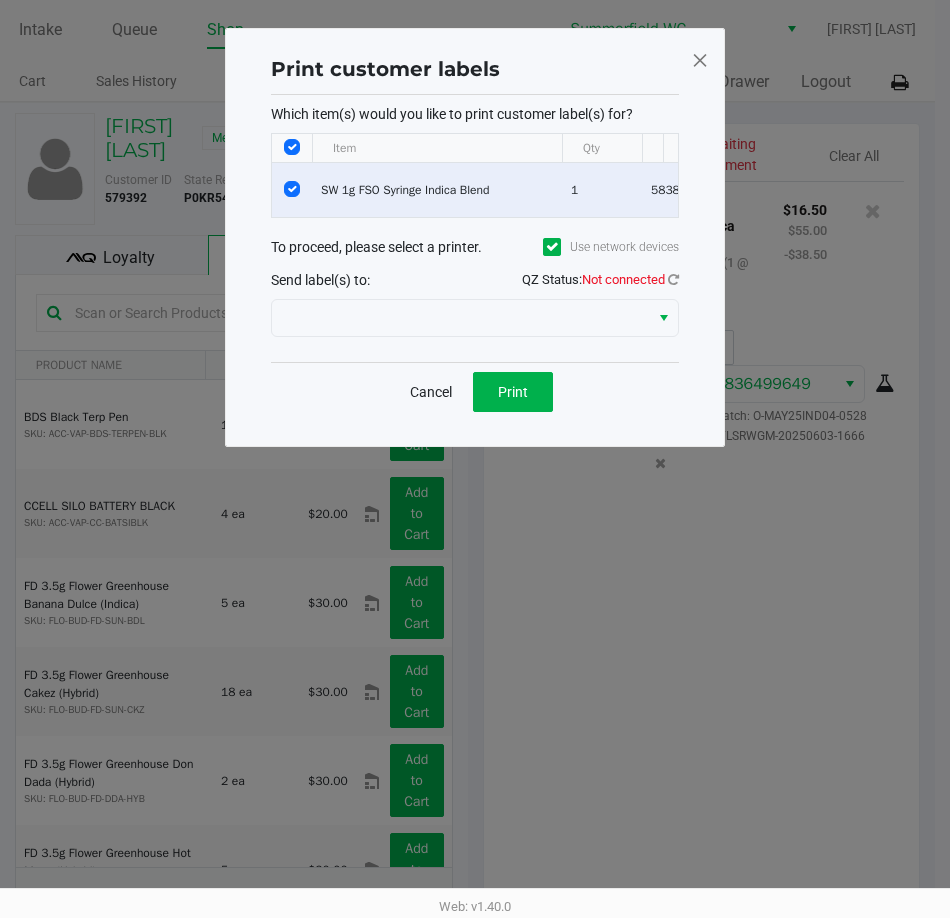 click on "Send label(s) to: QZ Status: Not connected" 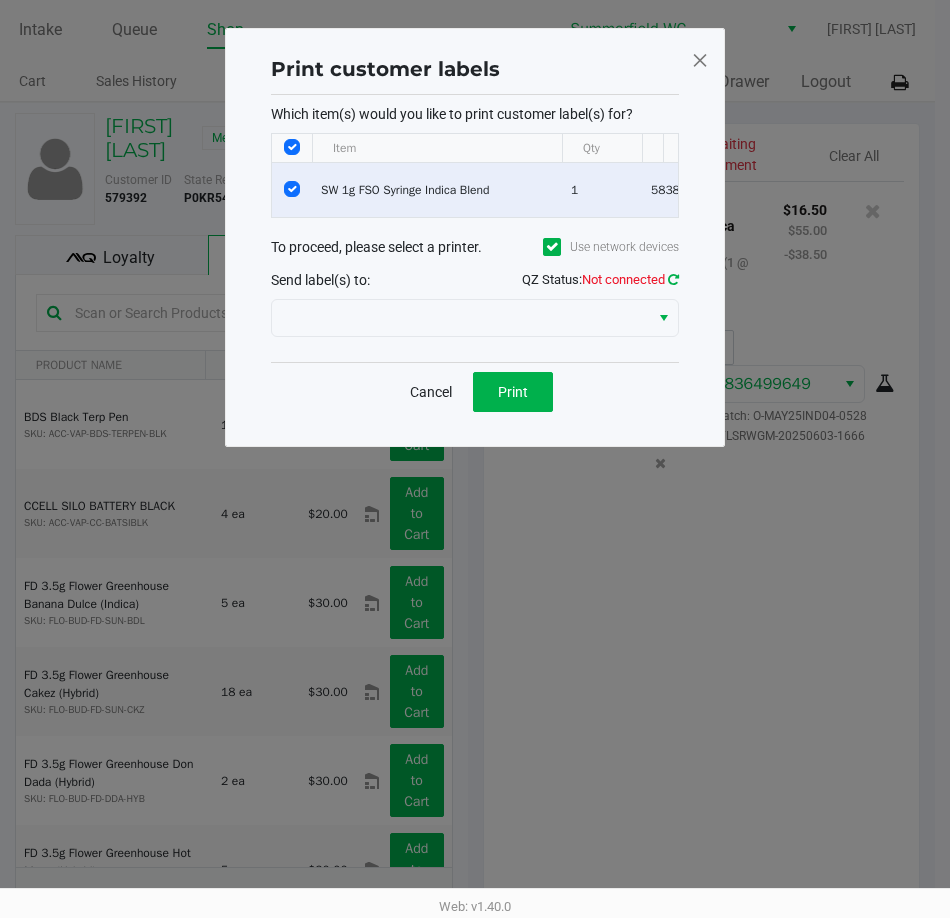 click 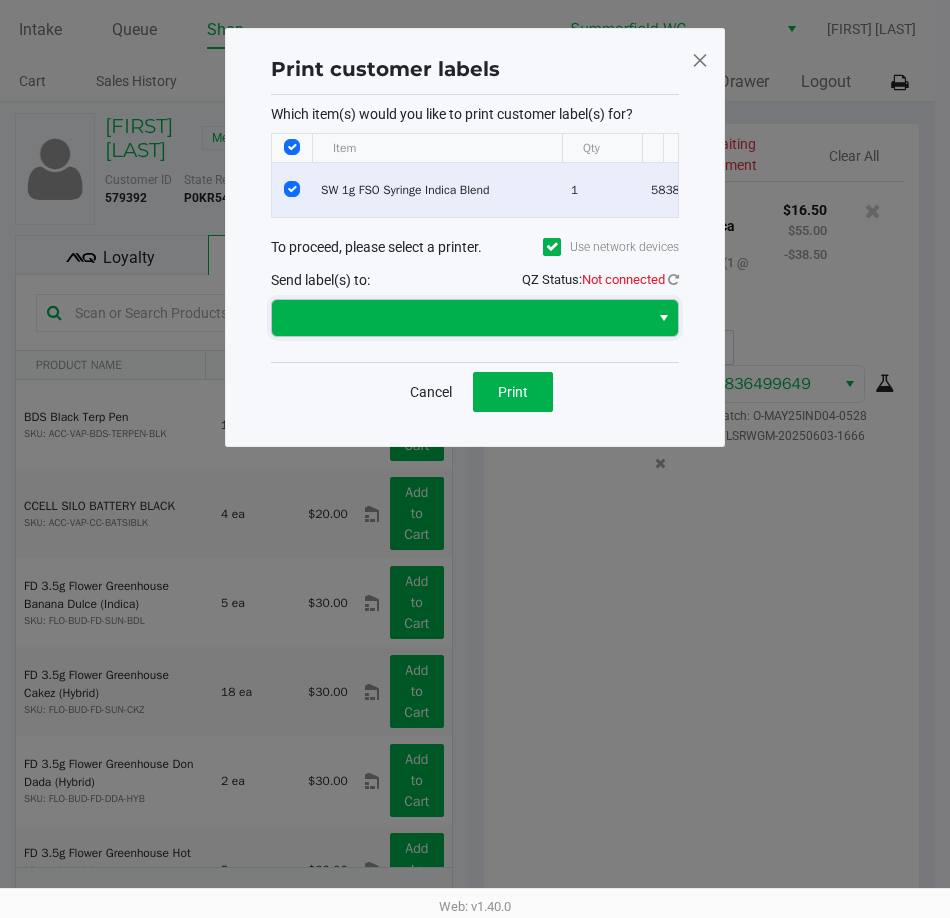 click at bounding box center [460, 318] 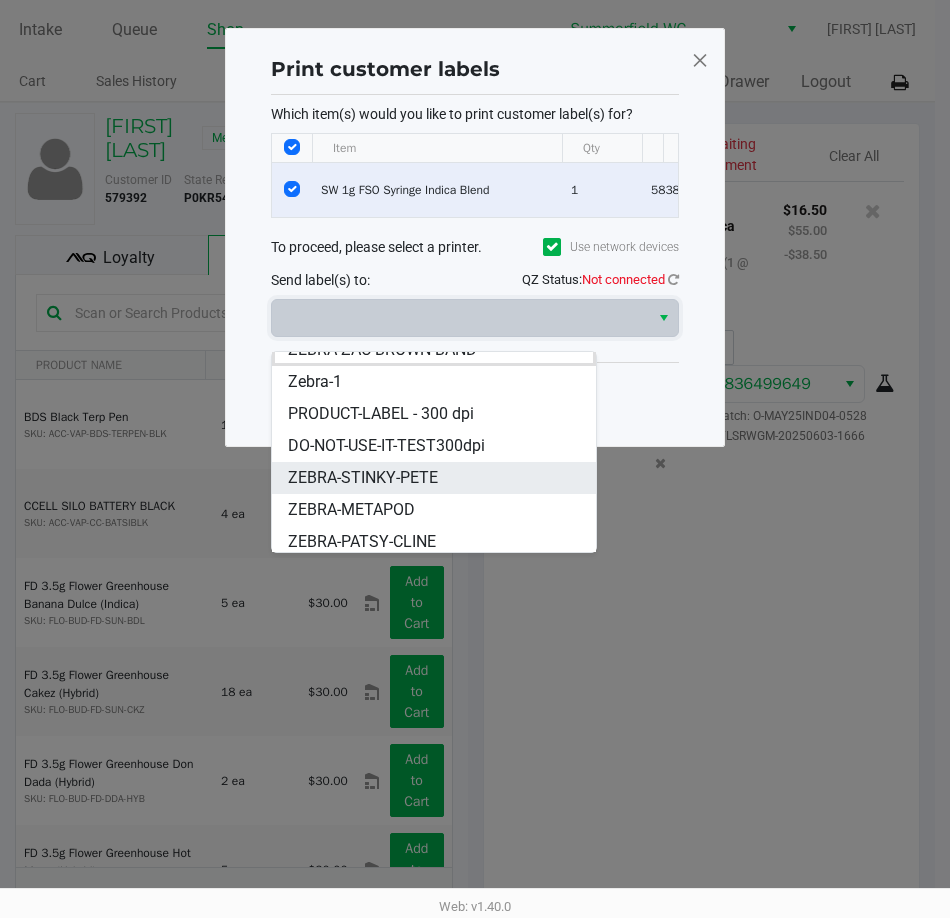 scroll, scrollTop: 24, scrollLeft: 0, axis: vertical 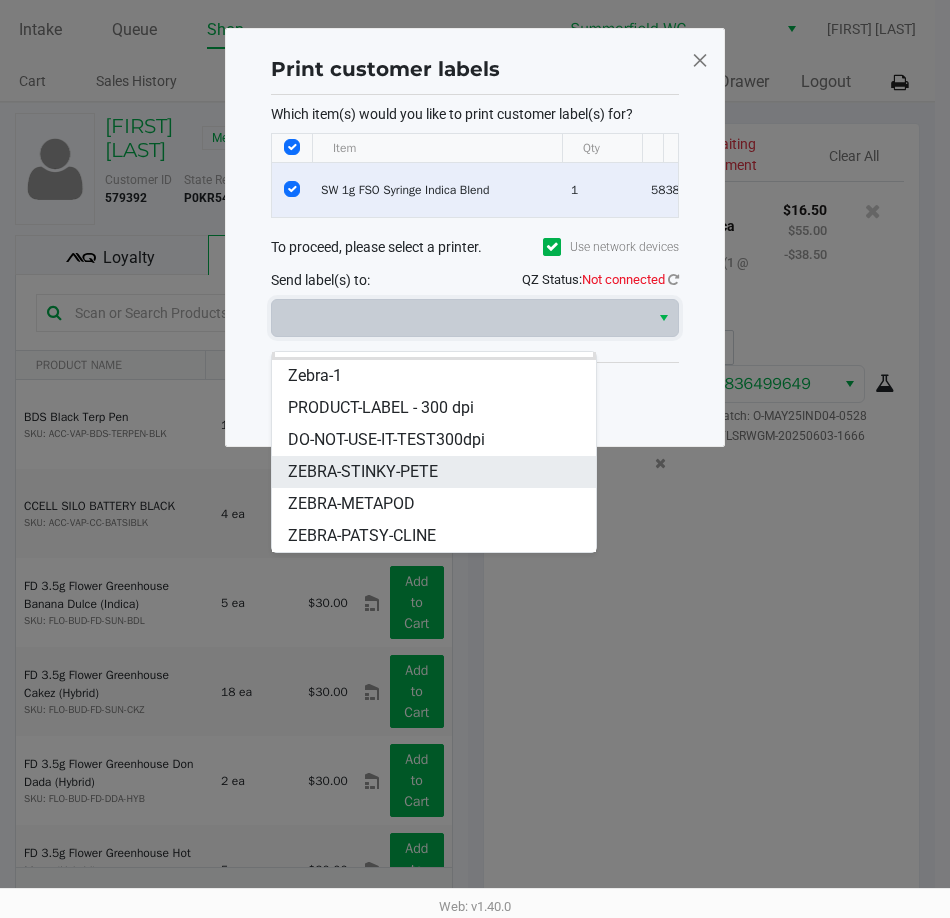 click on "ZEBRA-STINKY-PETE" at bounding box center (363, 472) 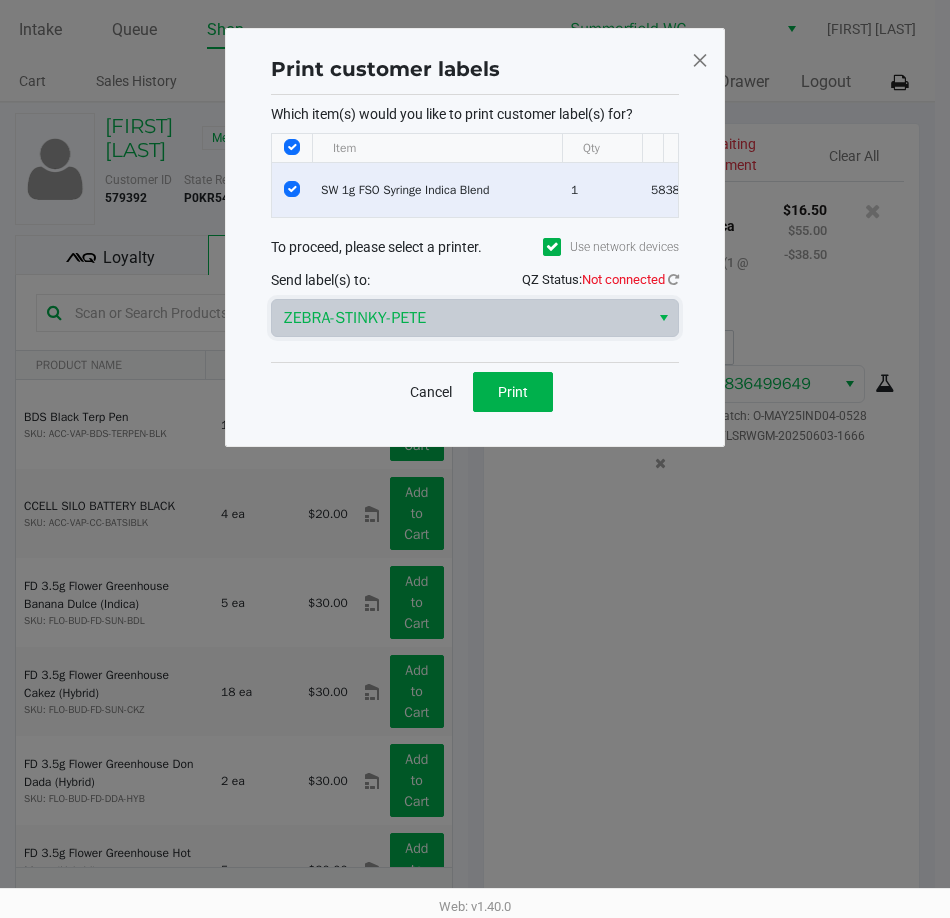 click on "QZ Status:   Not connected" 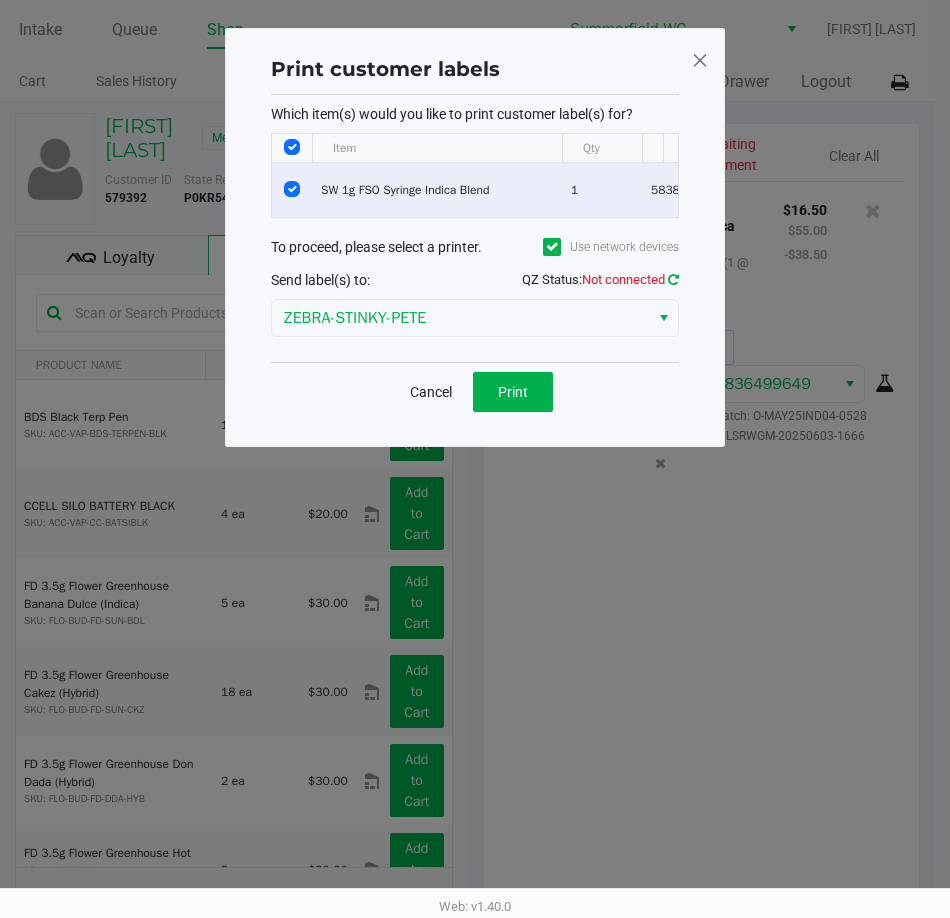 click 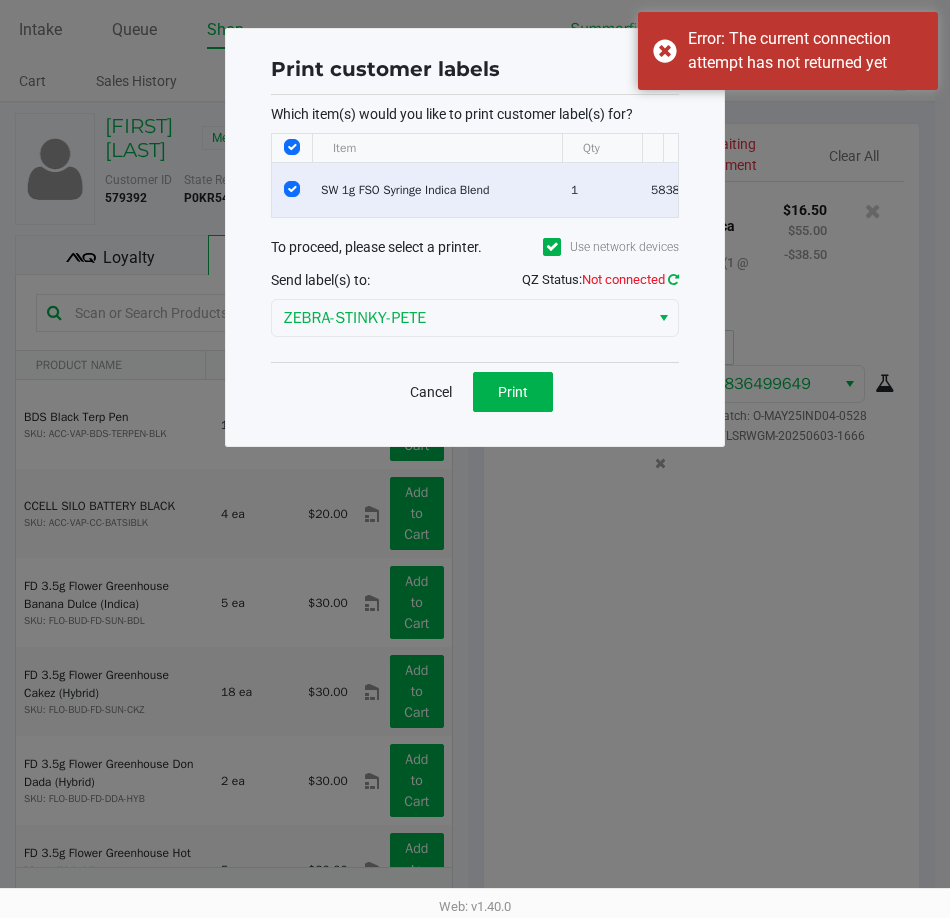click 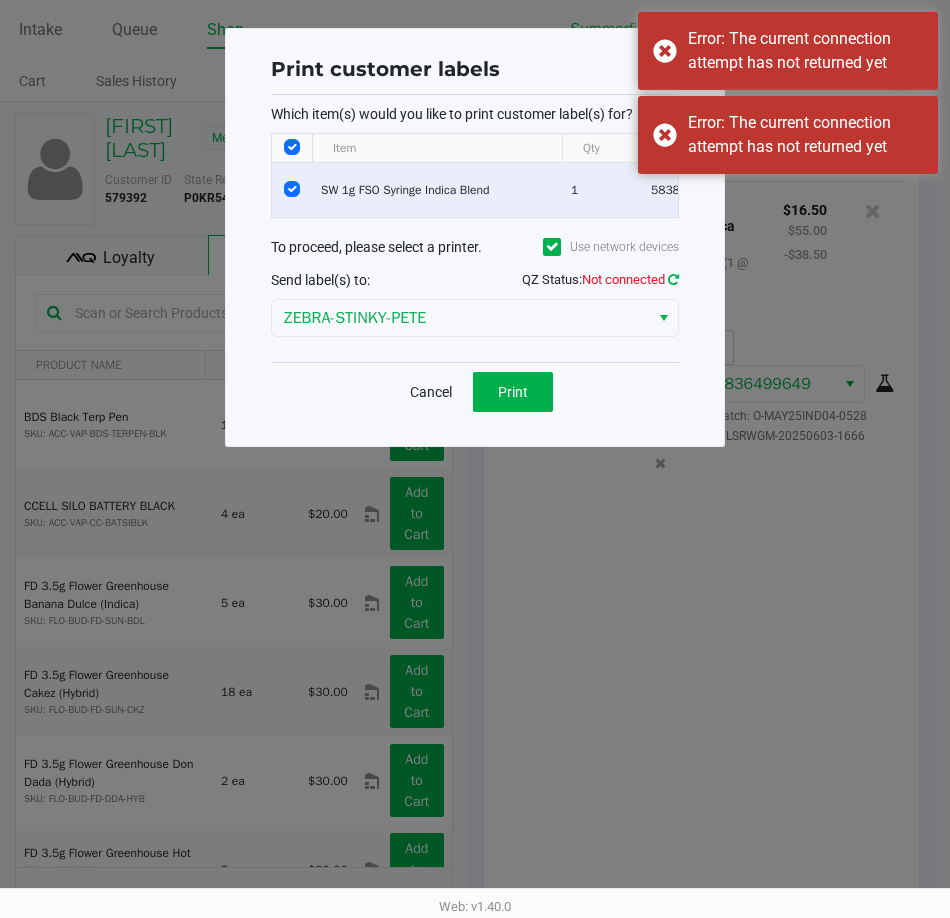 click 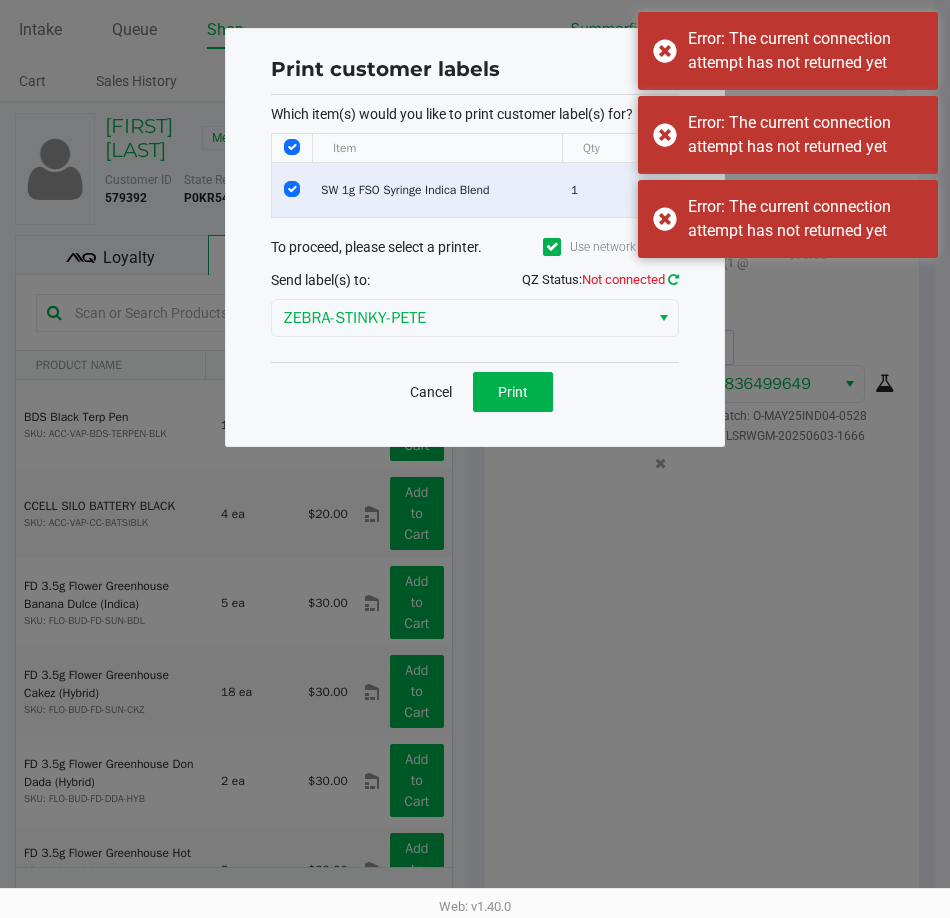 click 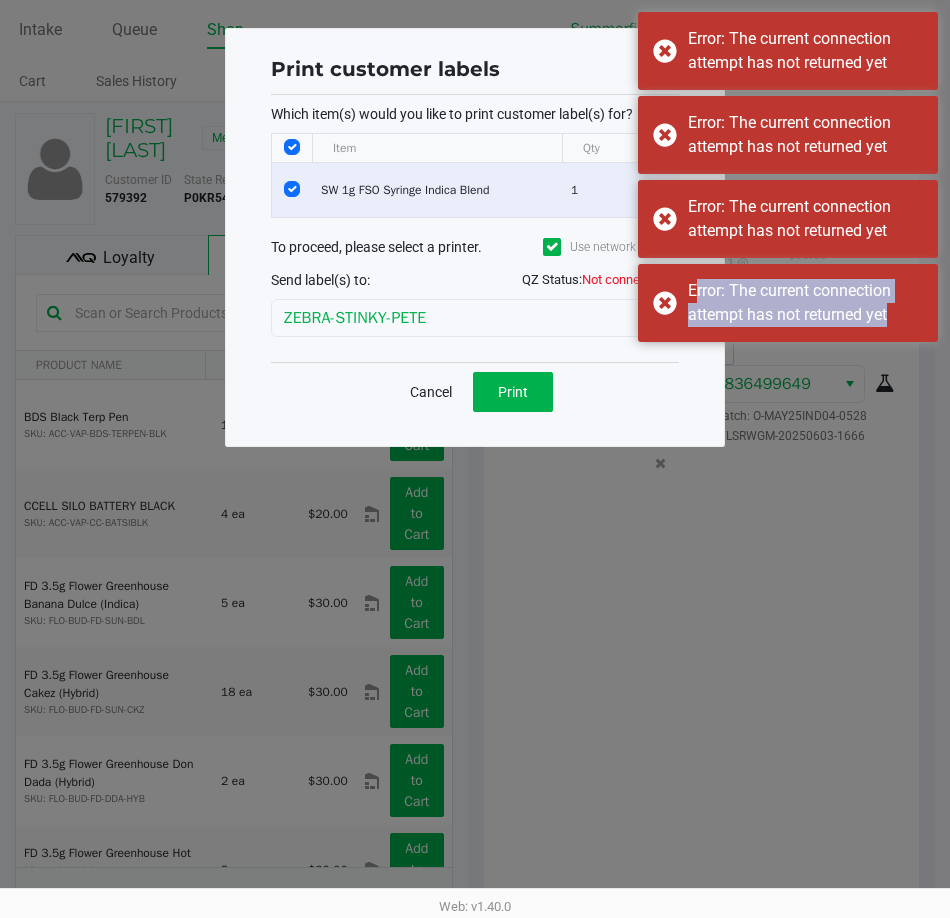 click on "Error: The current connection attempt has not returned yet" at bounding box center (788, 303) 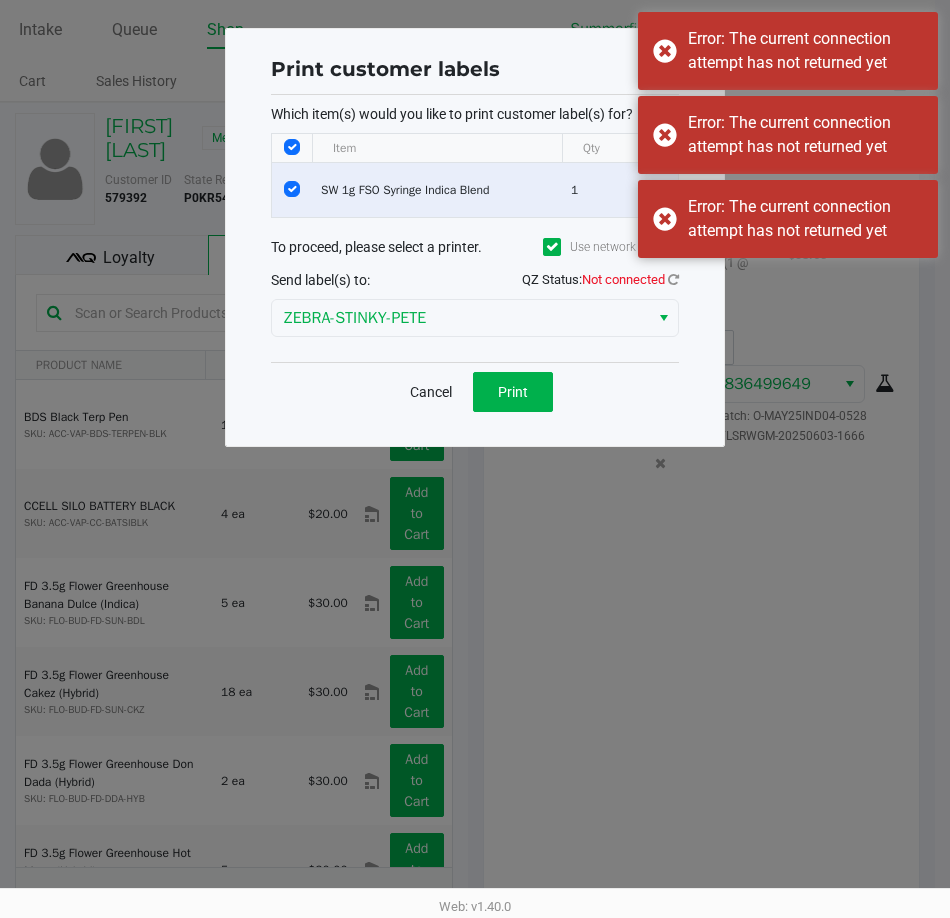 click on "Print customer labels Which item(s) would you like to print customer label(s) for? Item Qty Package # of labels SW 1g FSO Syringe Indica Blend 1 5838249836499649 1 To proceed, please select a printer. Use network devices Send label(s) to: QZ Status: Not connected ZEBRA-STINKY-PETE Cancel Print" 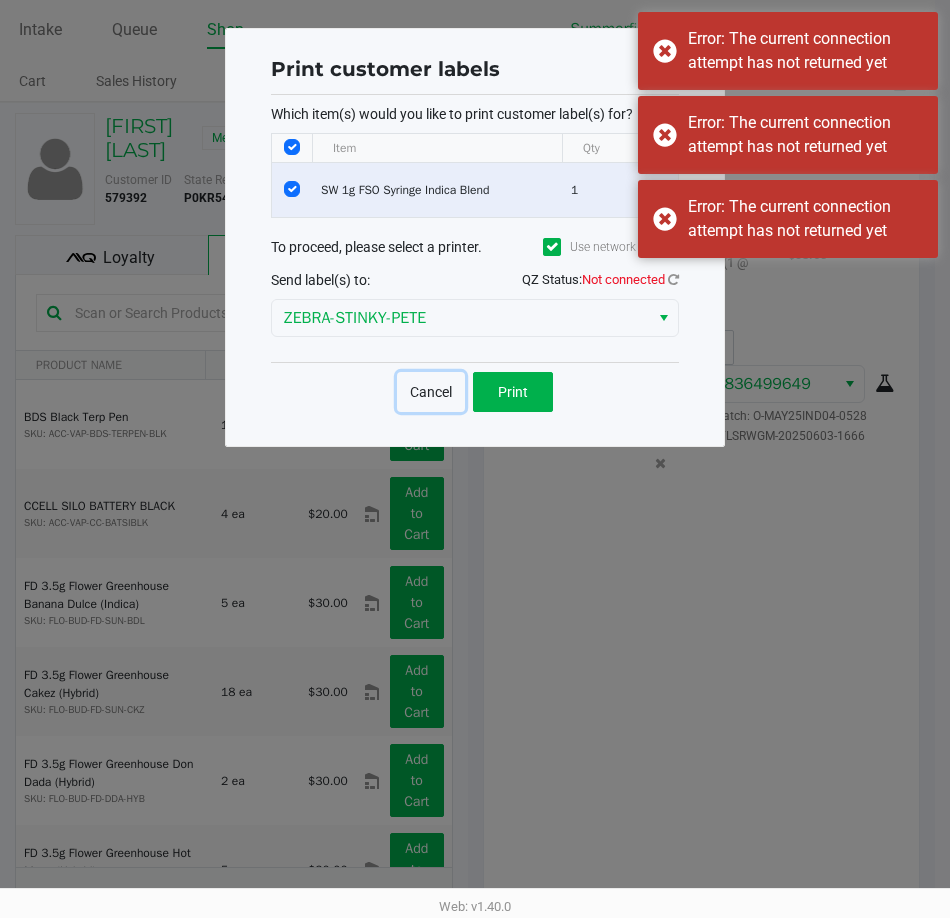 click on "Cancel" 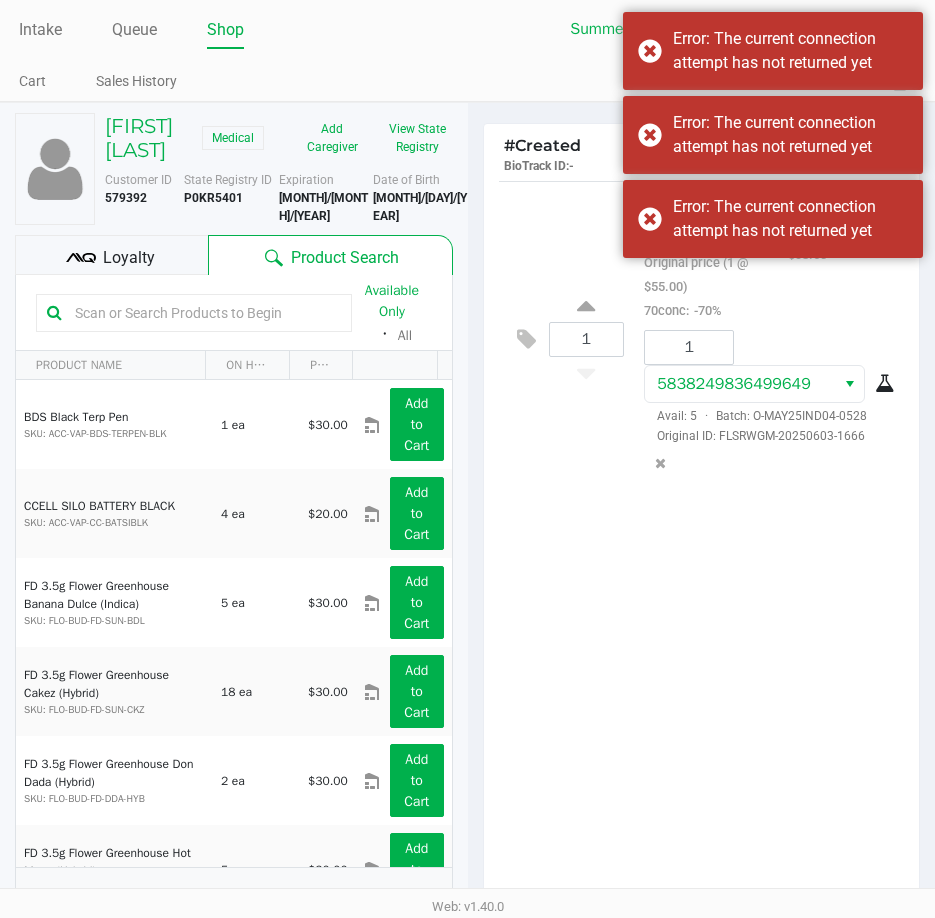 click on "# 11738006 Created BioTrack ID: - Awaiting Payment Clear All" 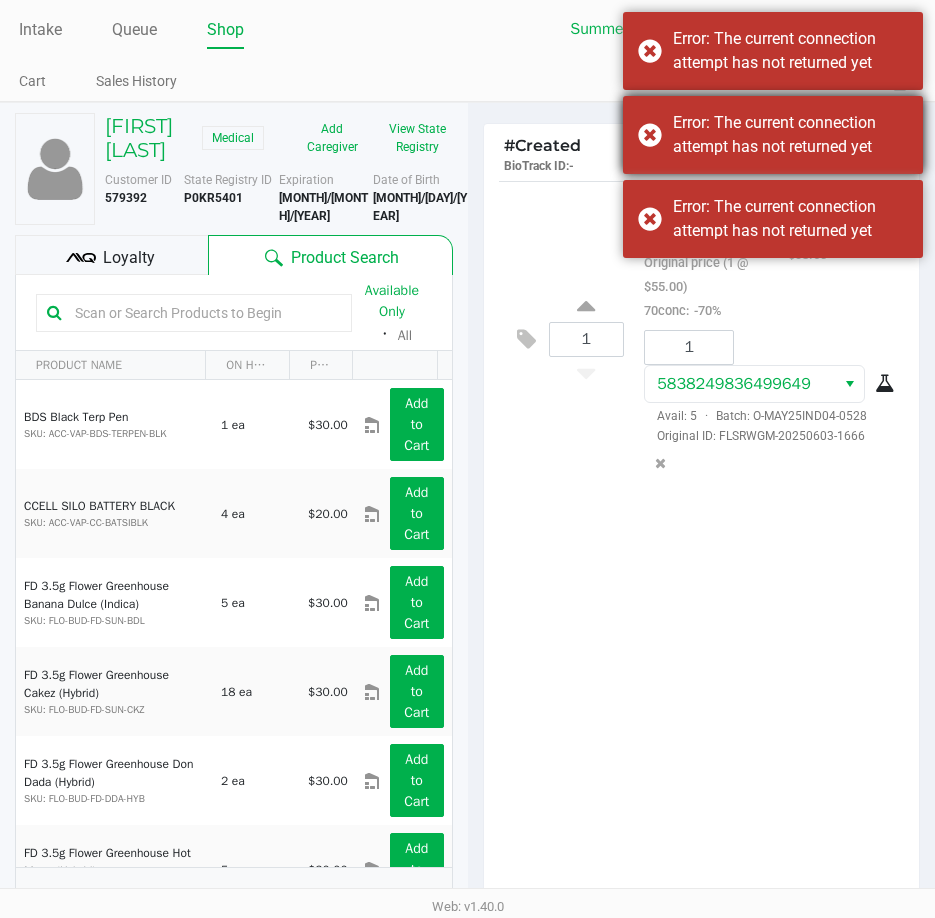 click on "Error: The current connection attempt has not returned yet" at bounding box center (773, 135) 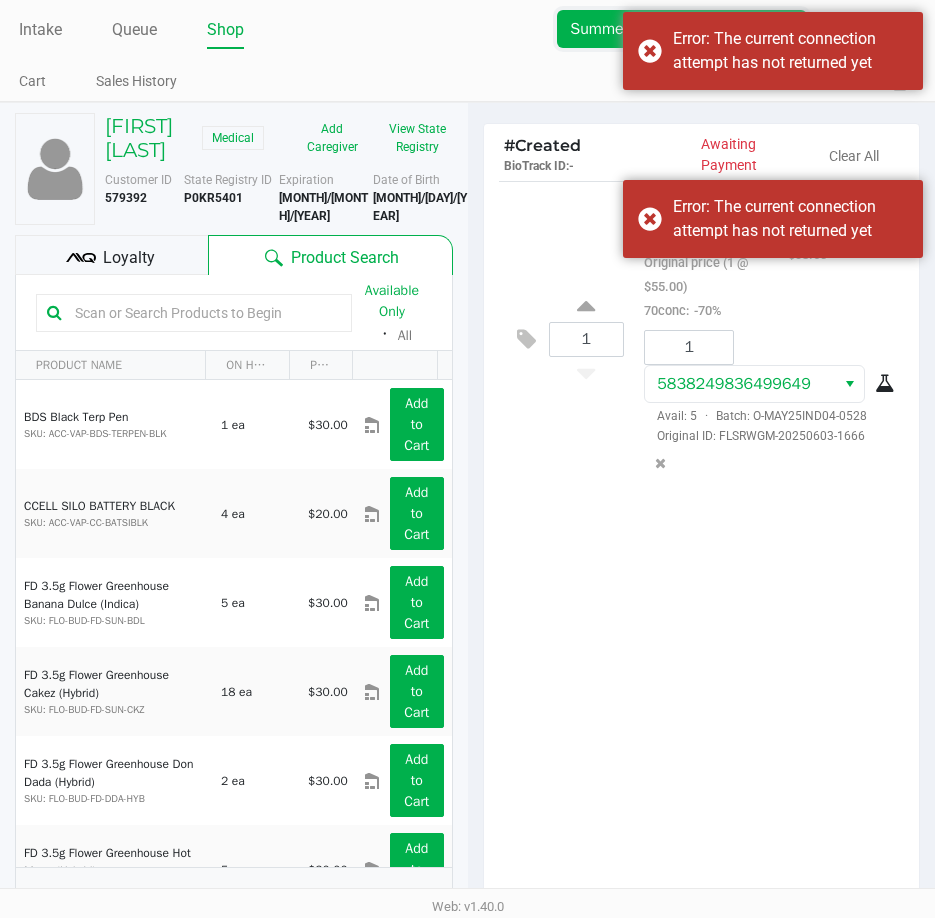click on "Summerfield WC" at bounding box center [682, 29] 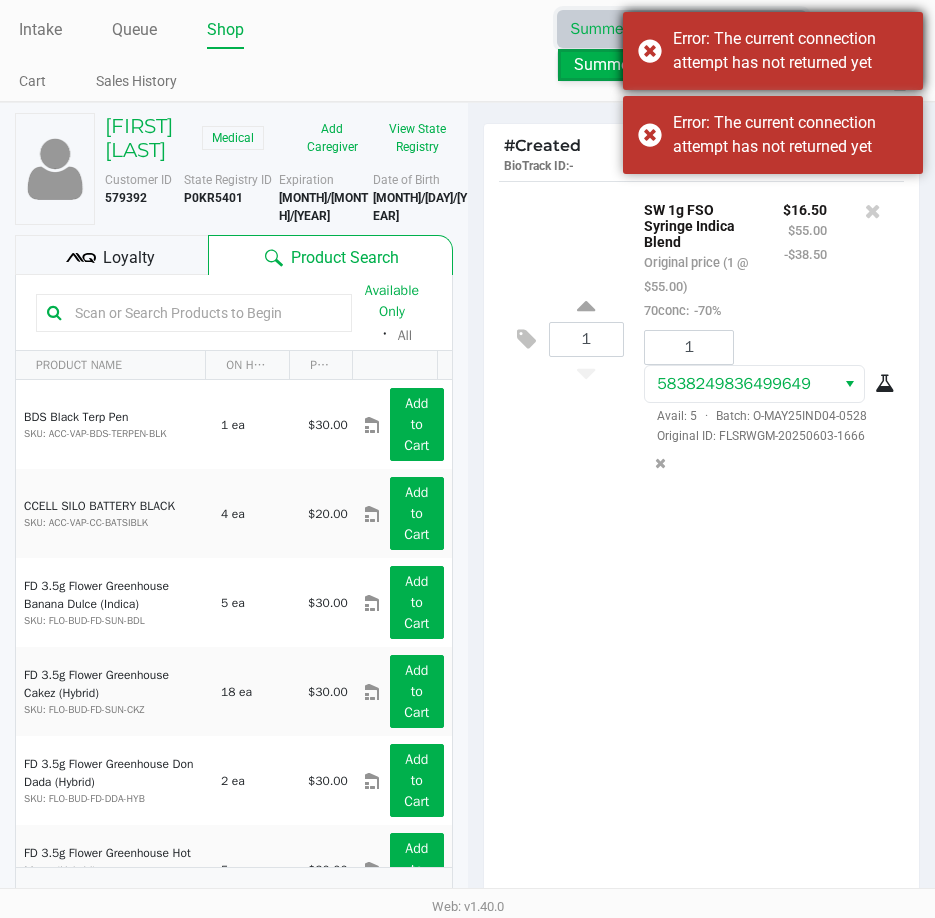 click on "Error: The current connection attempt has not returned yet" at bounding box center (790, 51) 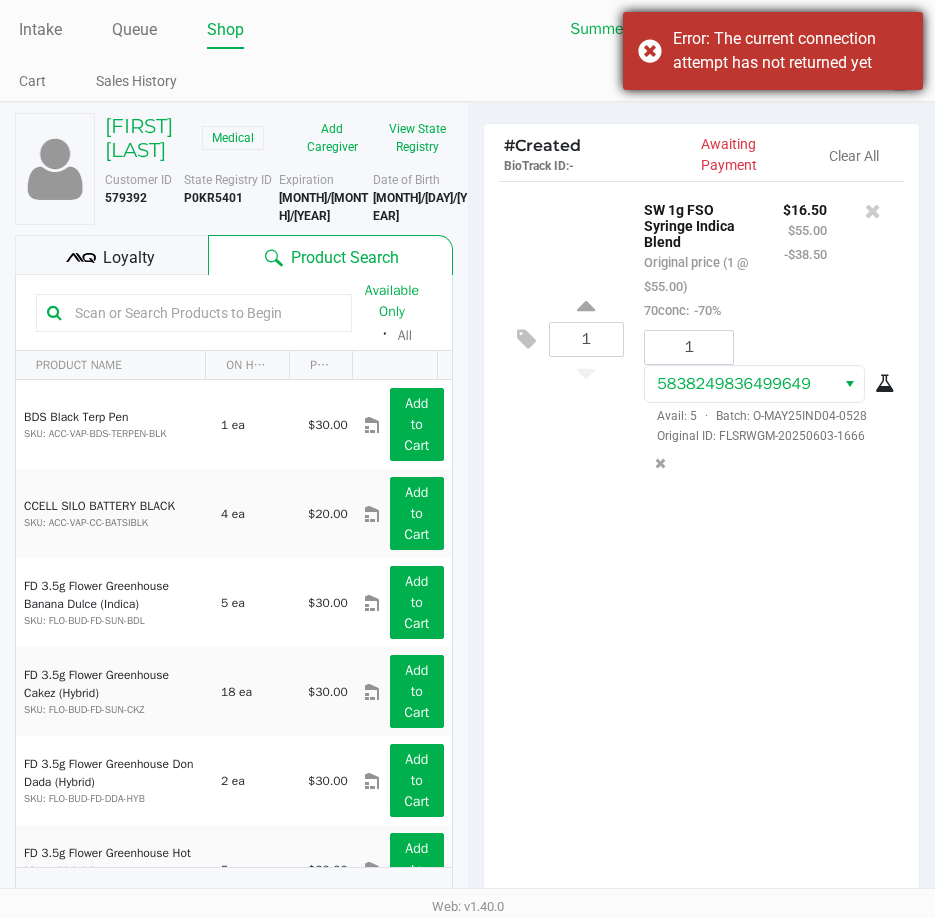 click on "Error: The current connection attempt has not returned yet" at bounding box center [790, 51] 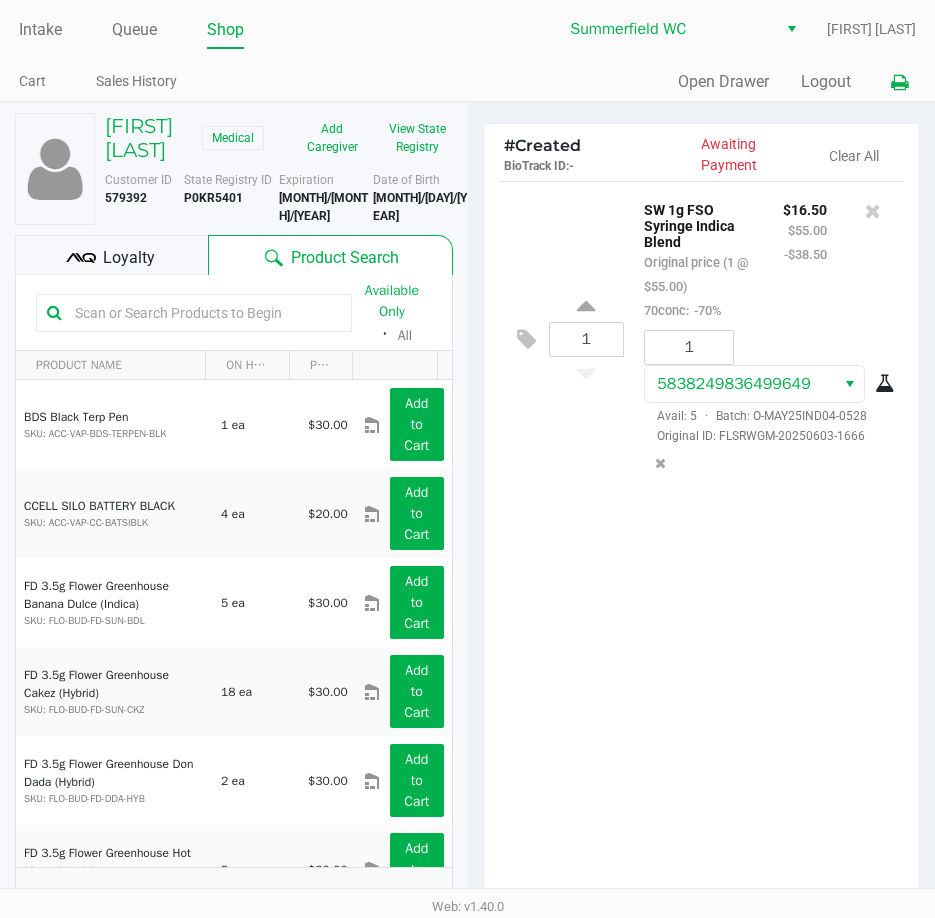 click 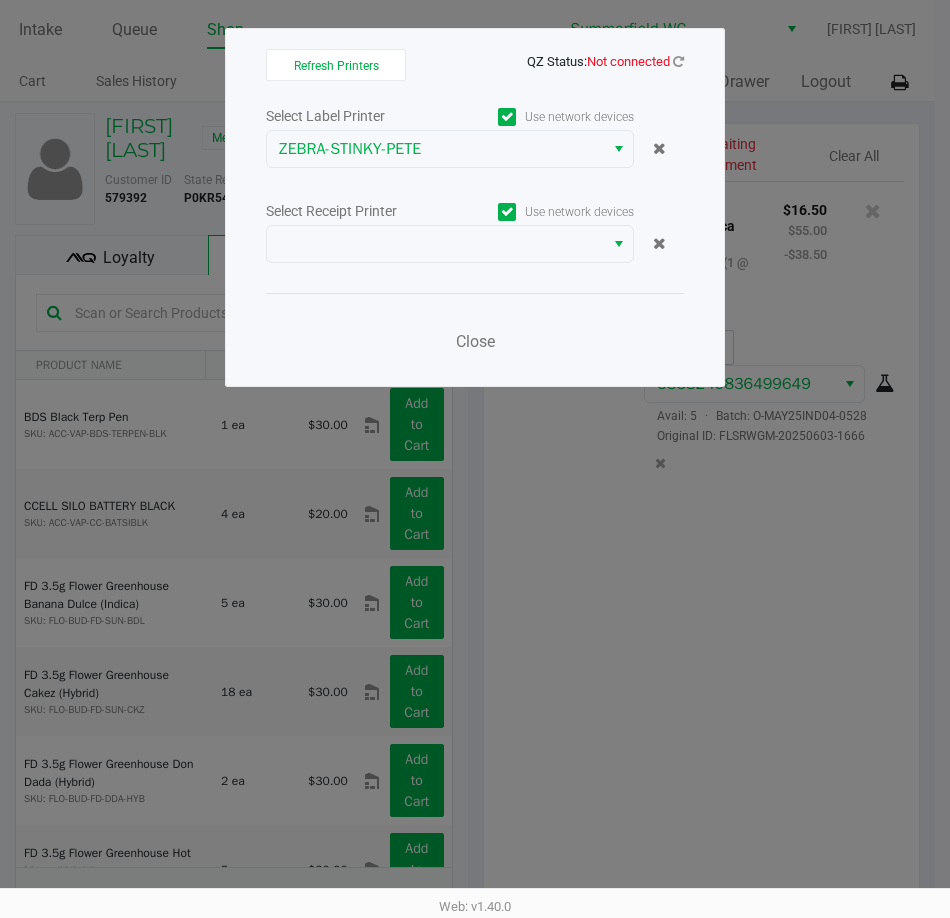 click on "Select Label Printer   Use network devices  ZEBRA-STINKY-PETE  Select Receipt Printer   Use network devices   Close" 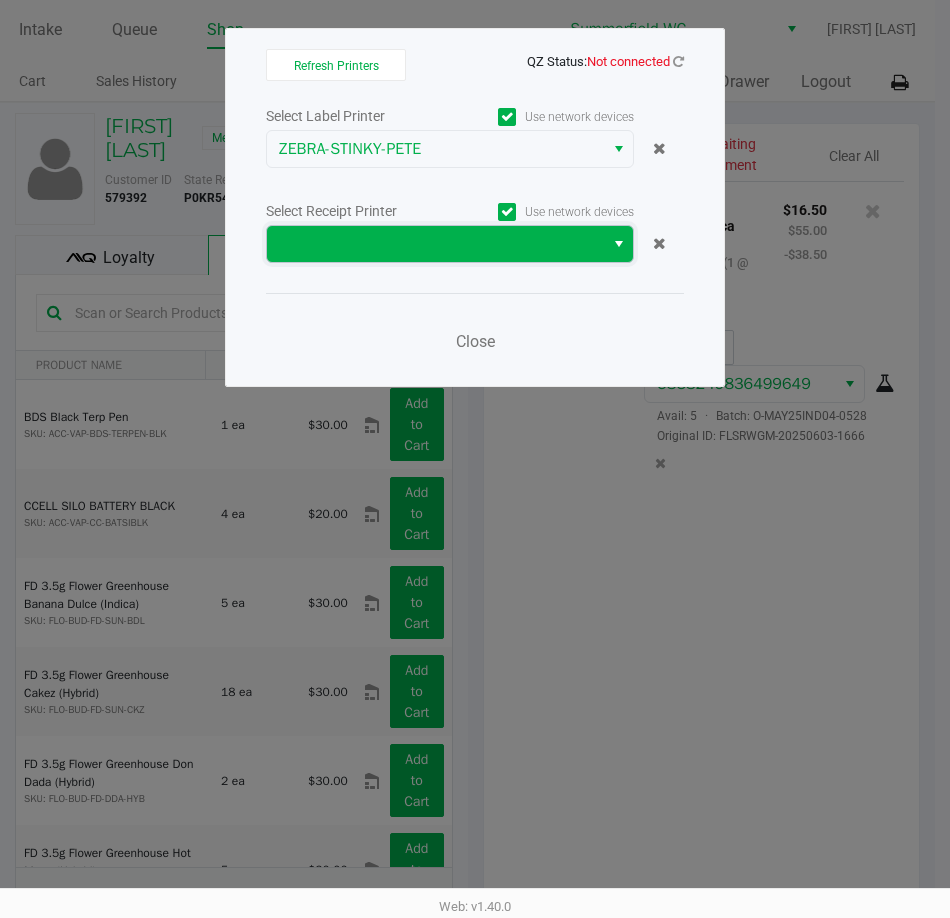 click at bounding box center (435, 244) 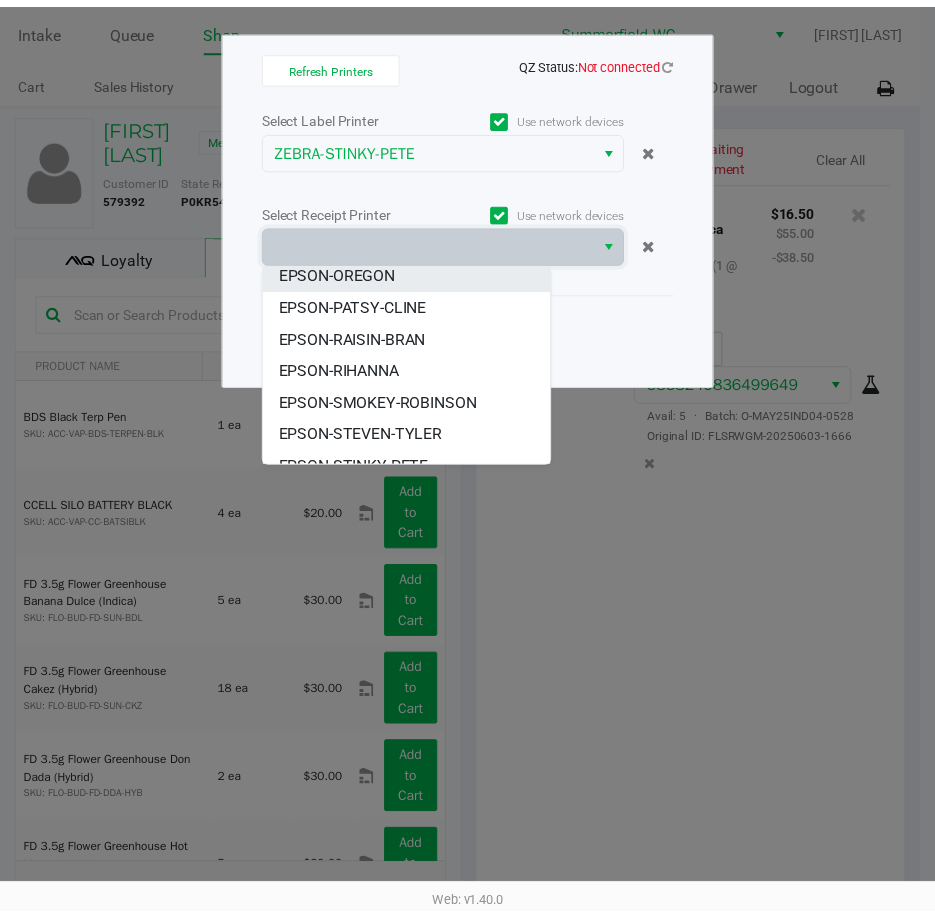 scroll, scrollTop: 216, scrollLeft: 0, axis: vertical 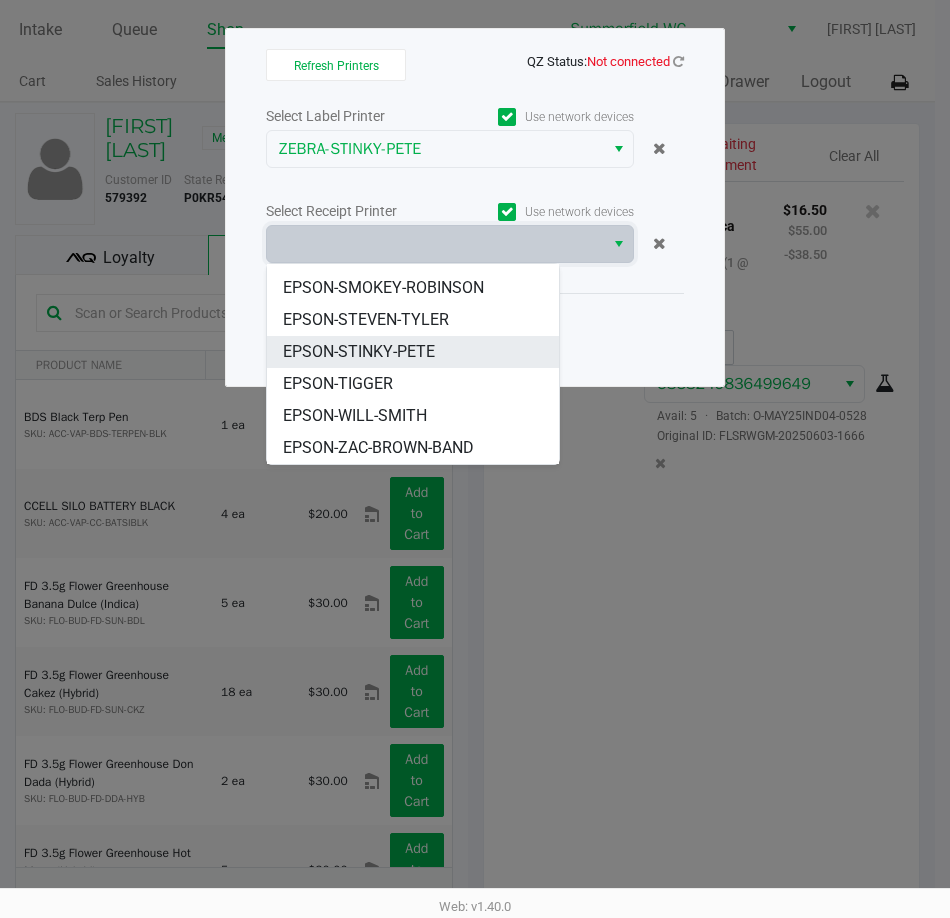 click on "EPSON-STINKY-PETE" at bounding box center (359, 352) 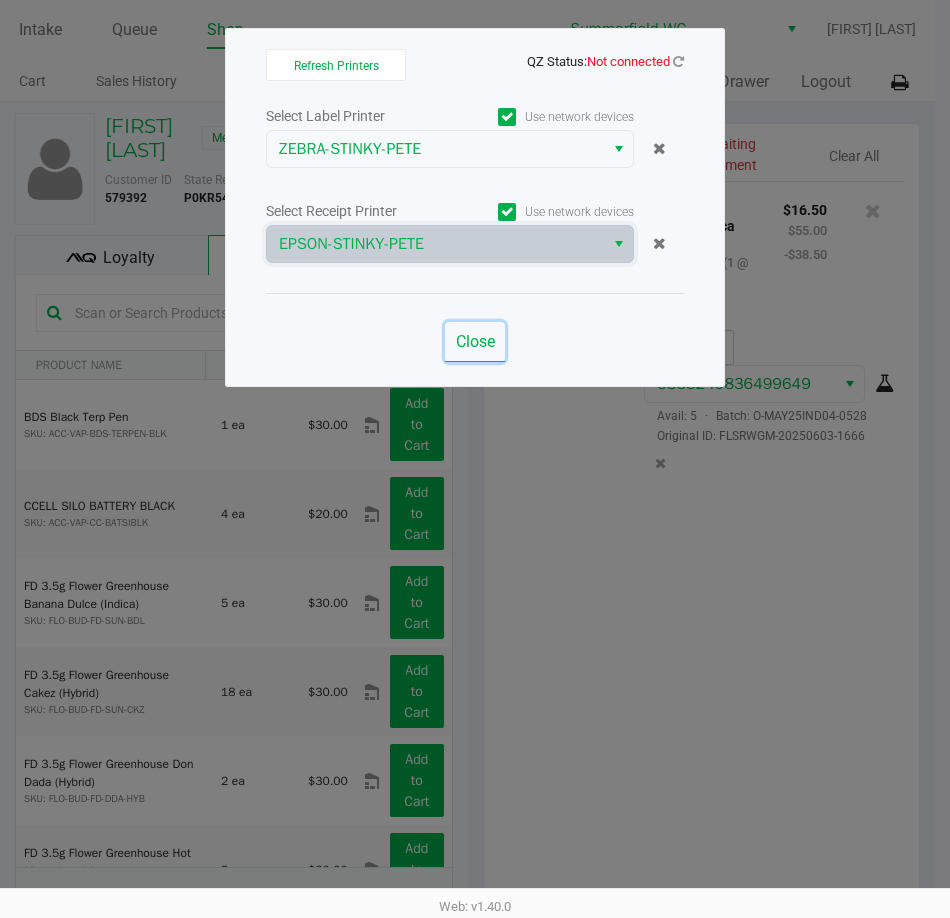 click on "Close" 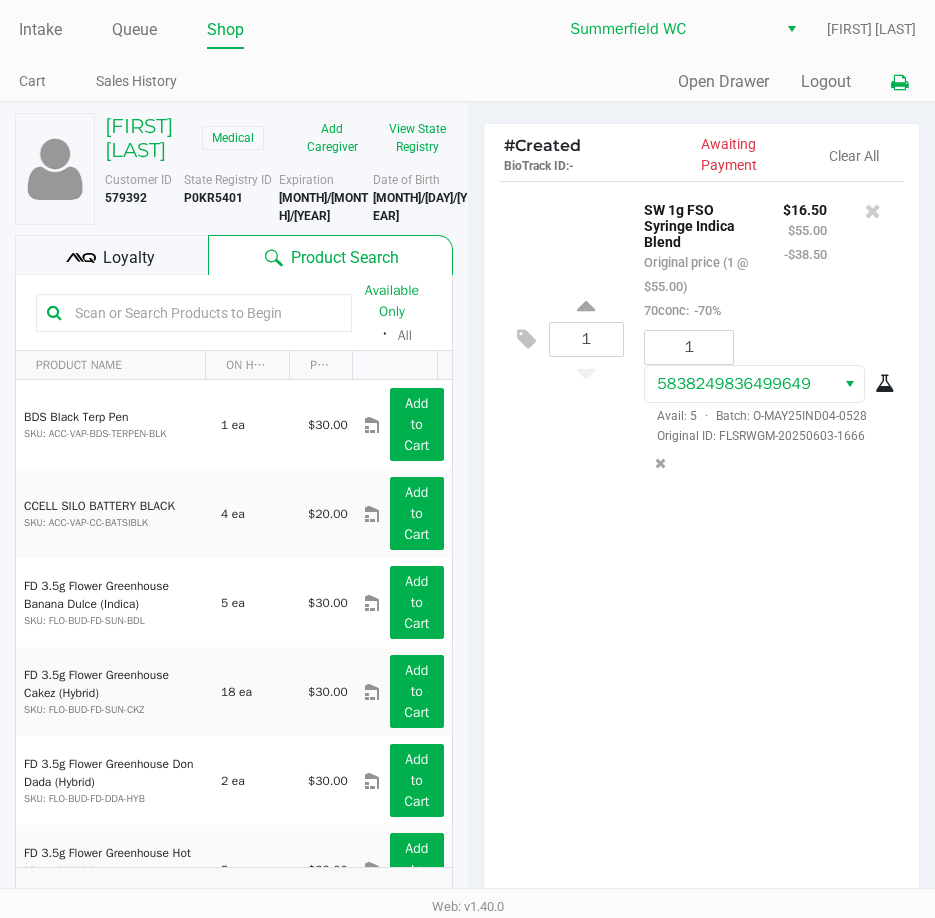 scroll, scrollTop: 254, scrollLeft: 0, axis: vertical 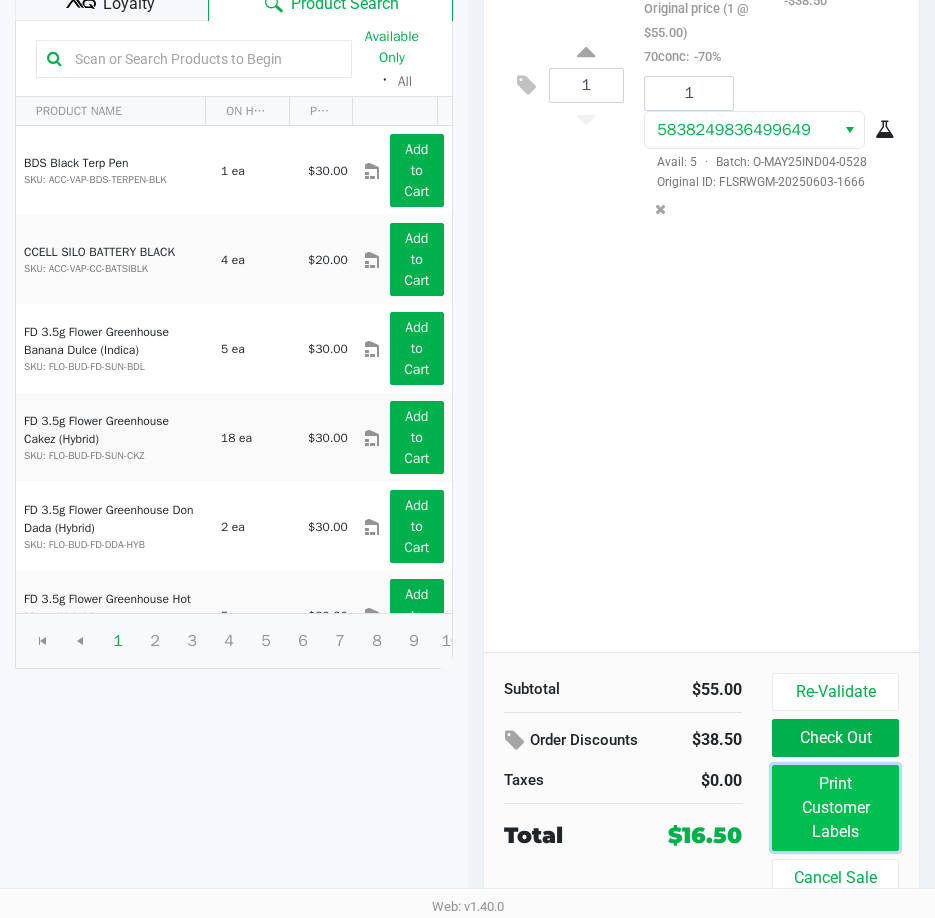 click on "Print Customer Labels" 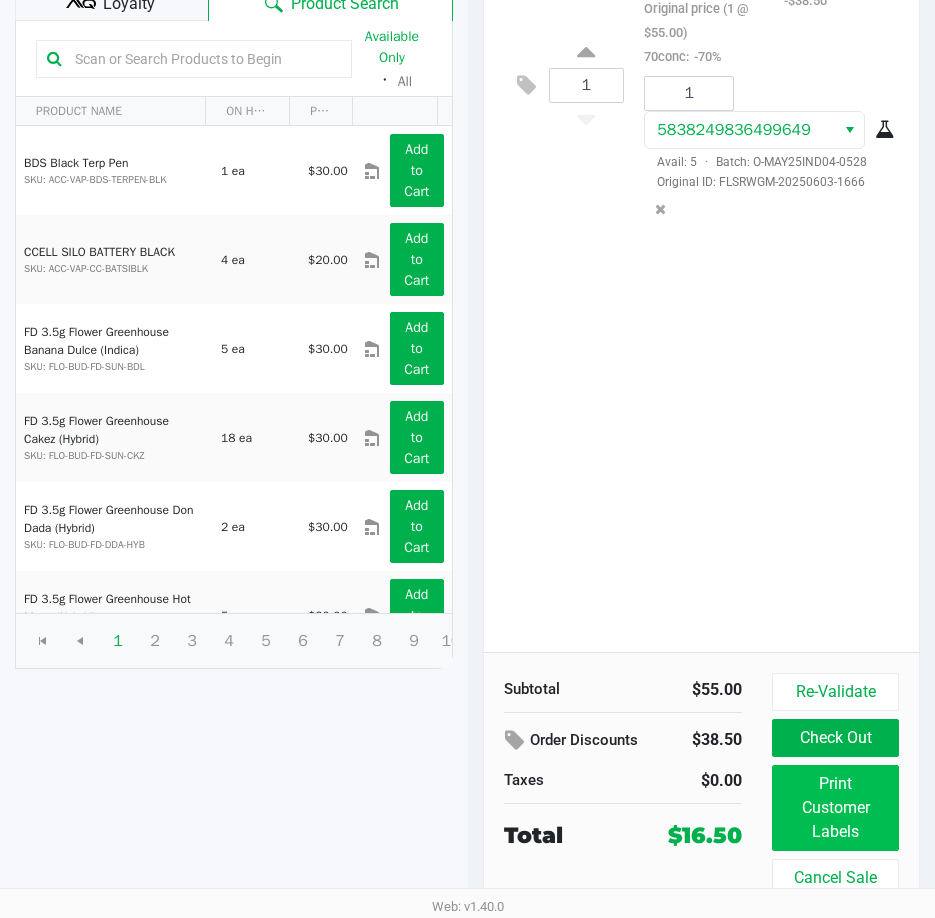 scroll, scrollTop: 0, scrollLeft: 0, axis: both 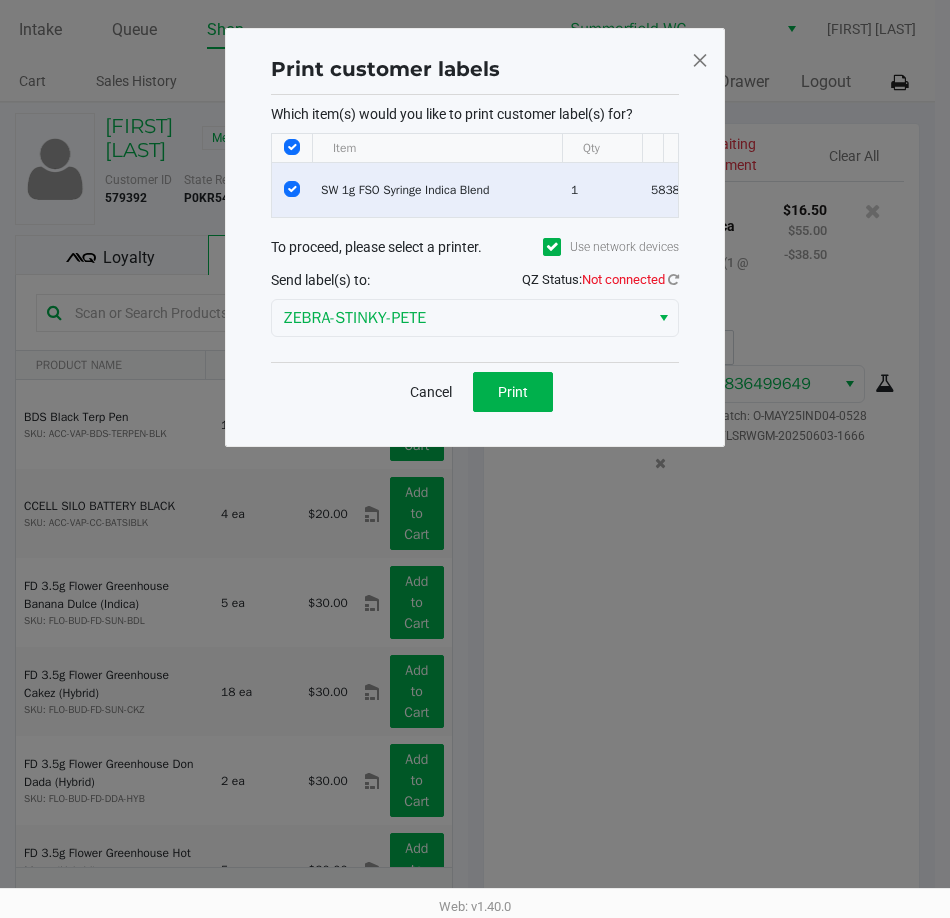 click on "Not connected" 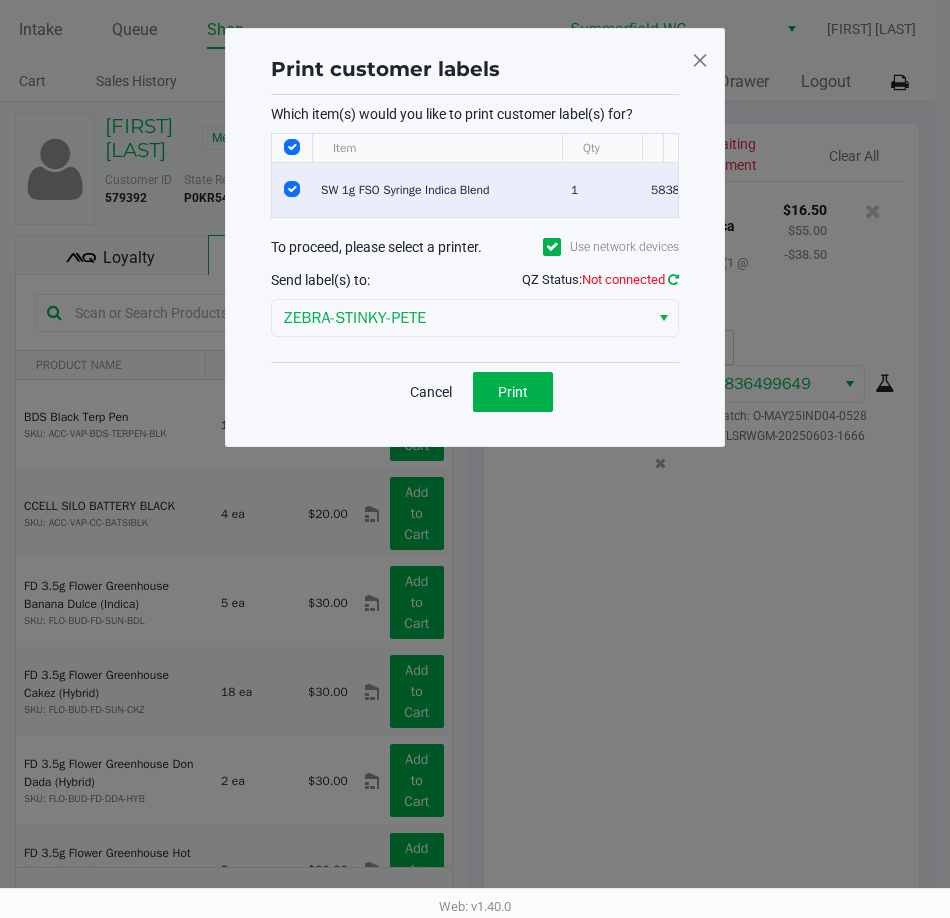 click 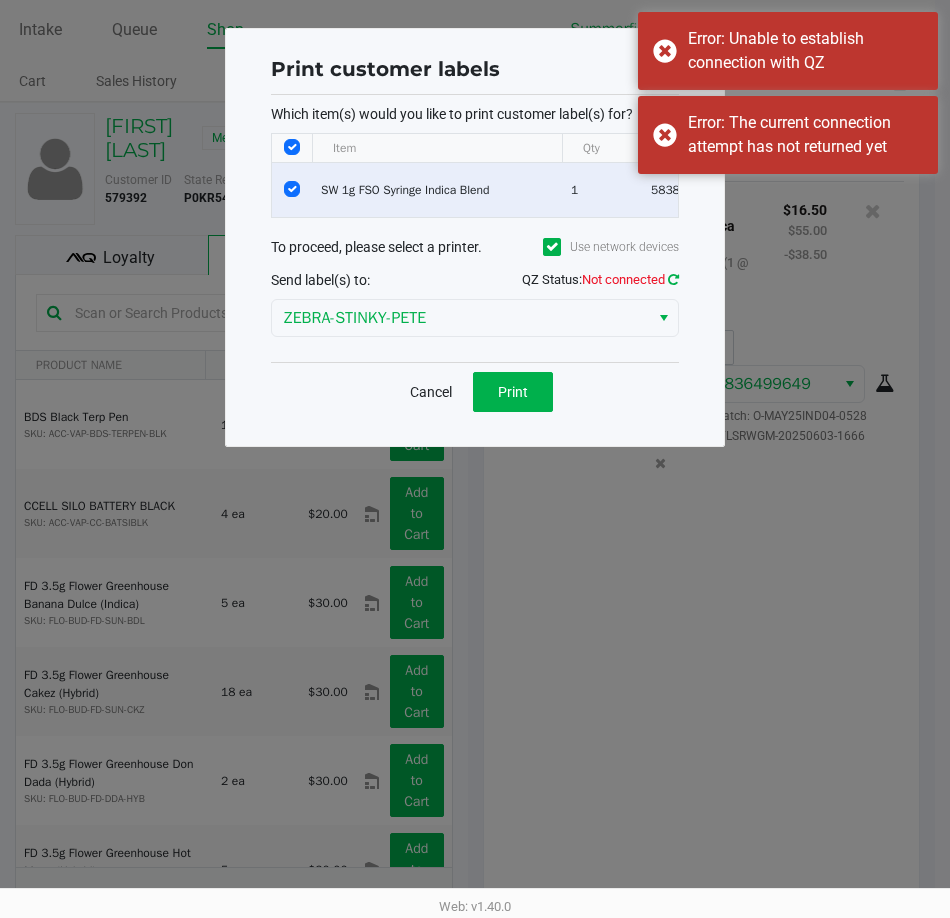 click 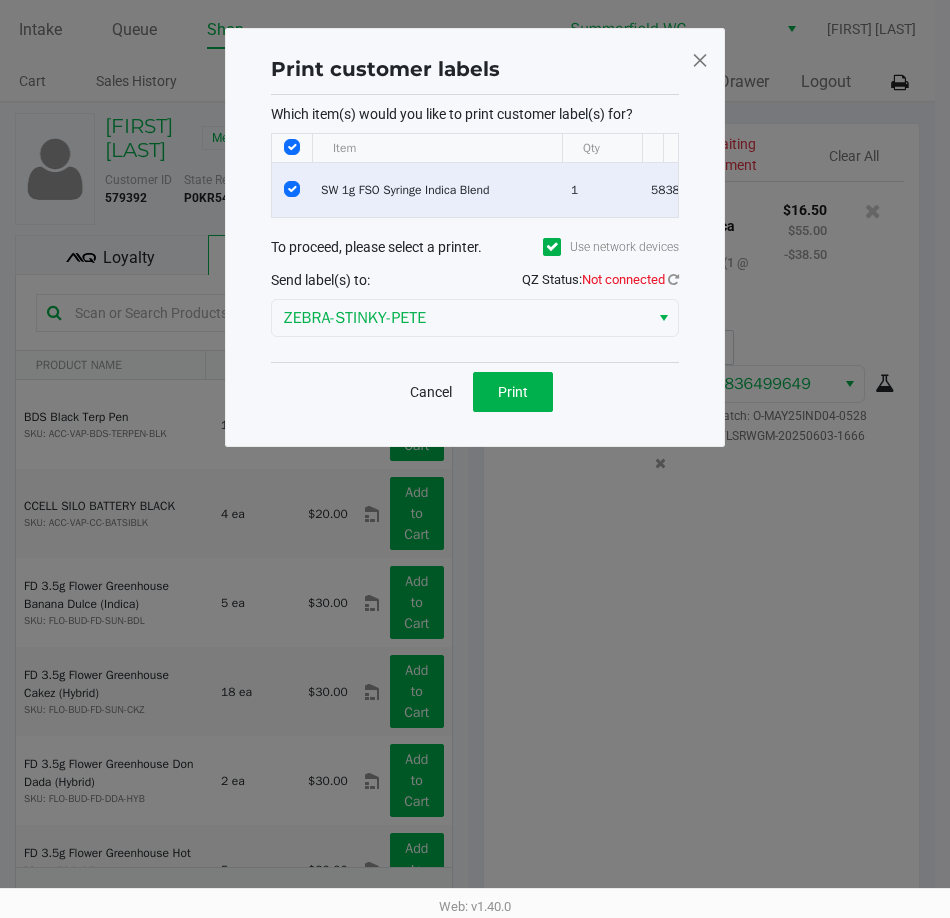 drag, startPoint x: 680, startPoint y: 292, endPoint x: 693, endPoint y: 330, distance: 40.16217 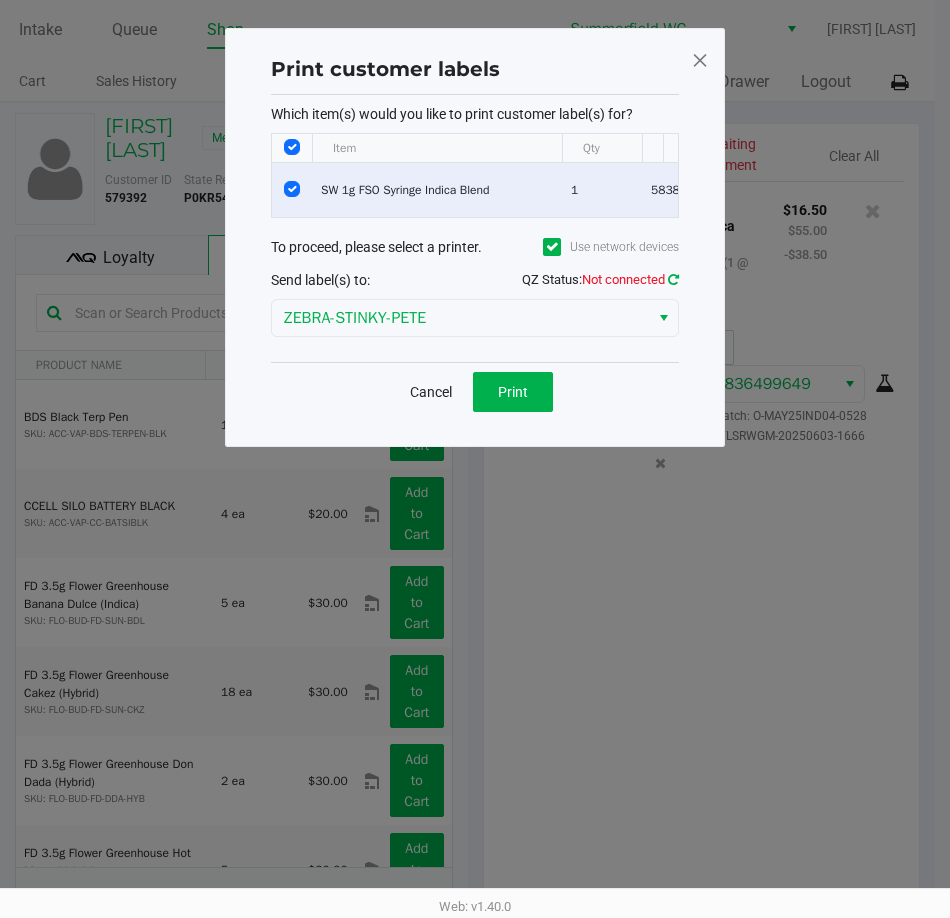 click 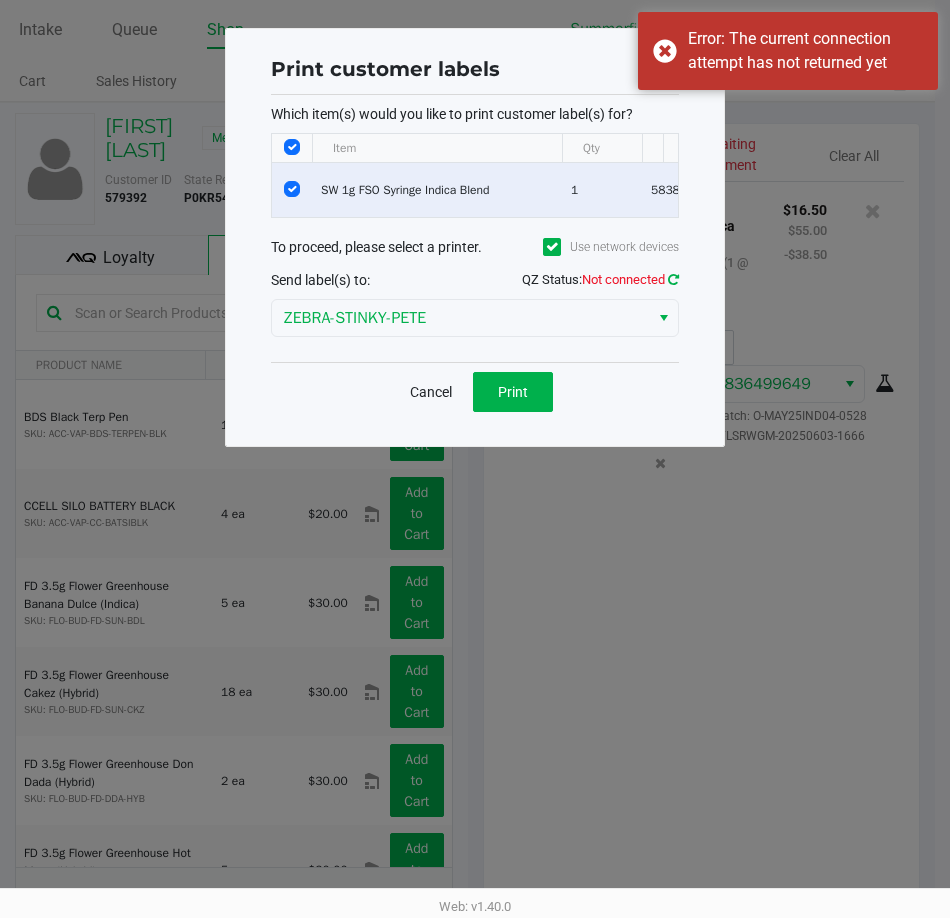 click 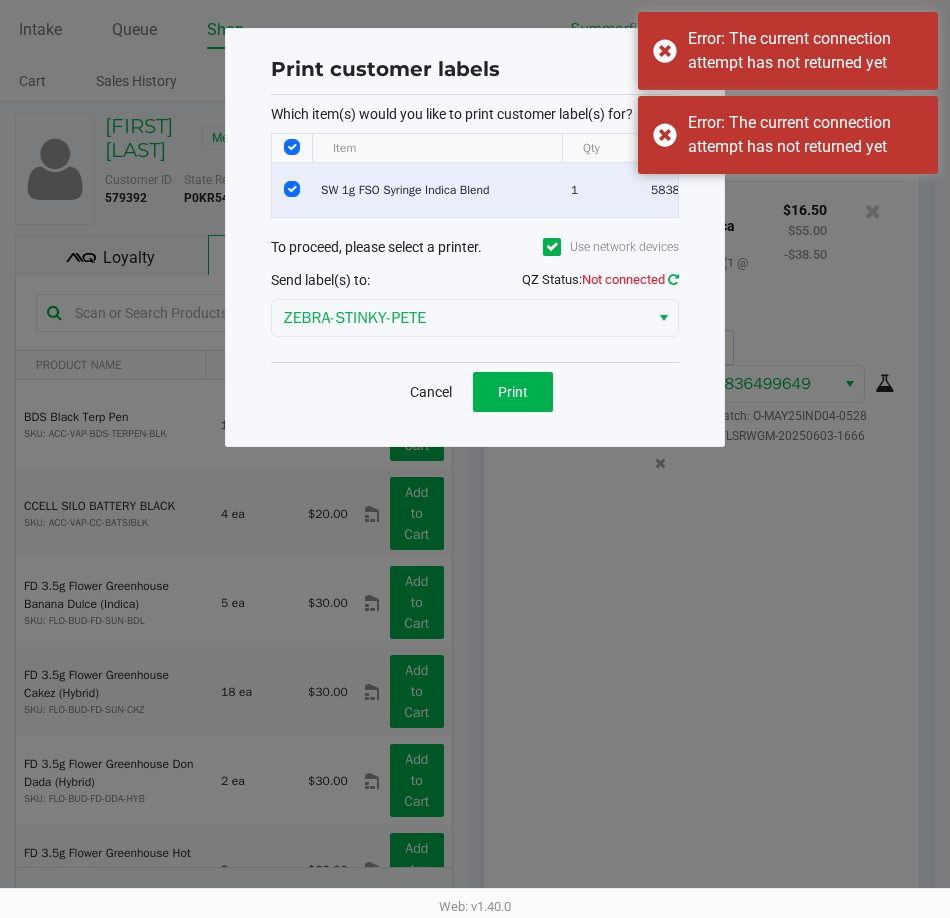 click 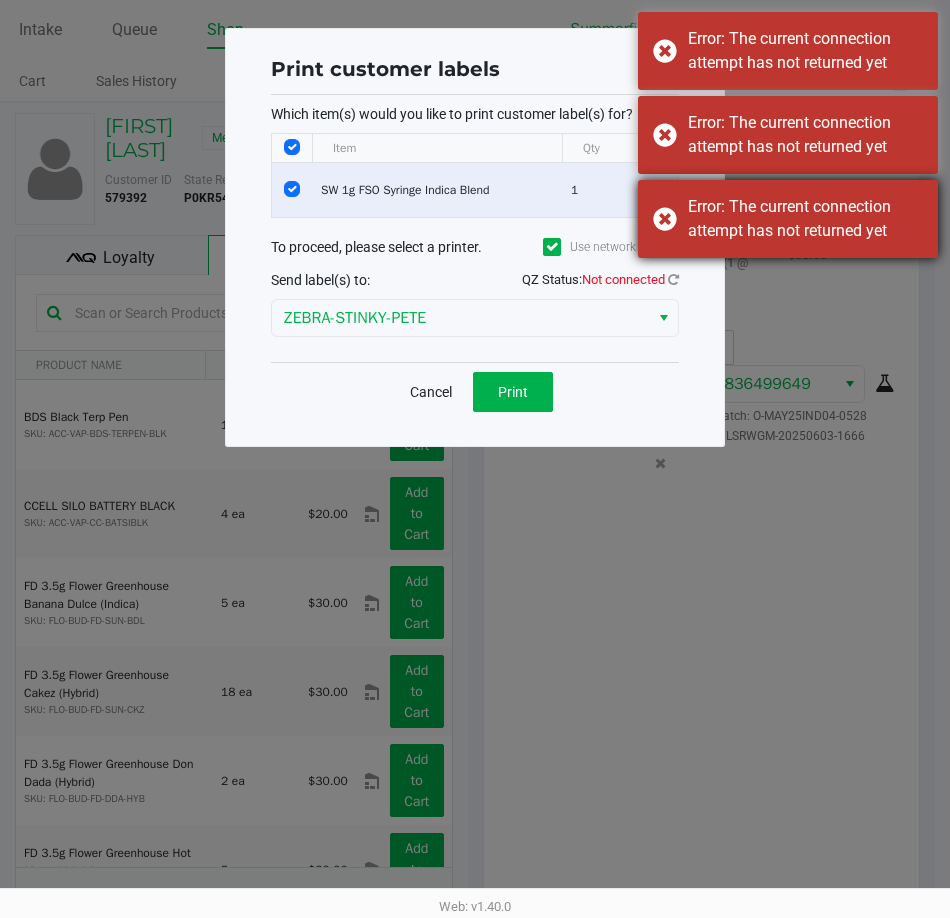 click on "Error: The current connection attempt has not returned yet" at bounding box center [805, 219] 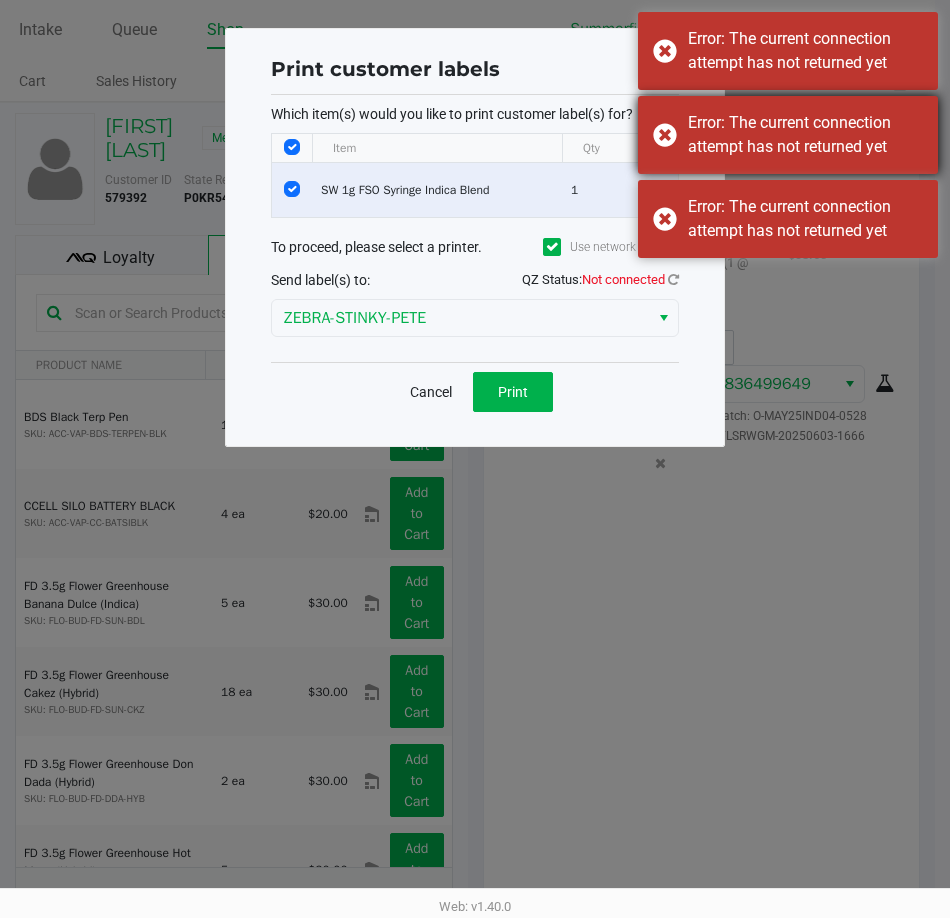 click on "Error: The current connection attempt has not returned yet" at bounding box center (805, 135) 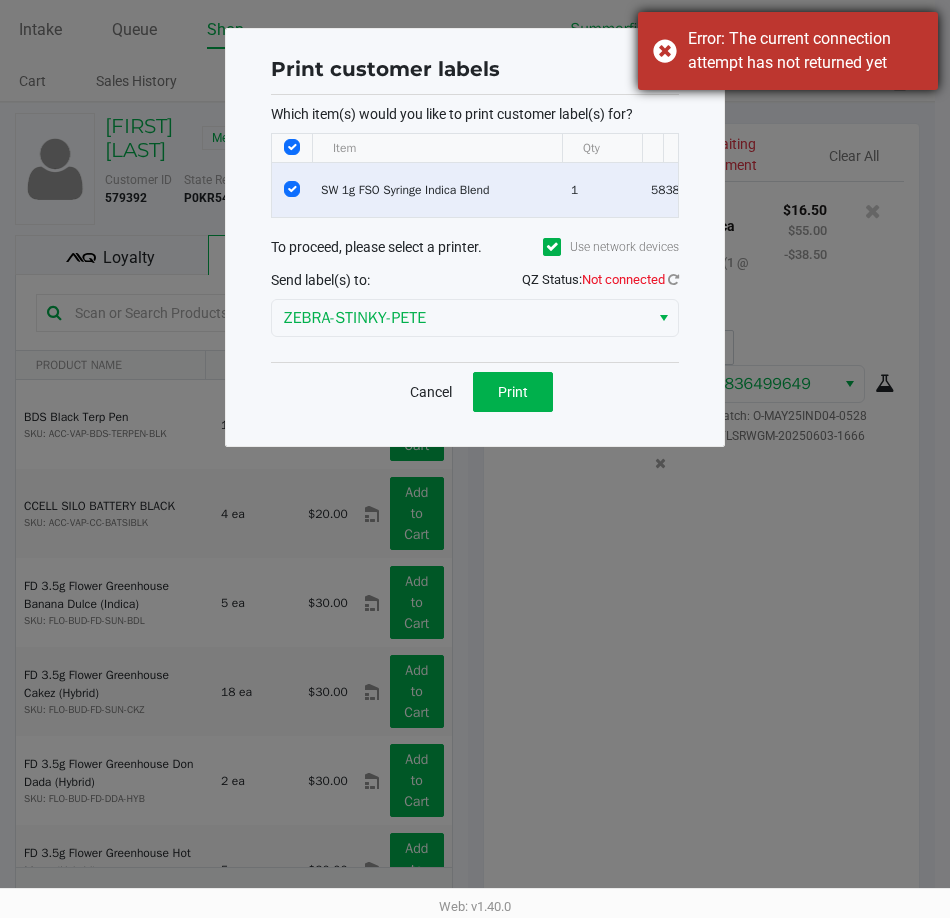click on "Error: The current connection attempt has not returned yet" at bounding box center (788, 51) 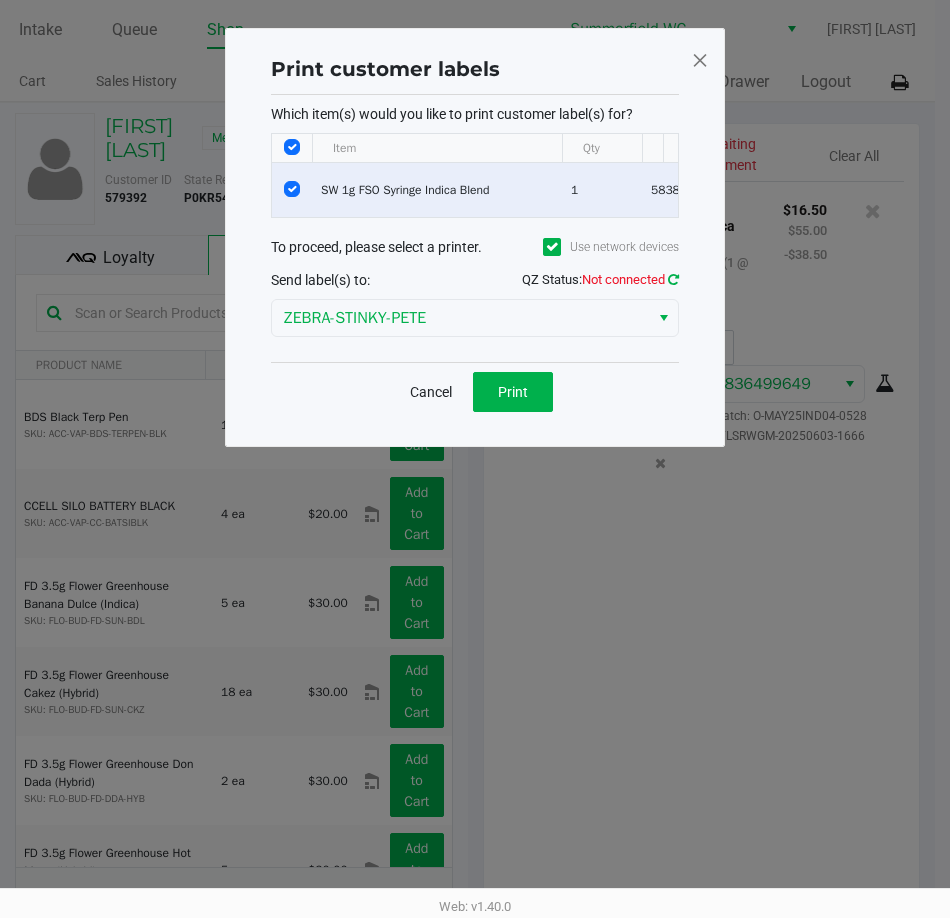 click 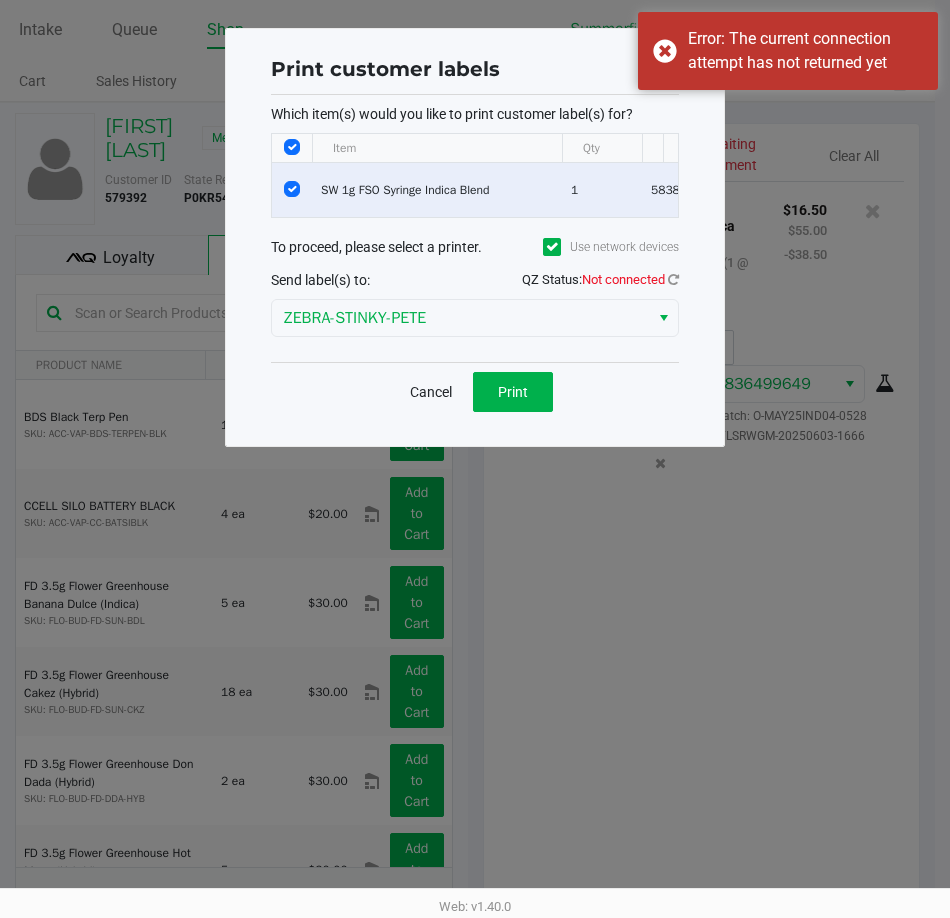 click on "Print customer labels Which item(s) would you like to print customer label(s) for? Item Qty Package # of labels SW 1g FSO Syringe Indica Blend 1 5838249836499649 1 To proceed, please select a printer. Use network devices Send label(s) to: QZ Status: Not connected ZEBRA-STINKY-PETE Cancel Print" 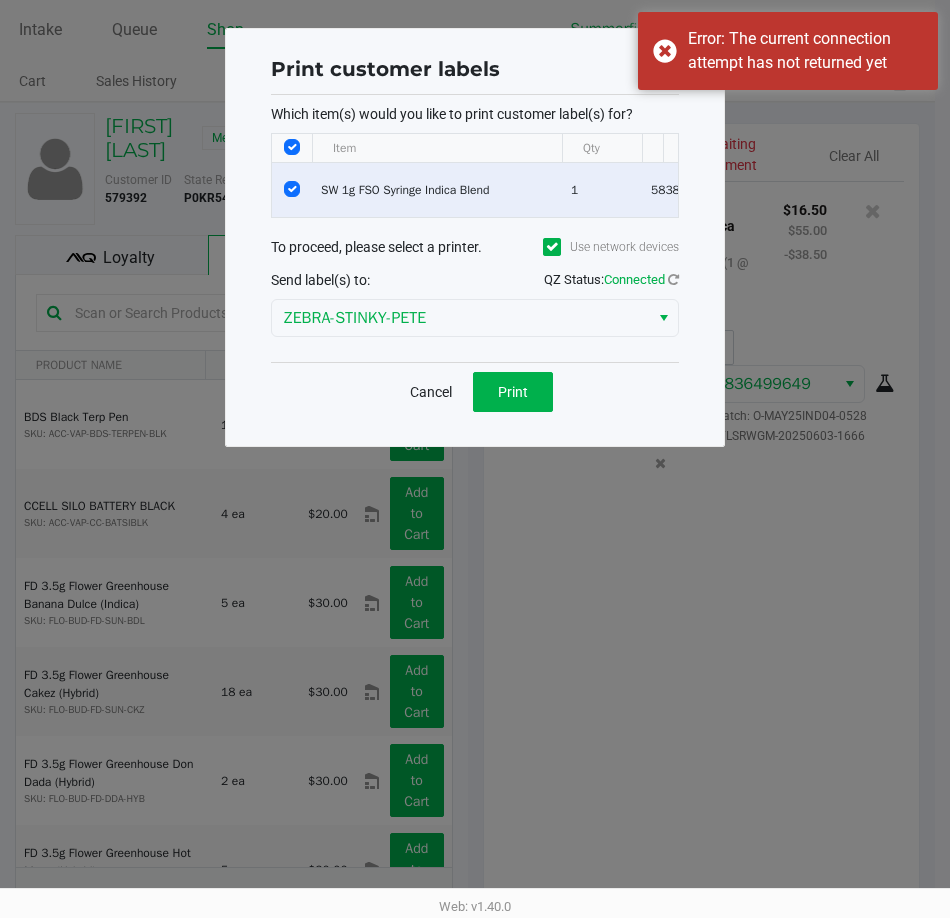 click on "Print customer labels Which item(s) would you like to print customer label(s) for? Item Qty Package # of labels SW 1g FSO Syringe Indica Blend 1 5838249836499649 1 To proceed, please select a printer. Use network devices Send label(s) to: QZ Status: Connected ZEBRA-STINKY-PETE Cancel Print" 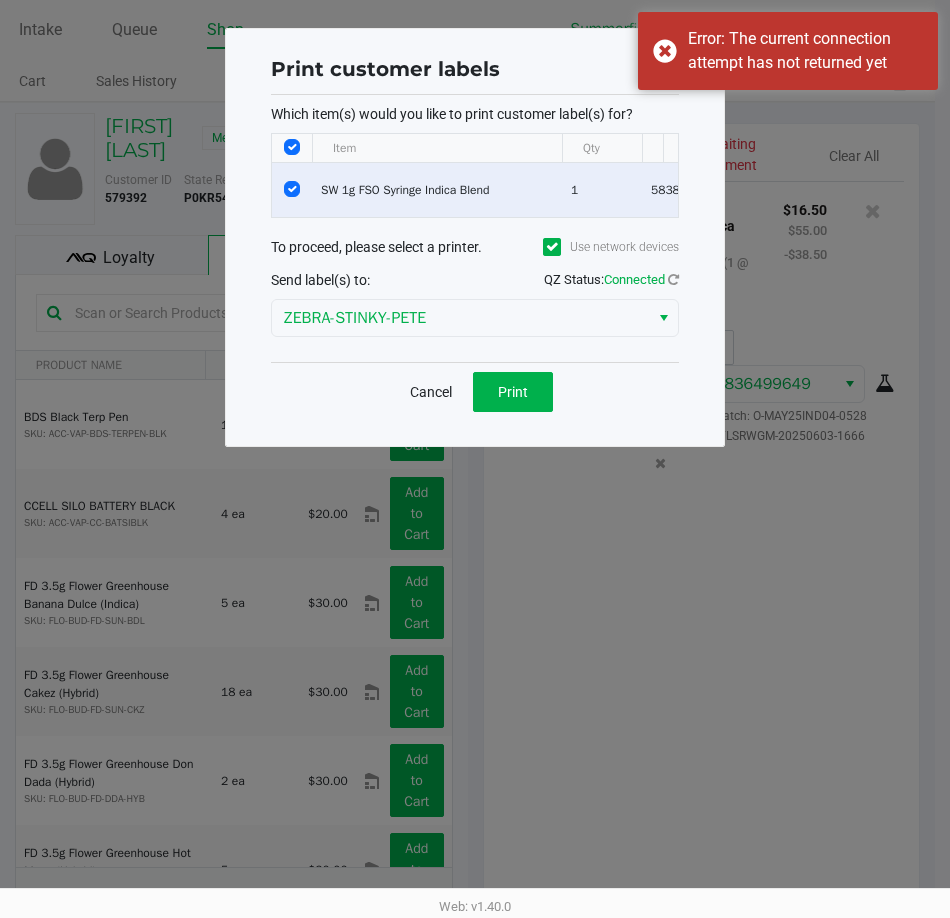 click on "Cancel   Print" 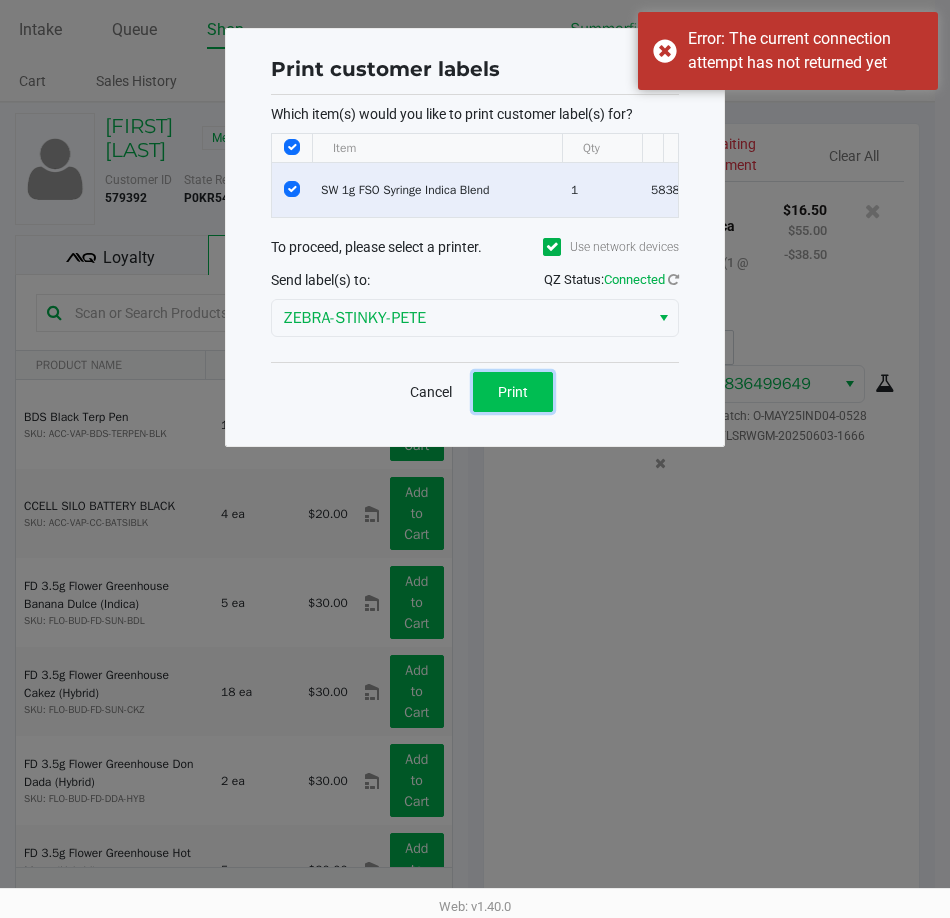 click on "Print" 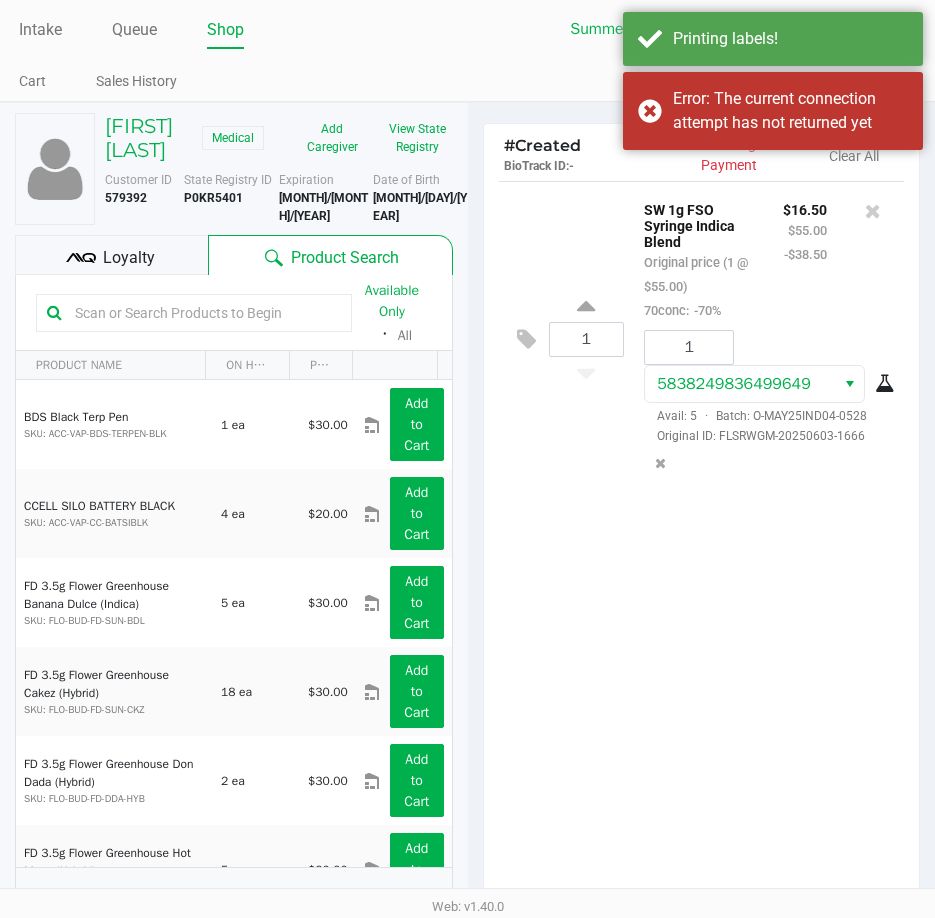 click on "1 SW 1g FSO Syringe Indica Blend Original price (1 @ $55.00) 70conc: -70% $16.50 $55.00 -$38.50 1 5838249836499649 Avail: 5 · Batch: O-MAY25IND04-0528 Original ID: FLSRWGM-20250603-1666" 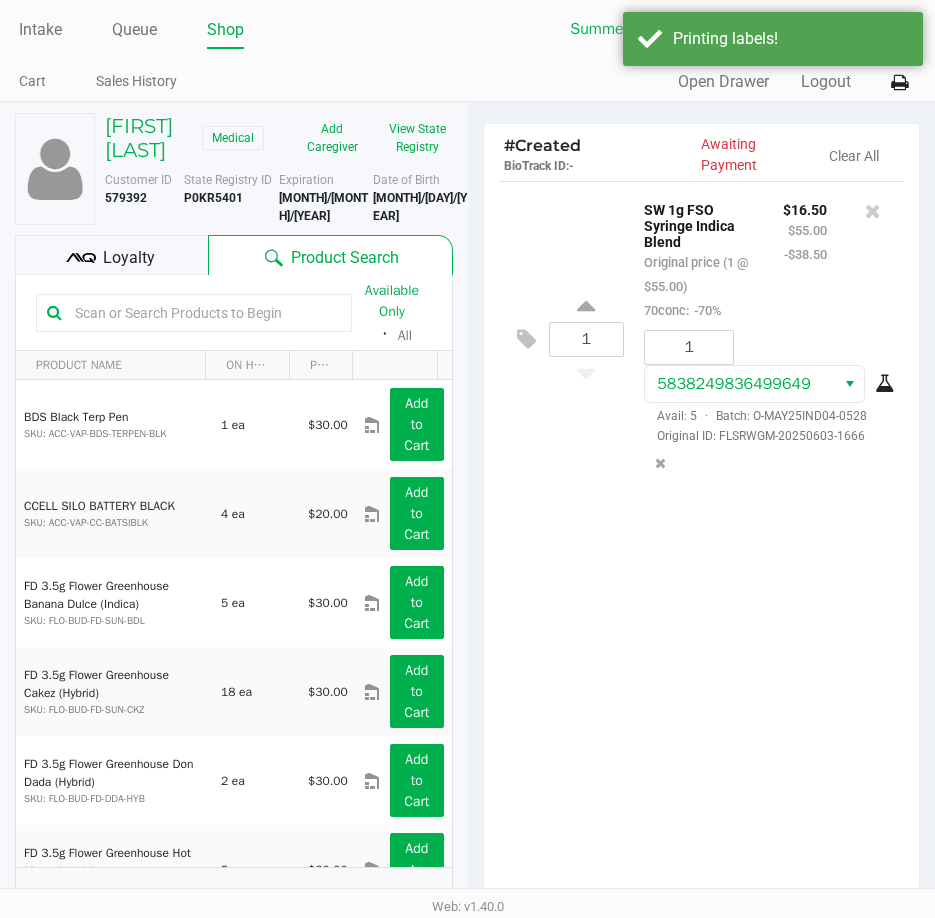 click on "1 SW 1g FSO Syringe Indica Blend Original price (1 @ $55.00) 70conc: -70% $16.50 $55.00 -$38.50 1 5838249836499649 Avail: 5 · Batch: O-MAY25IND04-0528 Original ID: FLSRWGM-20250603-1666" 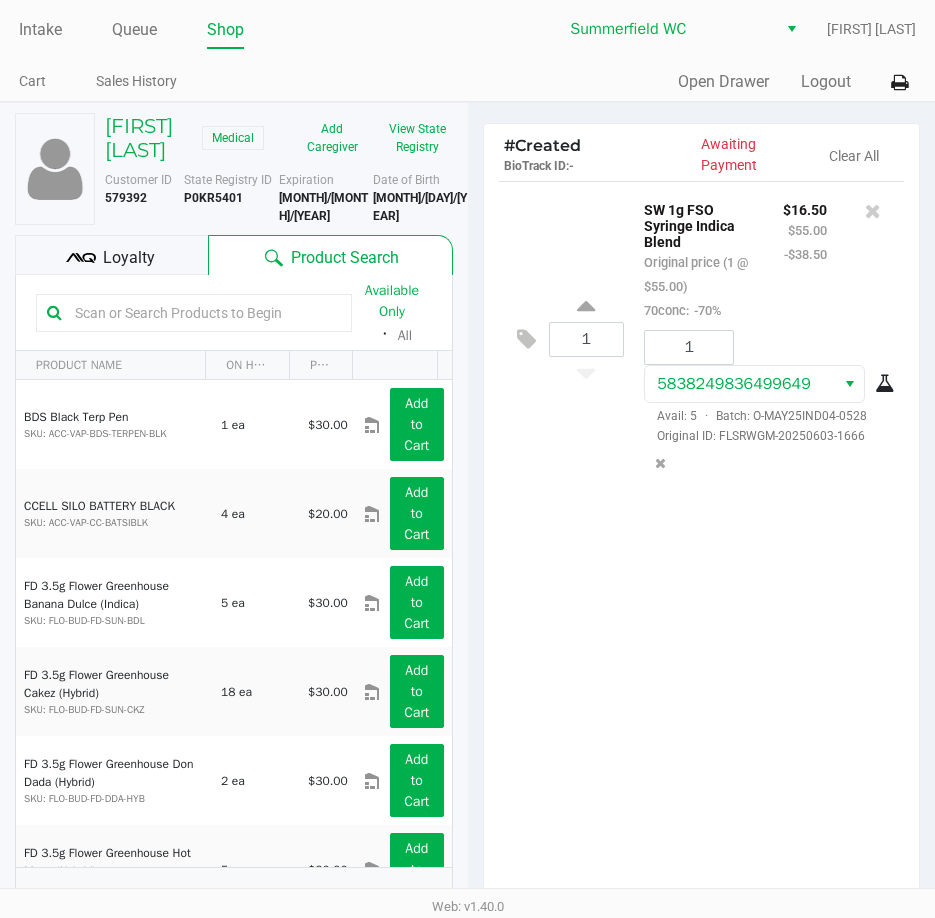 click on "1 SW 1g FSO Syringe Indica Blend Original price (1 @ $55.00) 70conc: -70% $16.50 $55.00 -$38.50 1 5838249836499649 Avail: 5 · Batch: O-MAY25IND04-0528 Original ID: FLSRWGM-20250603-1666" 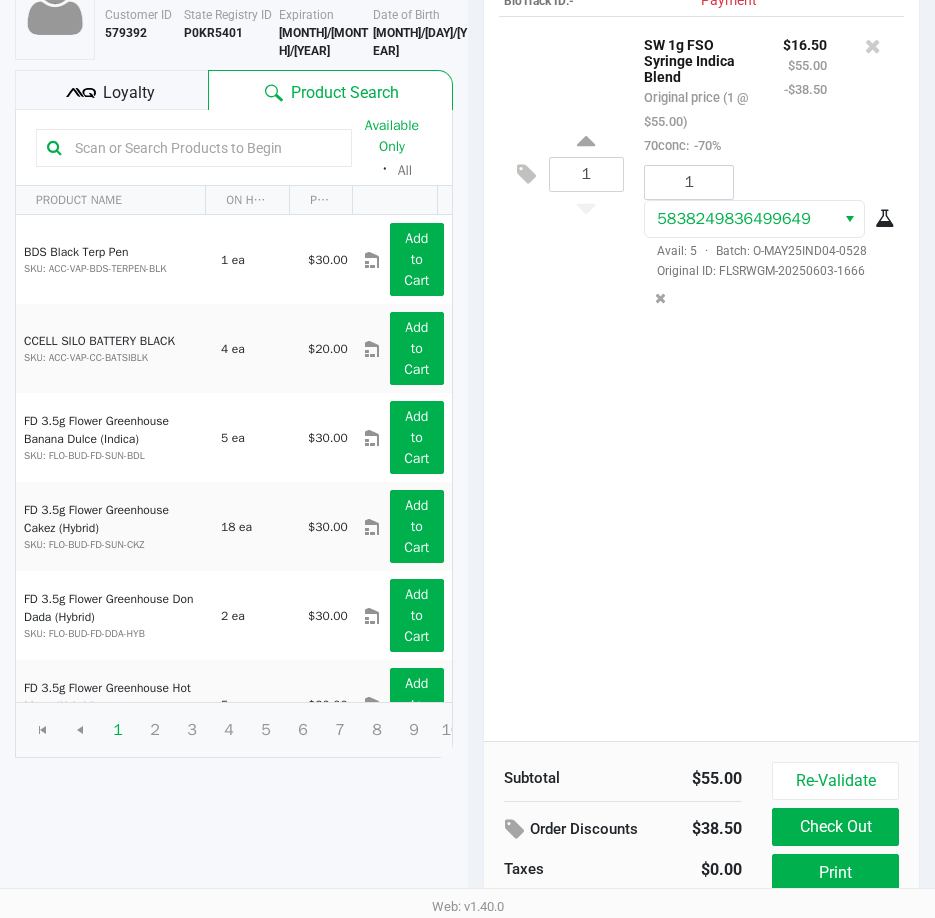 scroll, scrollTop: 254, scrollLeft: 0, axis: vertical 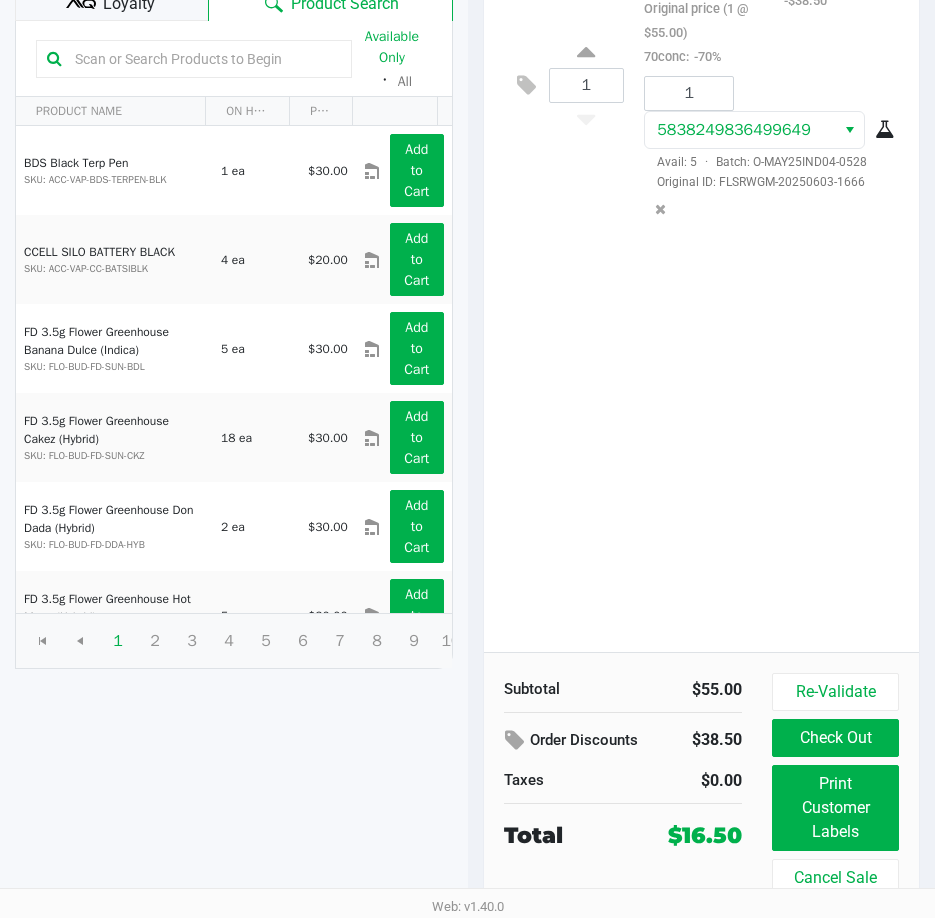 click on "1 SW 1g FSO Syringe Indica Blend Original price (1 @ $55.00) 70conc: -70% $16.50 $55.00 -$38.50 1 5838249836499649 Avail: 5 · Batch: O-MAY25IND04-0528 Original ID: FLSRWGM-20250603-1666" 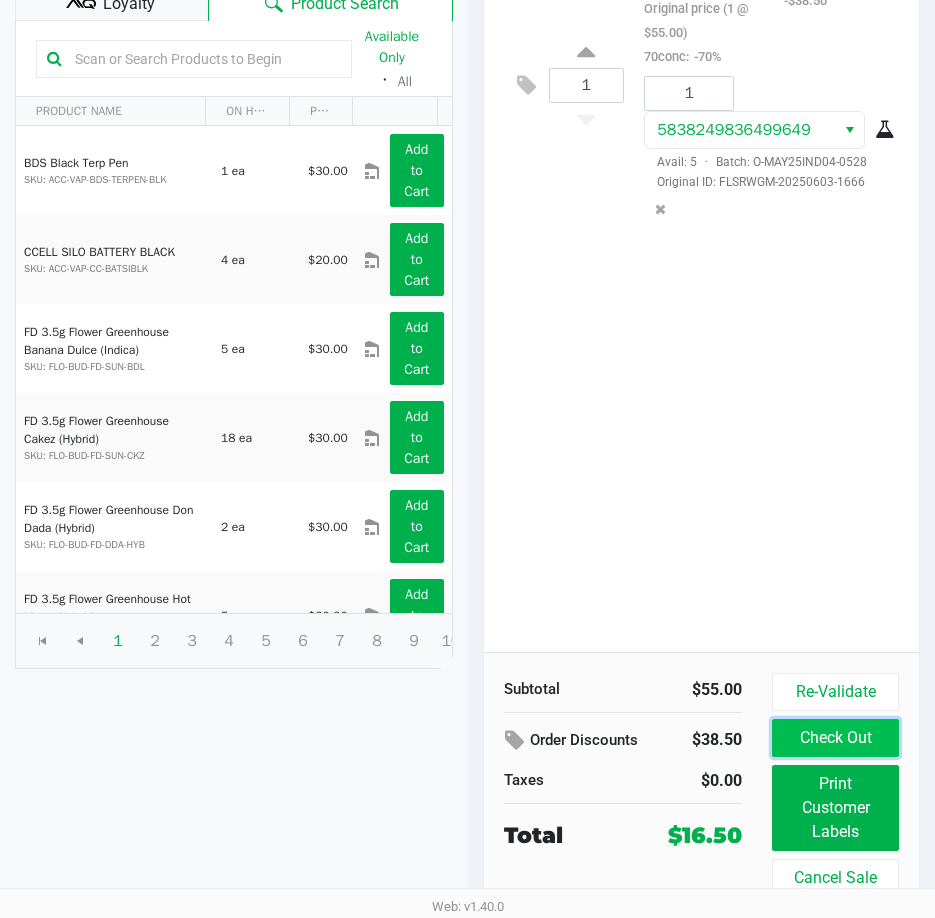 click on "Check Out" 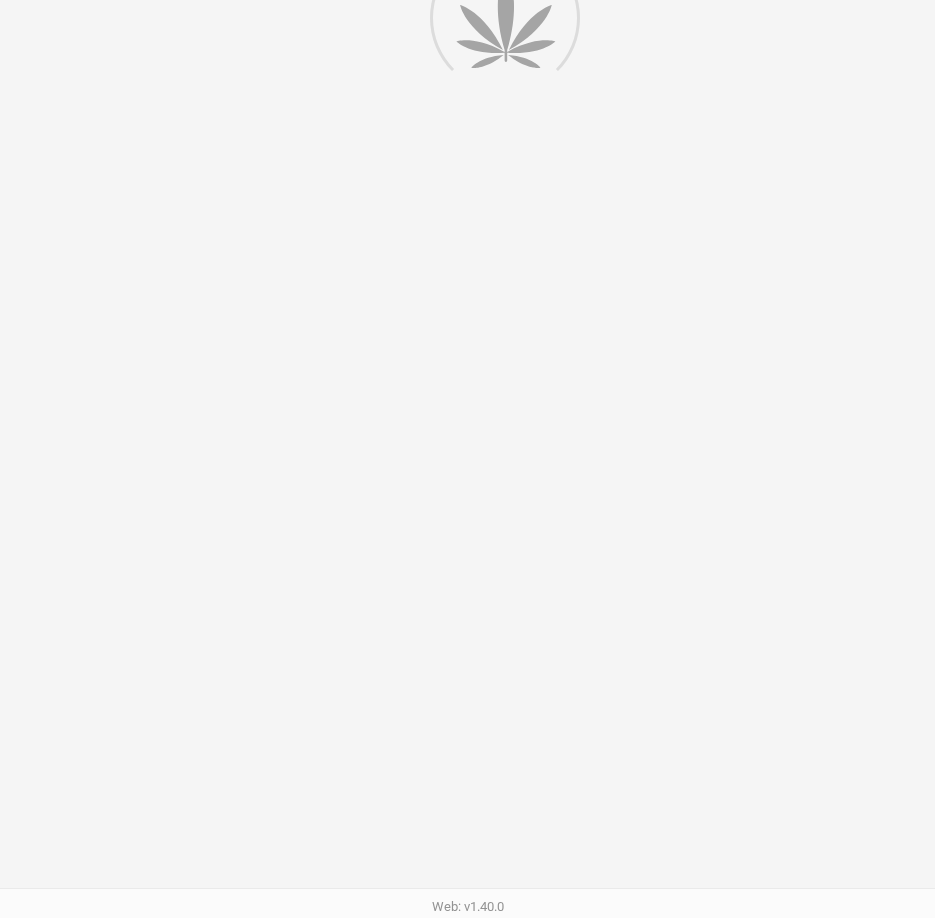 scroll, scrollTop: 0, scrollLeft: 0, axis: both 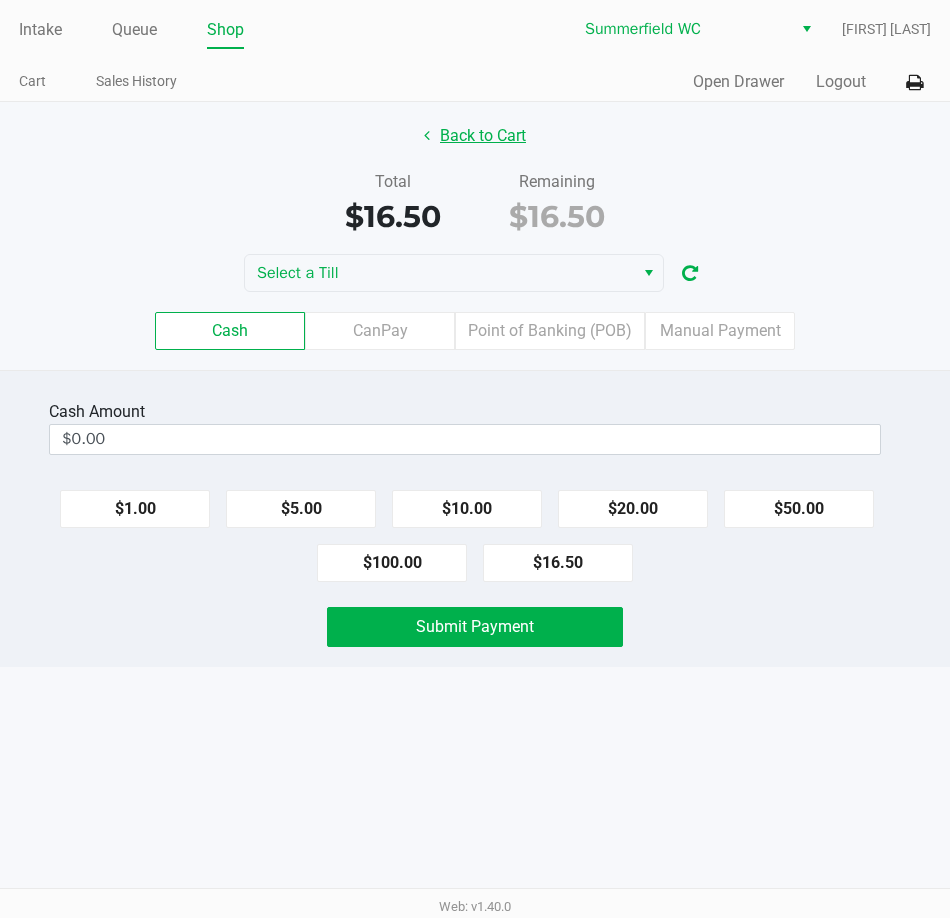 click on "Back to Cart" 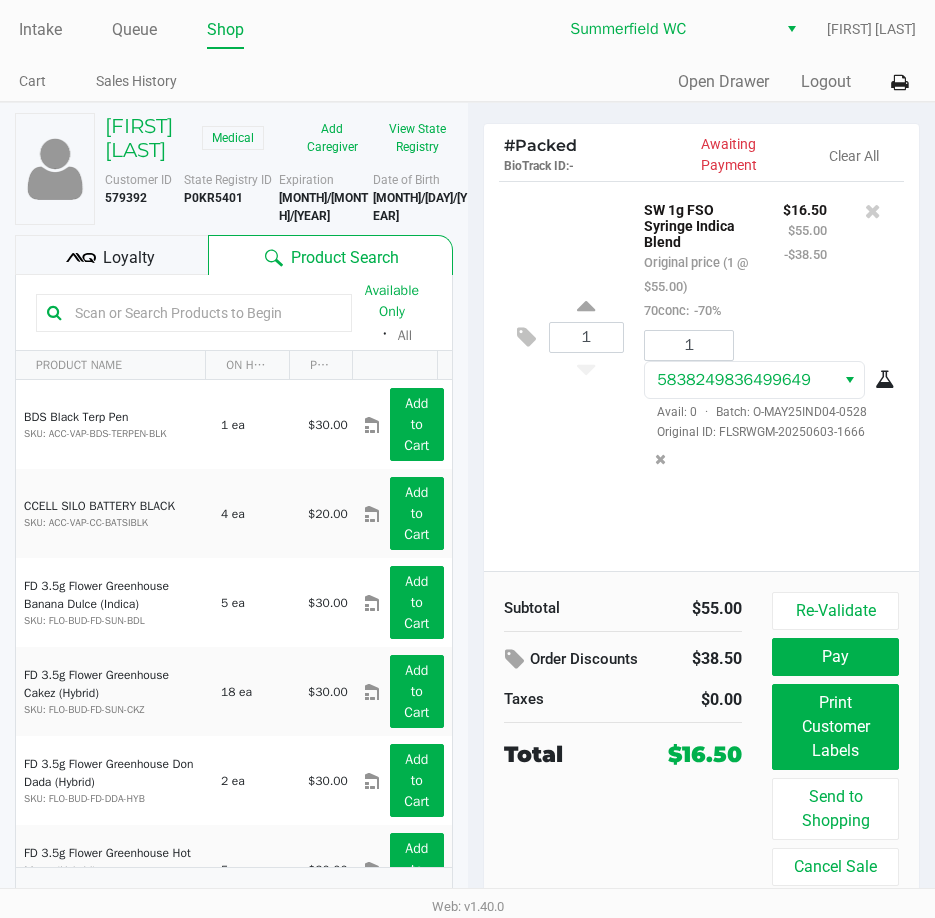 click on "Loyalty" 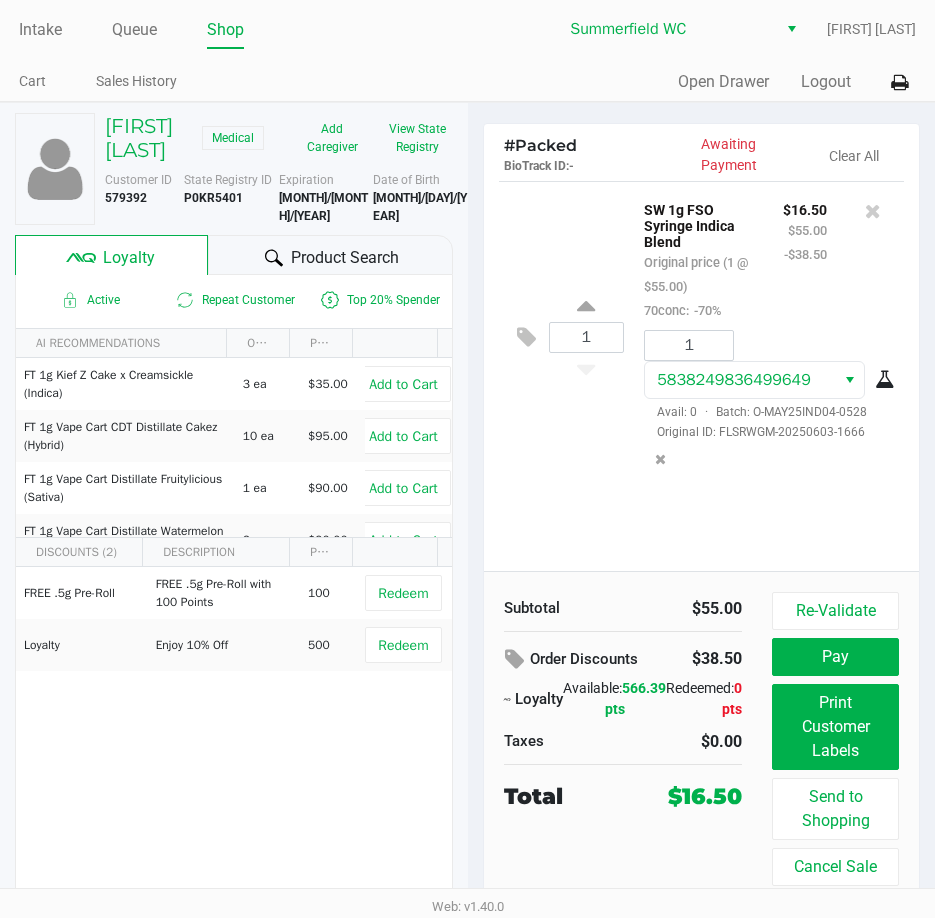 click on "1 SW 1g FSO Syringe Indica Blend Original price (1 @ $55.00) 70conc: -70% $16.50 $55.00 -$38.50 1 5838249836499649 Avail: 0 · Batch: O-MAY25IND04-0528 Original ID: FLSRWGM-20250603-1666" 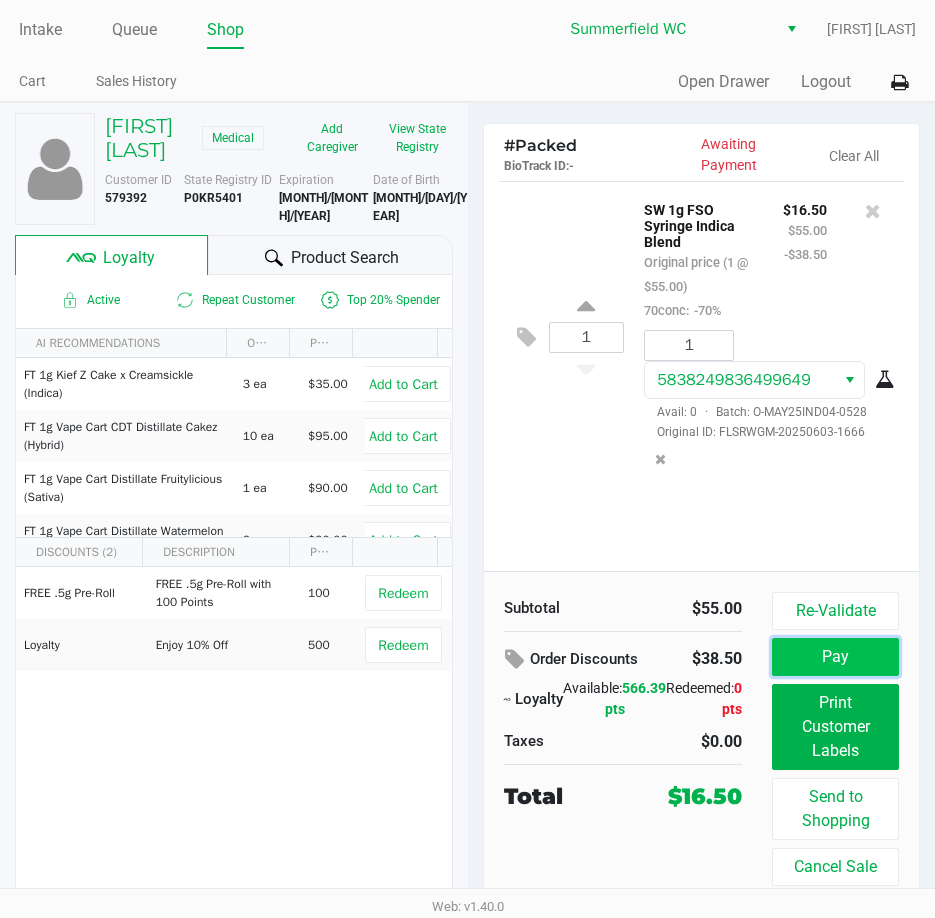 click on "Pay" 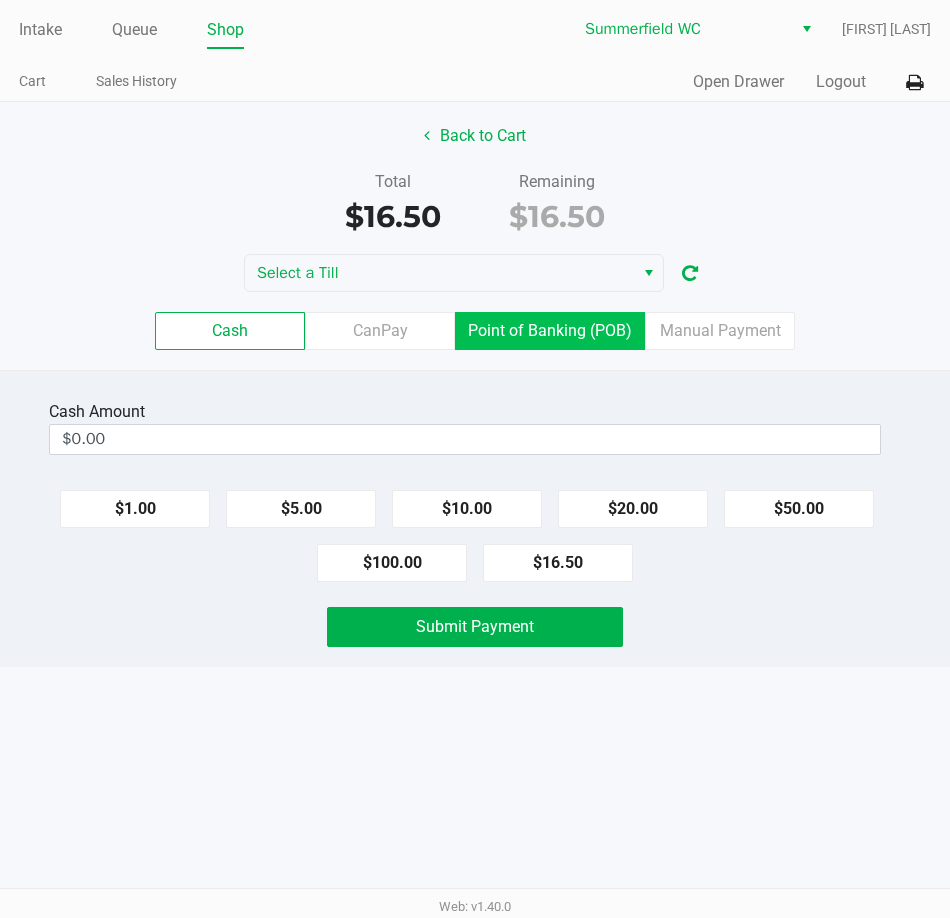 click on "Point of Banking (POB)" 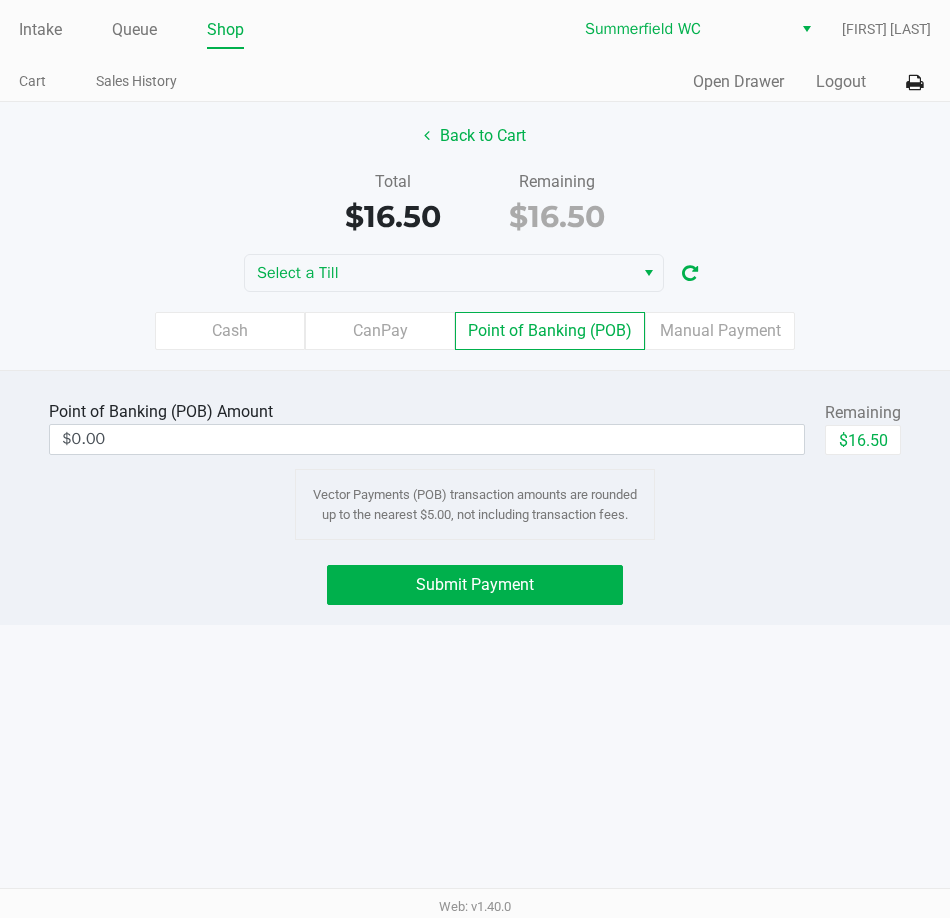drag, startPoint x: 848, startPoint y: 730, endPoint x: 873, endPoint y: 650, distance: 83.81527 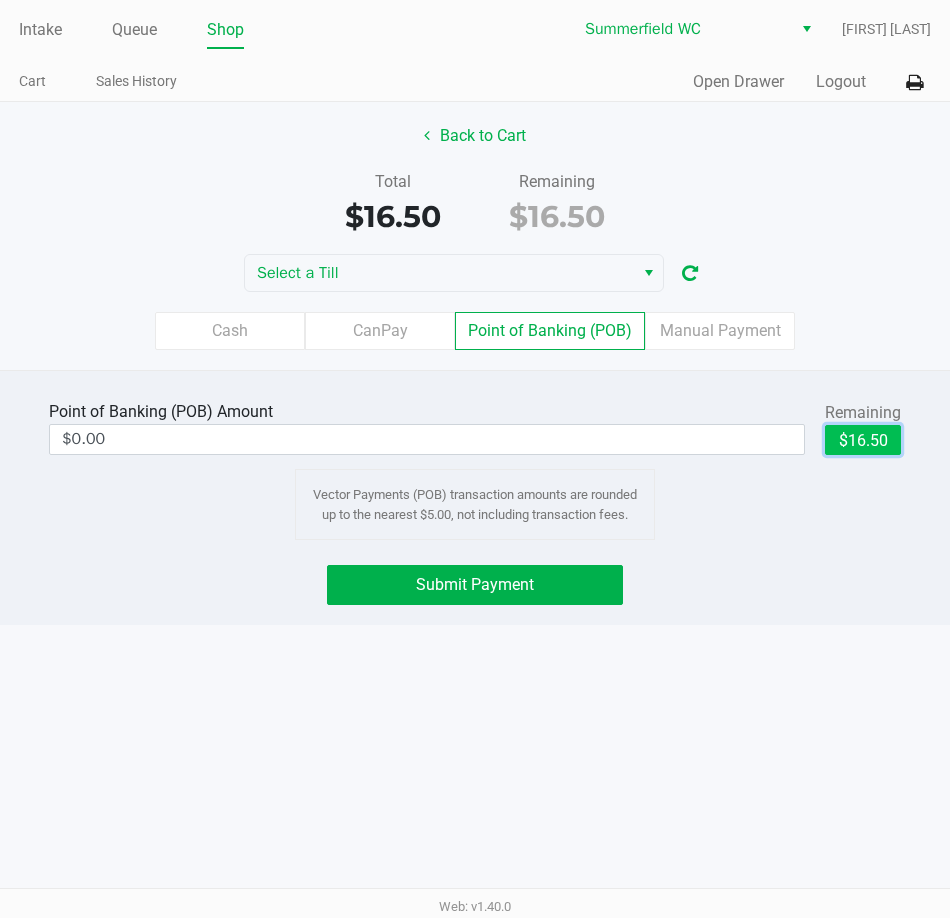 click on "$16.50" 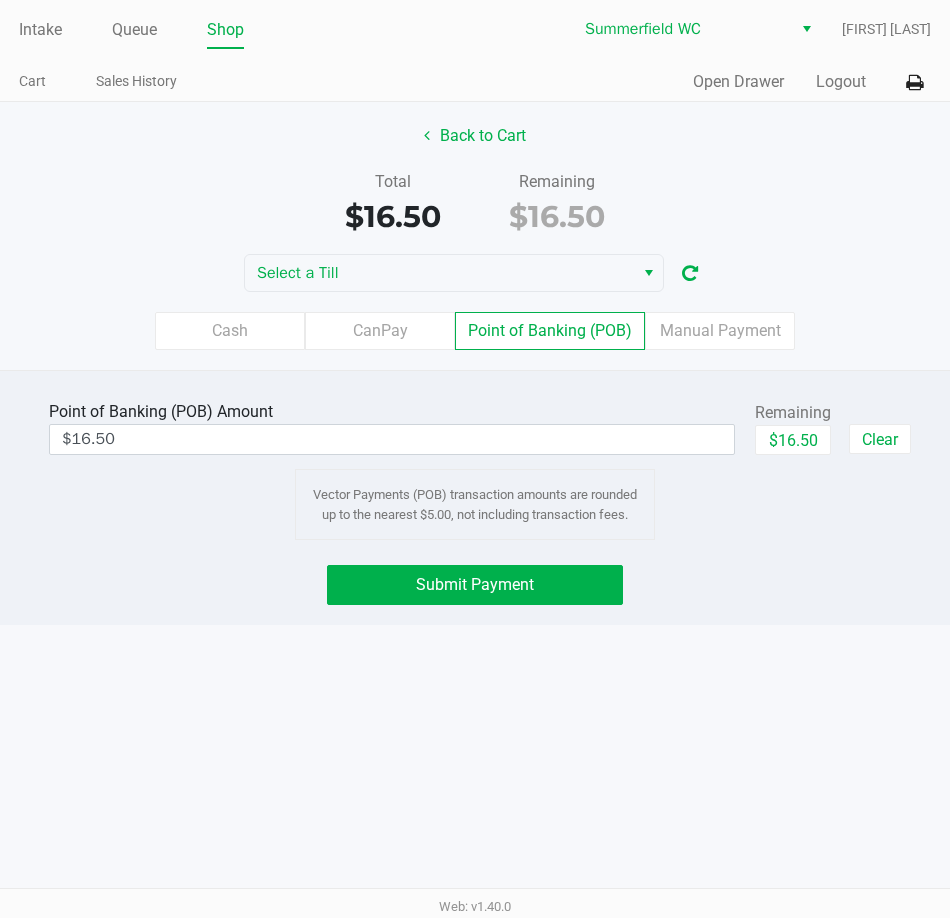 click on "Point of Banking (POB) Amount $16.50 Remaining $16.50 Clear Vector Payments (POB) transaction amounts are rounded up to the nearest $5.00, not including transaction fees. Submit Payment" 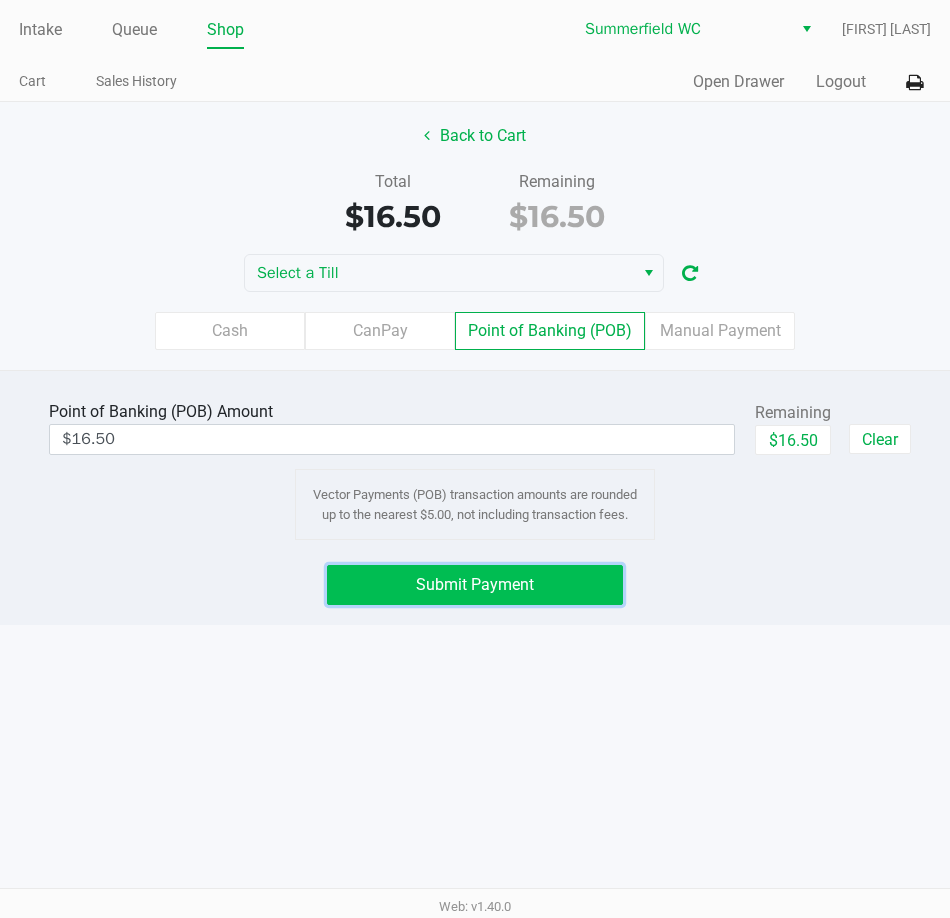 click on "Submit Payment" 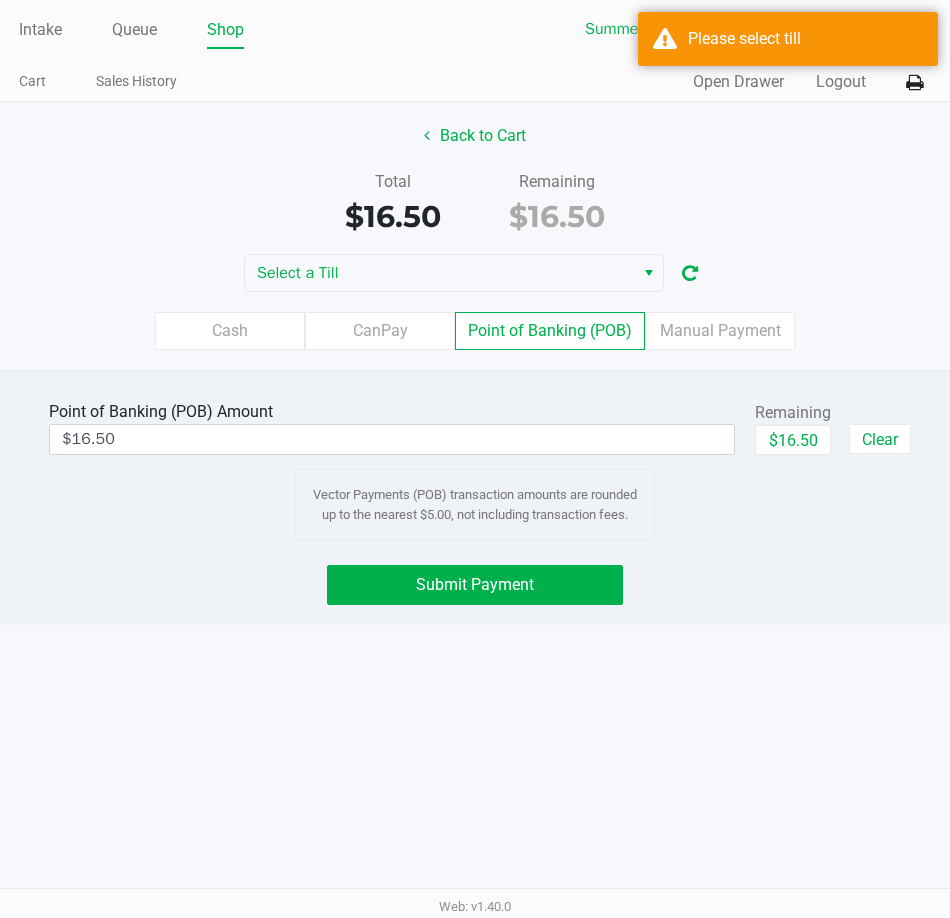 click on "Intake Queue Shop Summerfield WC [FIRST] [LAST] Cart Sales History Quick Sale Open Drawer Logout Back to Cart Total $16.50 Remaining $16.50 Select a Till Cash CanPay Point of Banking (POB) Manual Payment Point of Banking (POB) Amount $16.50 Remaining $16.50 Clear Vector Payments (POB) transaction amounts are rounded up to the nearest $5.00, not including transaction fees. Submit Payment Web: v1.40.0" at bounding box center (475, 459) 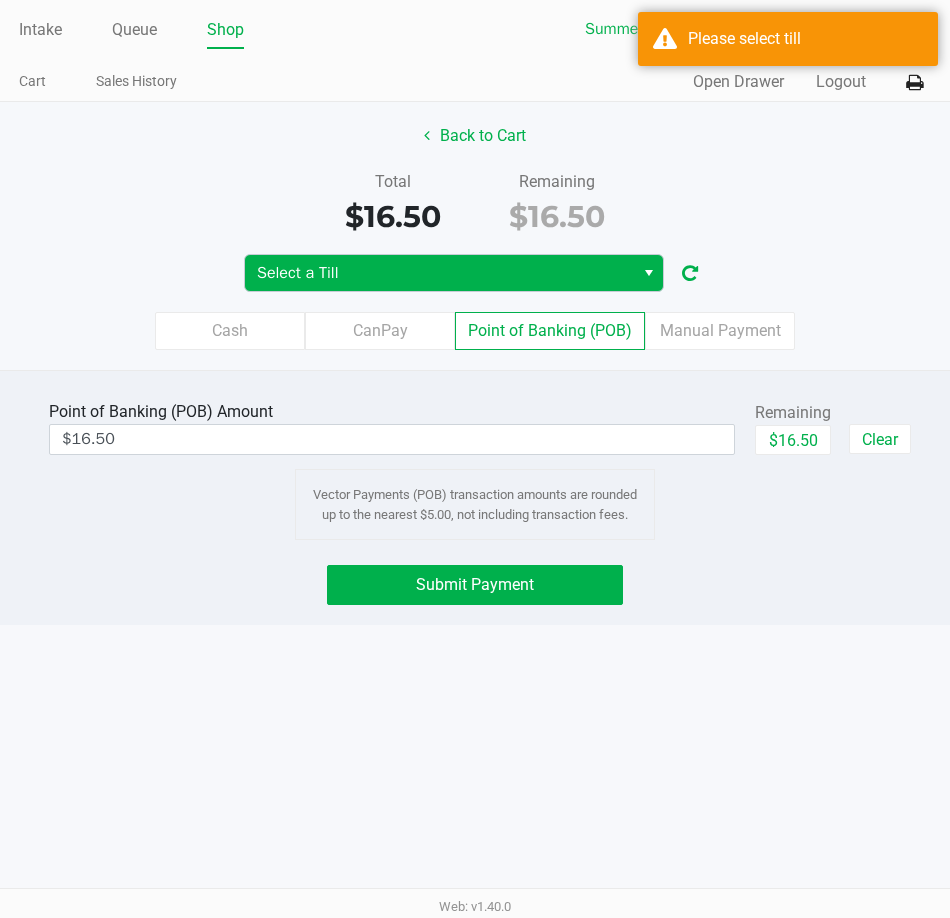 drag, startPoint x: 518, startPoint y: 294, endPoint x: 525, endPoint y: 256, distance: 38.63936 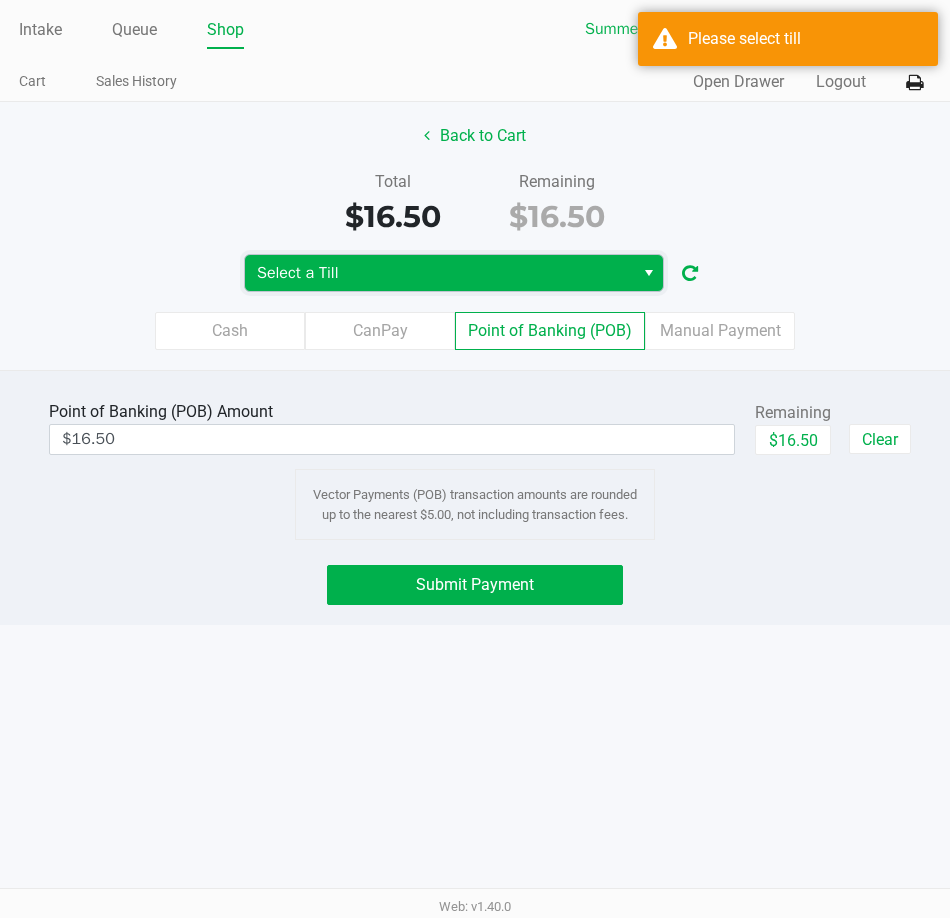 click on "Select a Till" at bounding box center (439, 273) 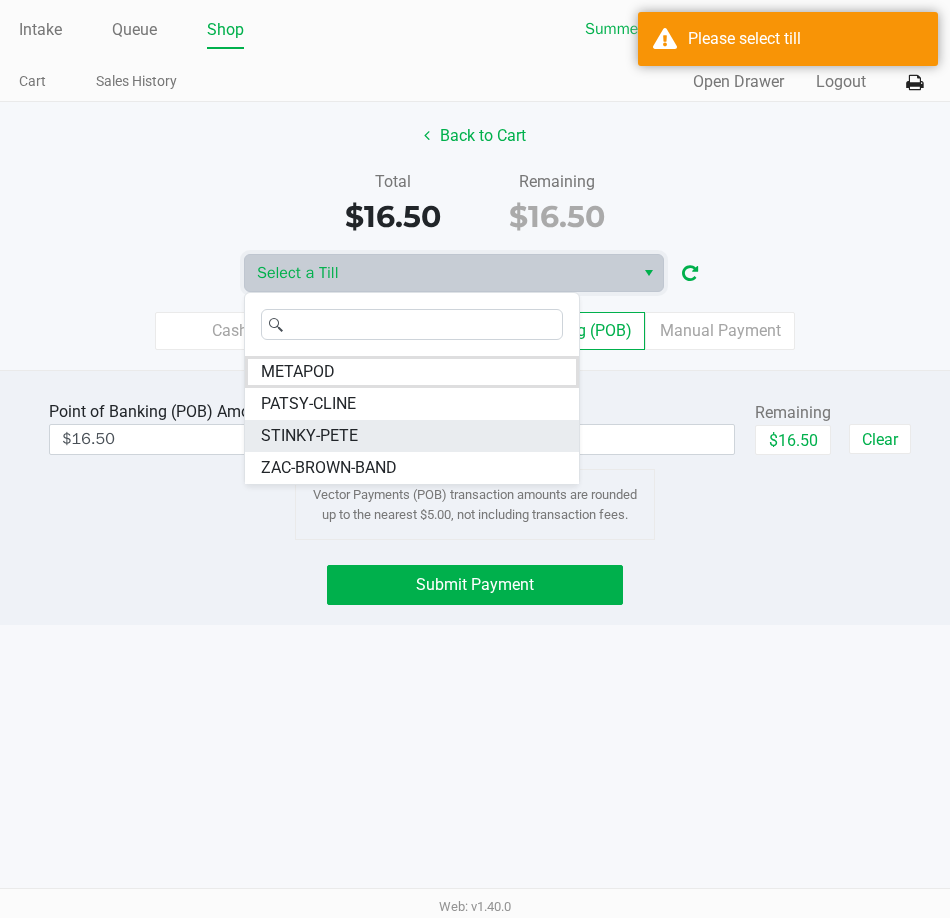 click on "STINKY-PETE" at bounding box center (412, 436) 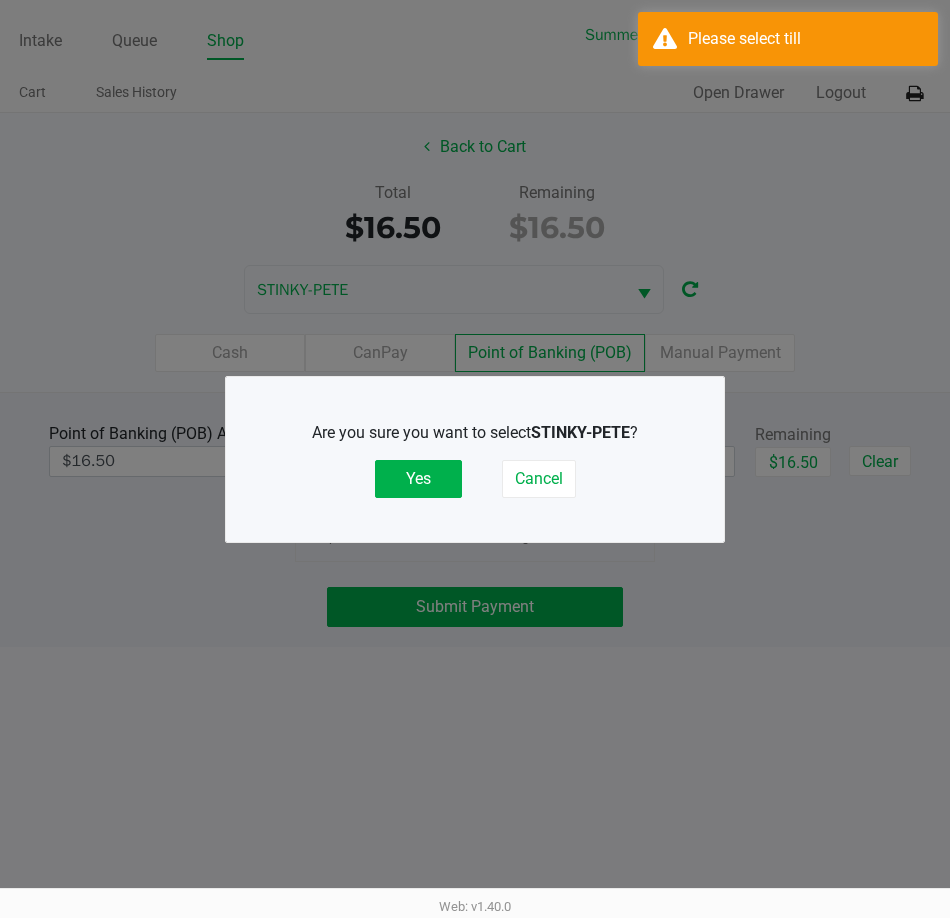 click on "Are you sure you want to select  STINKY-PETE ?   Yes   Cancel" 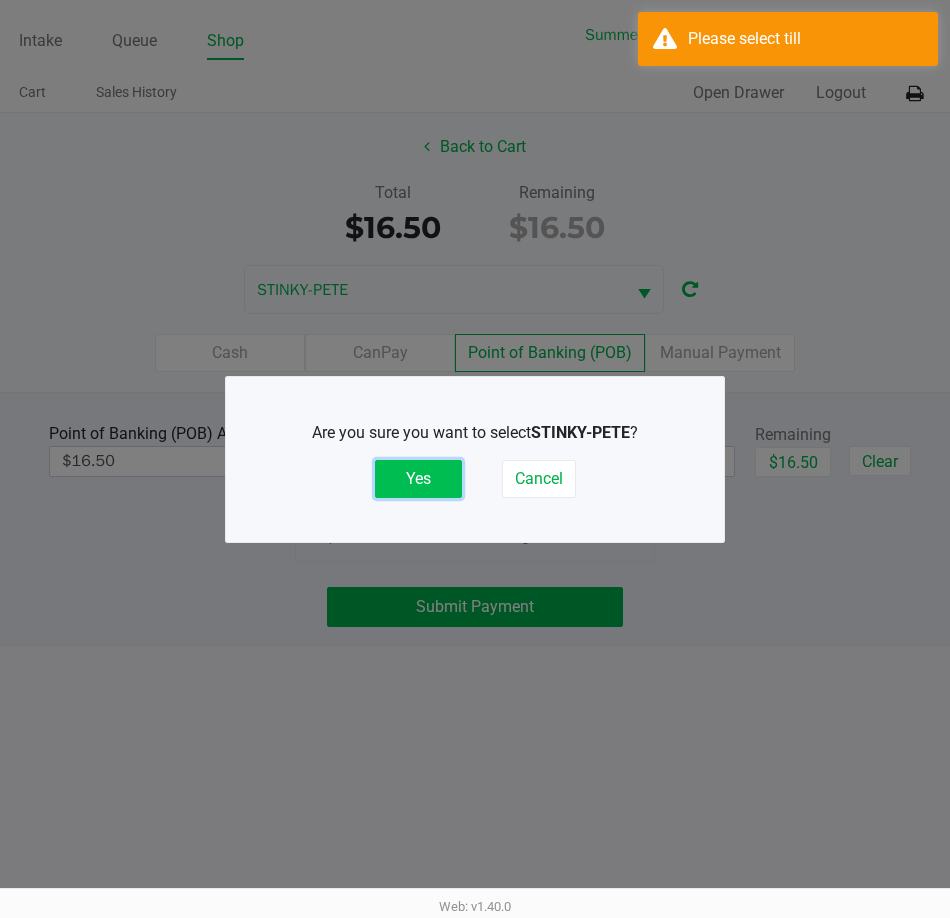 click on "Yes" 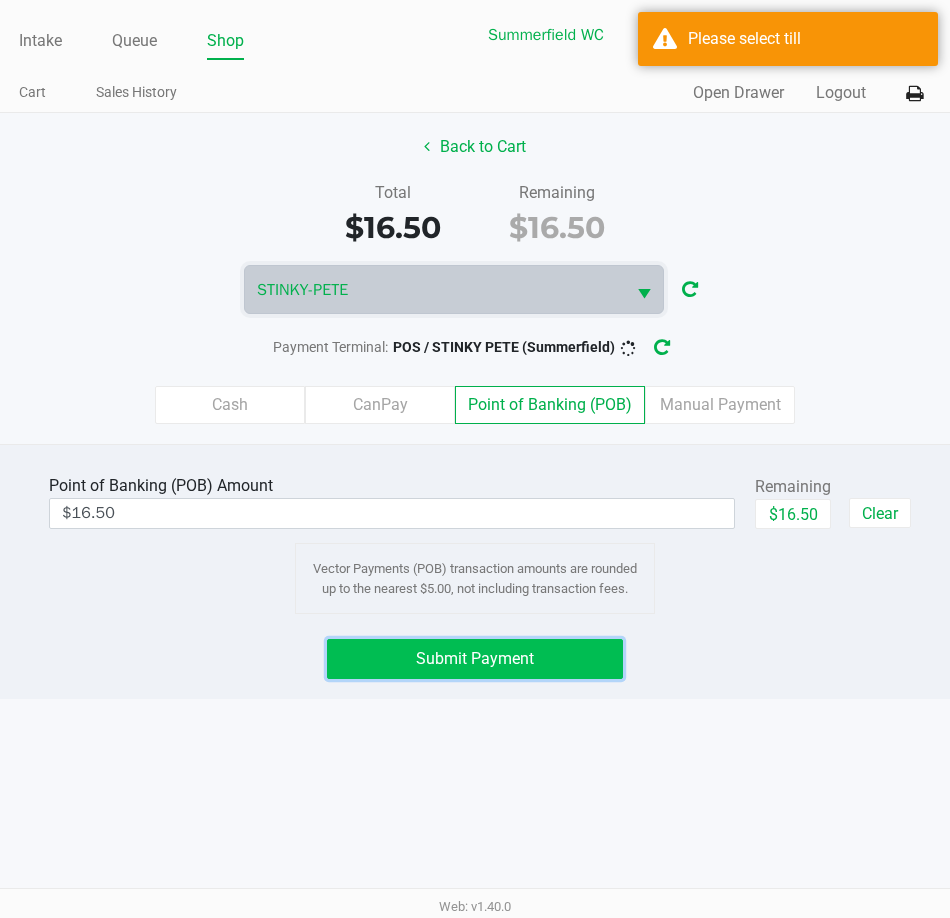 click on "Submit Payment" 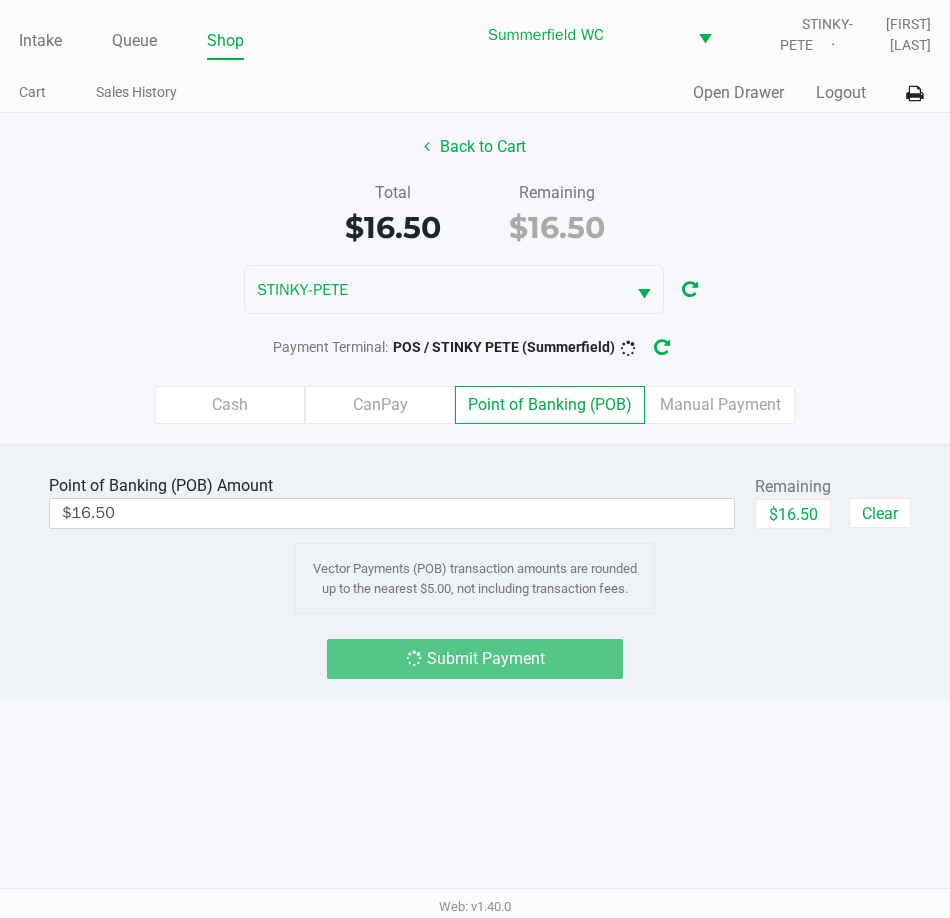 click on "Submit Payment" 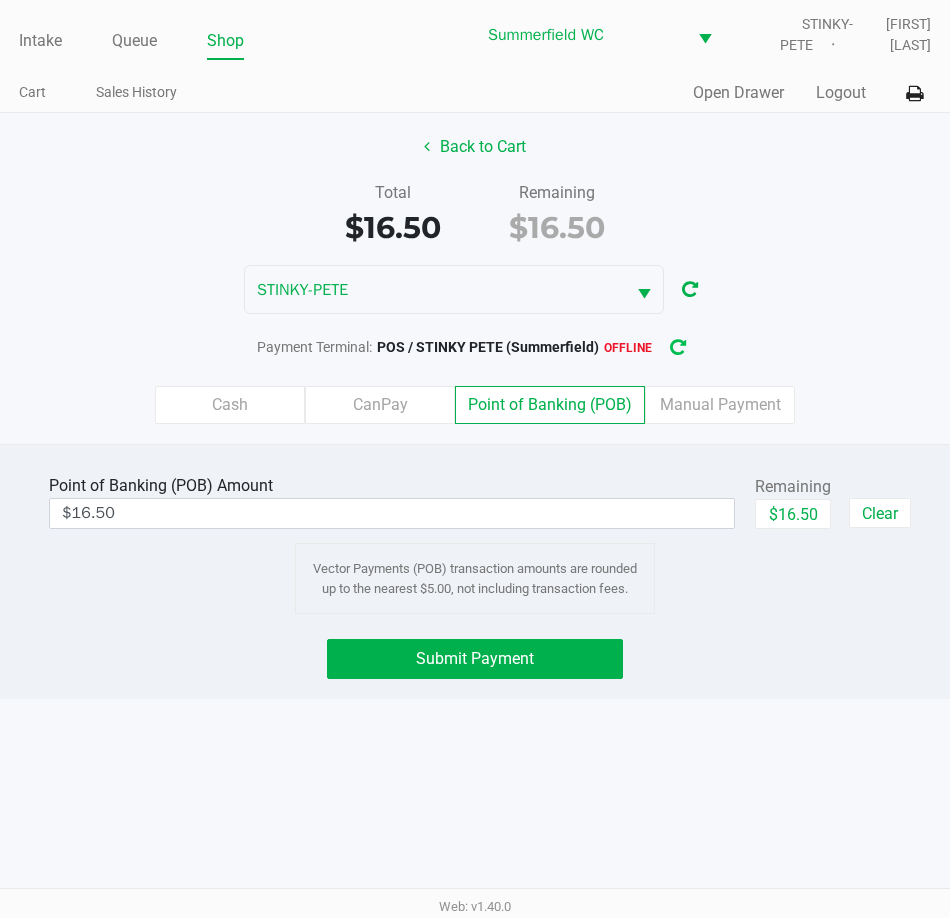 click 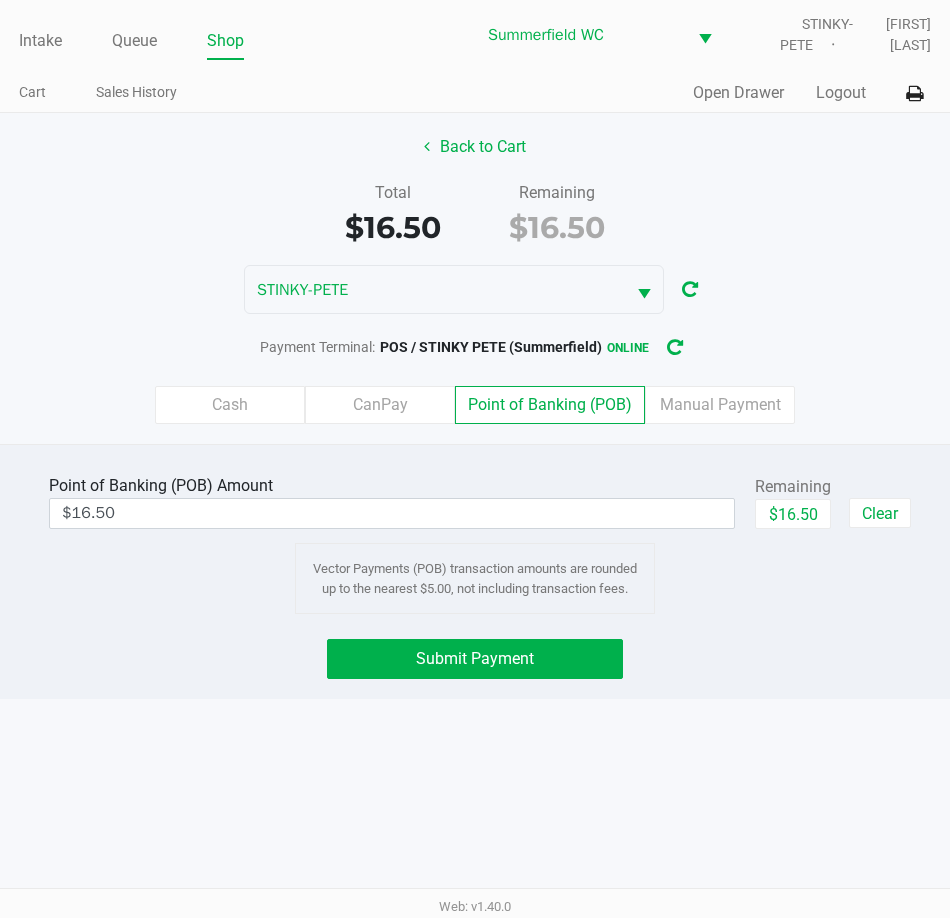 click on "Point of Banking (POB) Amount $16.50 Remaining $16.50 Clear Vector Payments (POB) transaction amounts are rounded up to the nearest $5.00, not including transaction fees. Submit Payment" 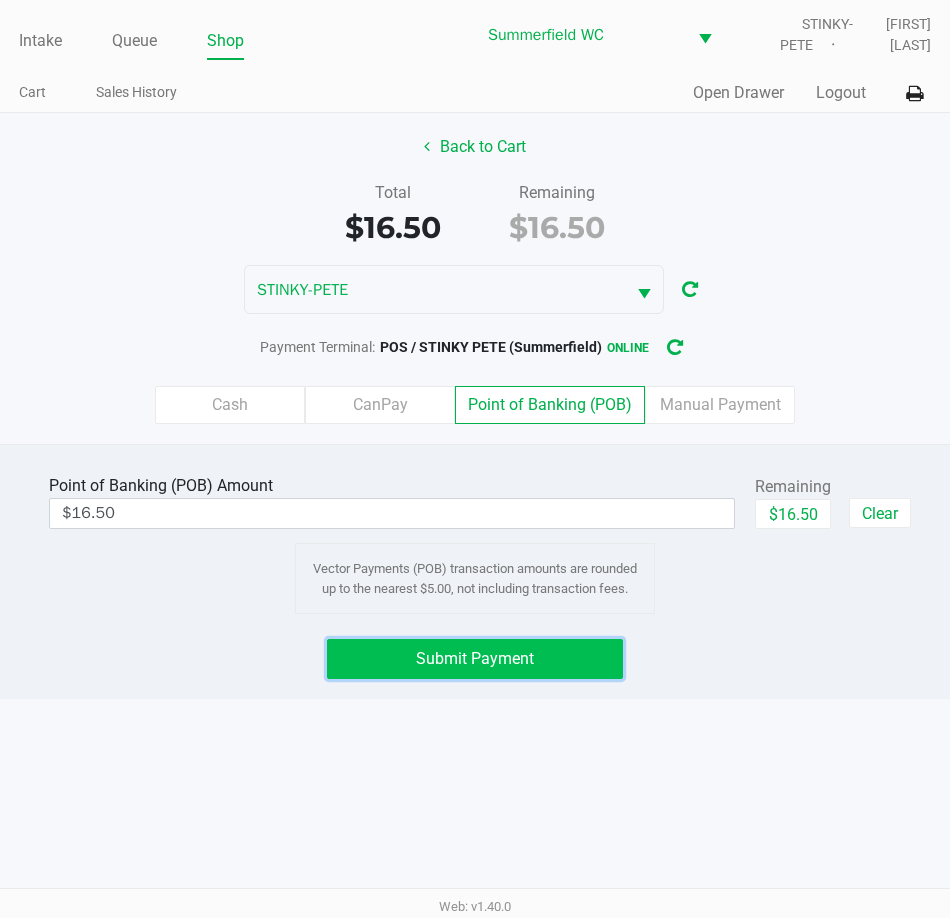 click on "Submit Payment" 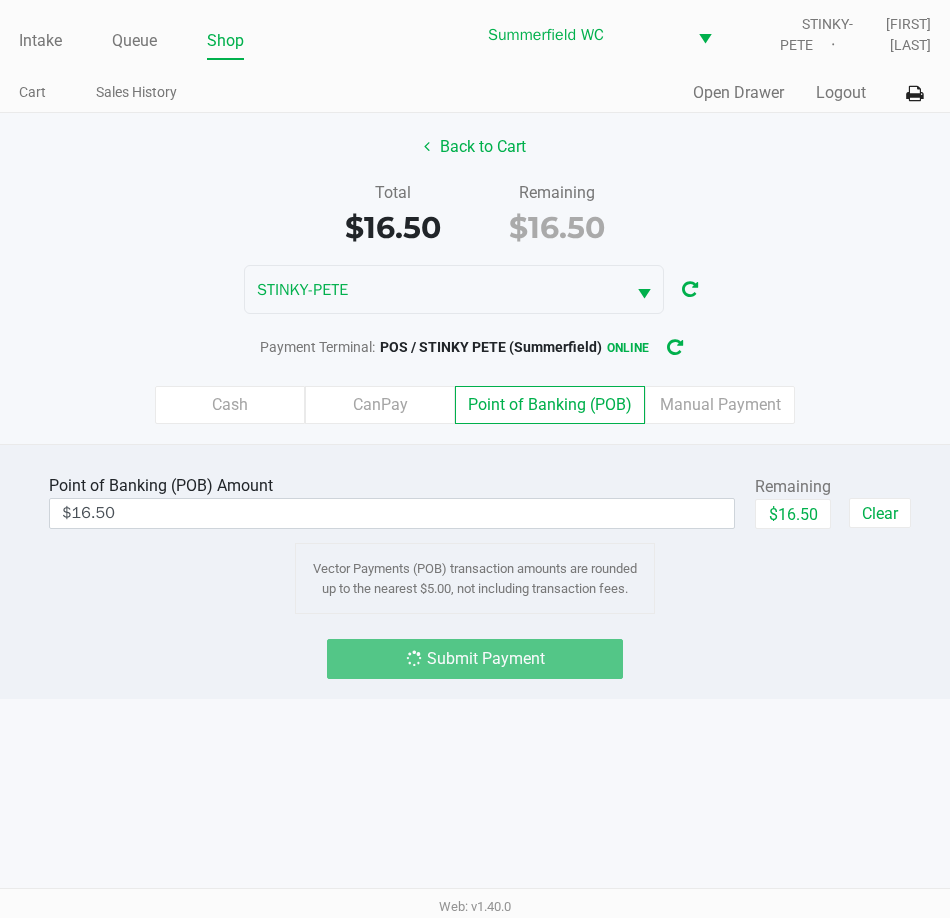 click on "Point of Banking (POB) Amount $16.50 Remaining $16.50 Clear Vector Payments (POB) transaction amounts are rounded up to the nearest $5.00, not including transaction fees. Submit Payment" 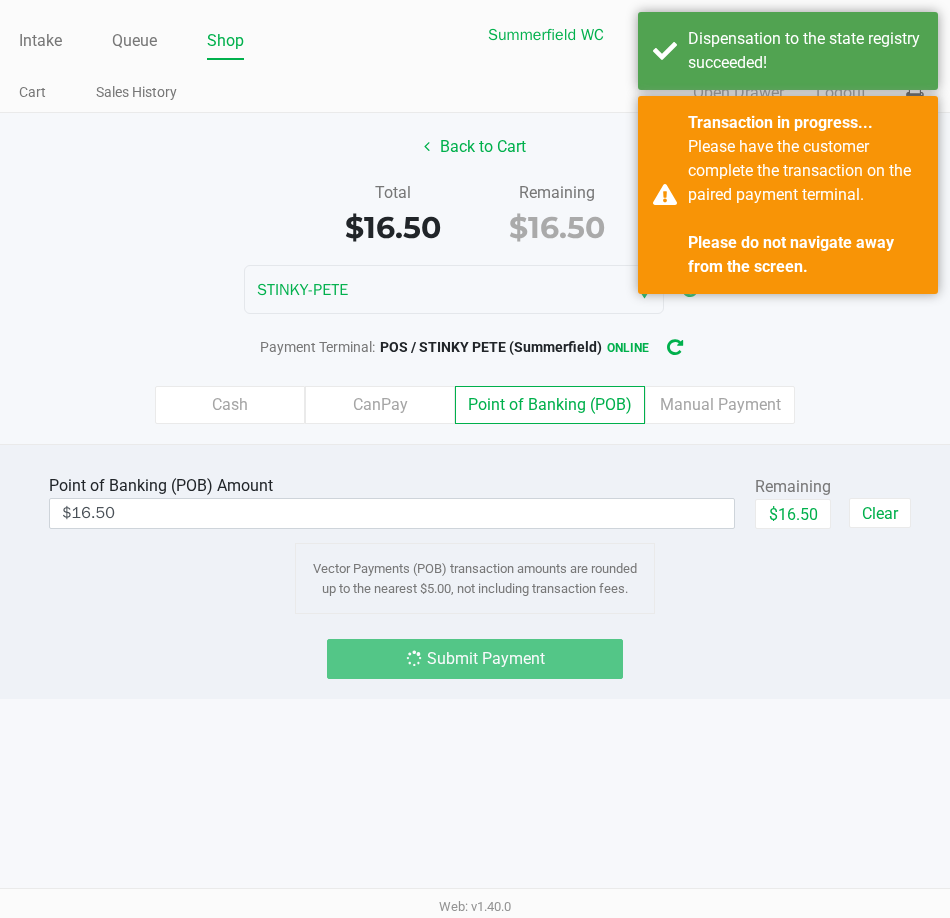 click on "Intake Queue Shop Summerfield WC STINKY-PETE [FIRST] [LAST] Cart Sales History Quick Sale Open Drawer Logout Back to Cart Total $16.50 Remaining $16.50 STINKY-PETE Payment Terminal: POS / STINKY PETE (Summerfield) online Cash CanPay Point of Banking (POB) Manual Payment Point of Banking (POB) Amount $16.50 Remaining $16.50 Clear Vector Payments (POB) transaction amounts are rounded up to the nearest $5.00, not including transaction fees. Submit Payment Web: v1.40.0" at bounding box center [475, 459] 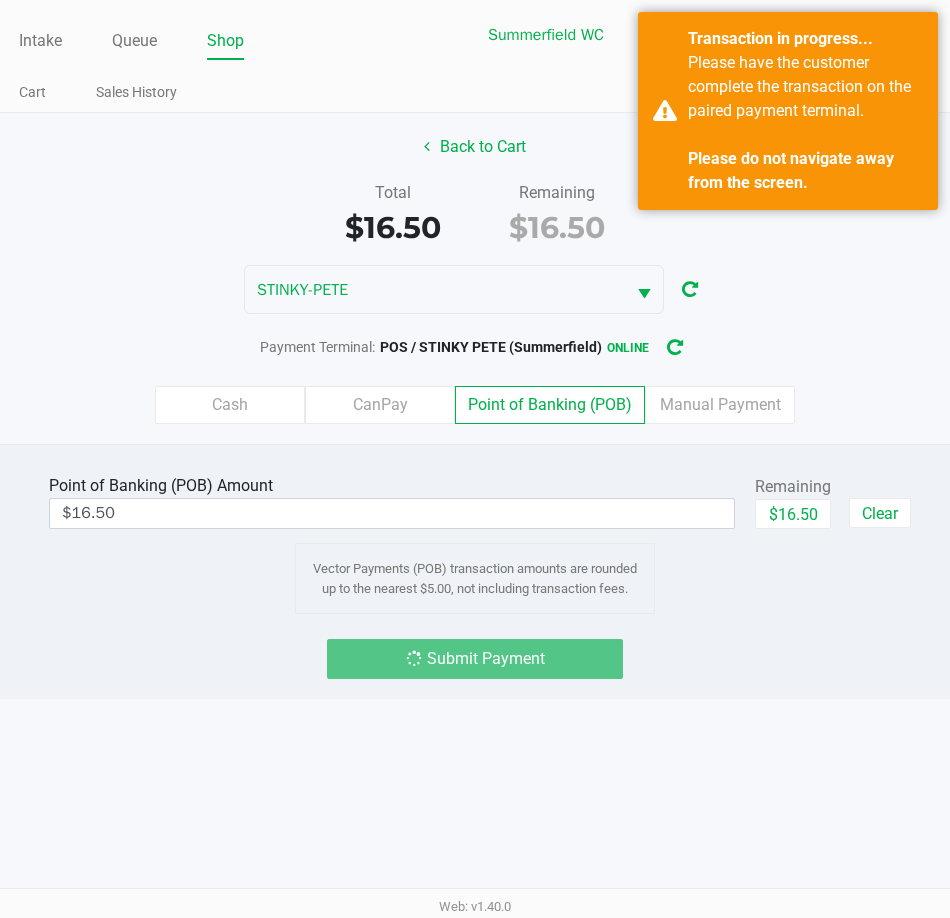 click on "Intake Queue Shop Summerfield WC STINKY-PETE [FIRST] [LAST] Cart Sales History Quick Sale Open Drawer Logout Back to Cart Total $16.50 Remaining $16.50 STINKY-PETE Payment Terminal: POS / STINKY PETE (Summerfield) online Cash CanPay Point of Banking (POB) Manual Payment Point of Banking (POB) Amount $16.50 Remaining $16.50 Clear Vector Payments (POB) transaction amounts are rounded up to the nearest $5.00, not including transaction fees. Submit Payment Web: v1.40.0" at bounding box center (475, 459) 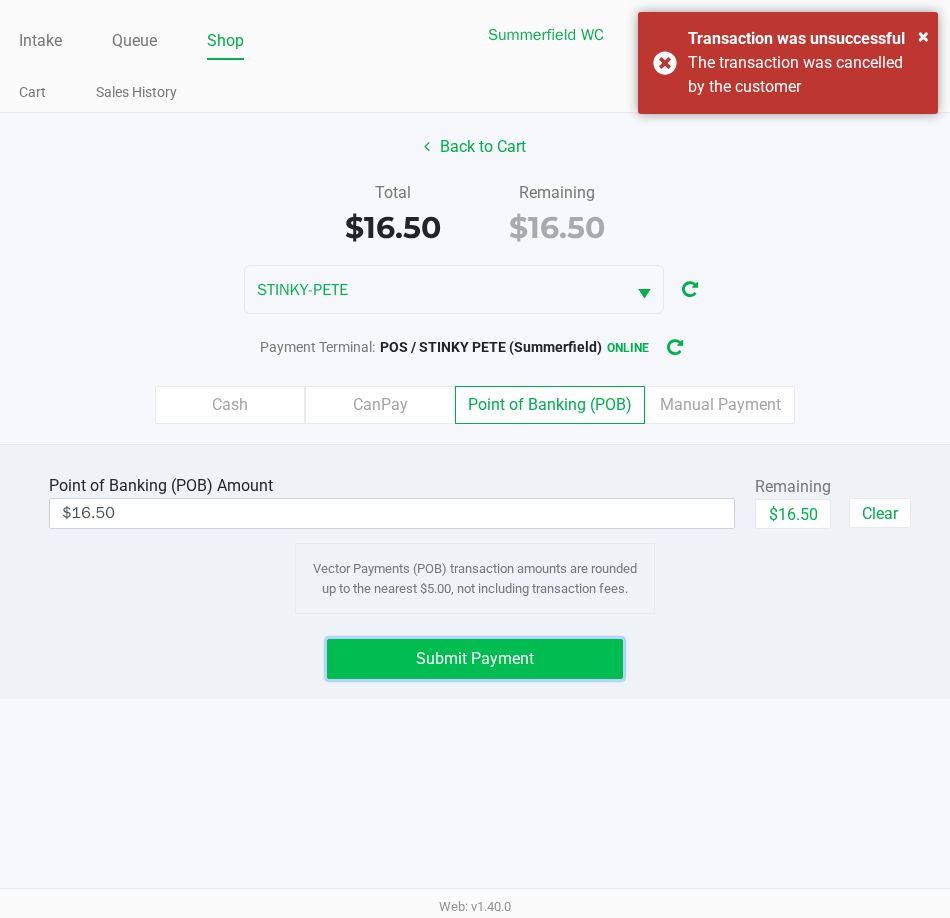 click on "Submit Payment" 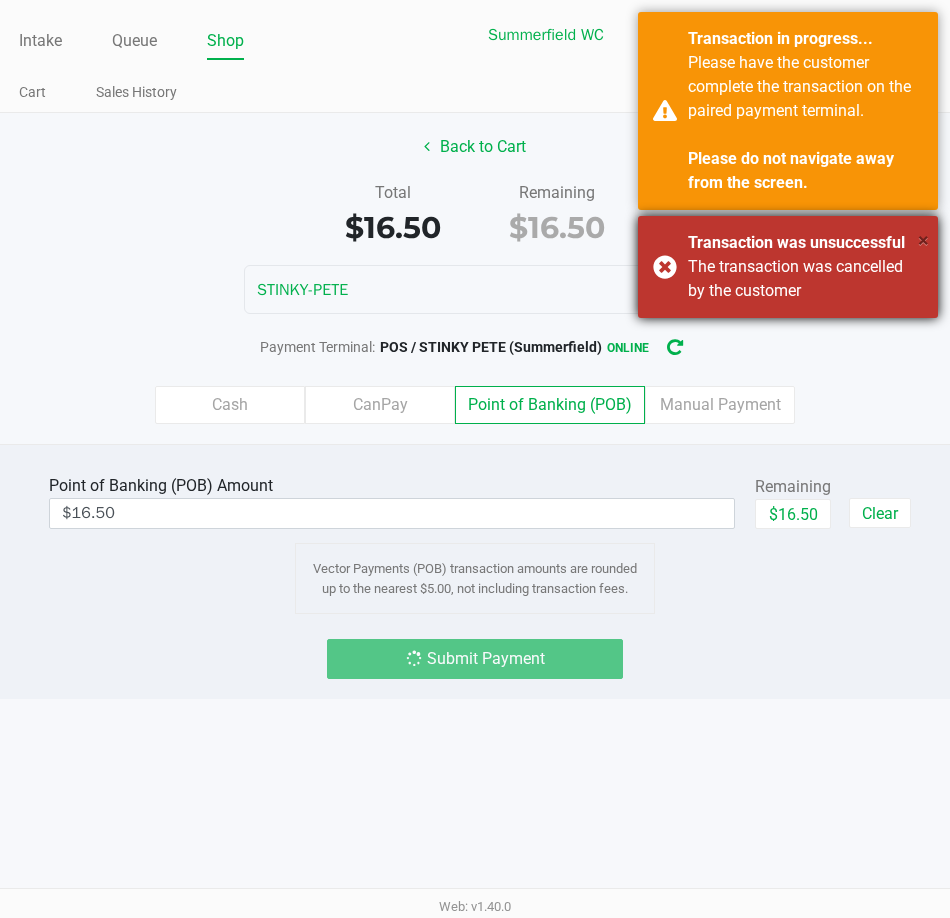 click on "×" at bounding box center [923, 240] 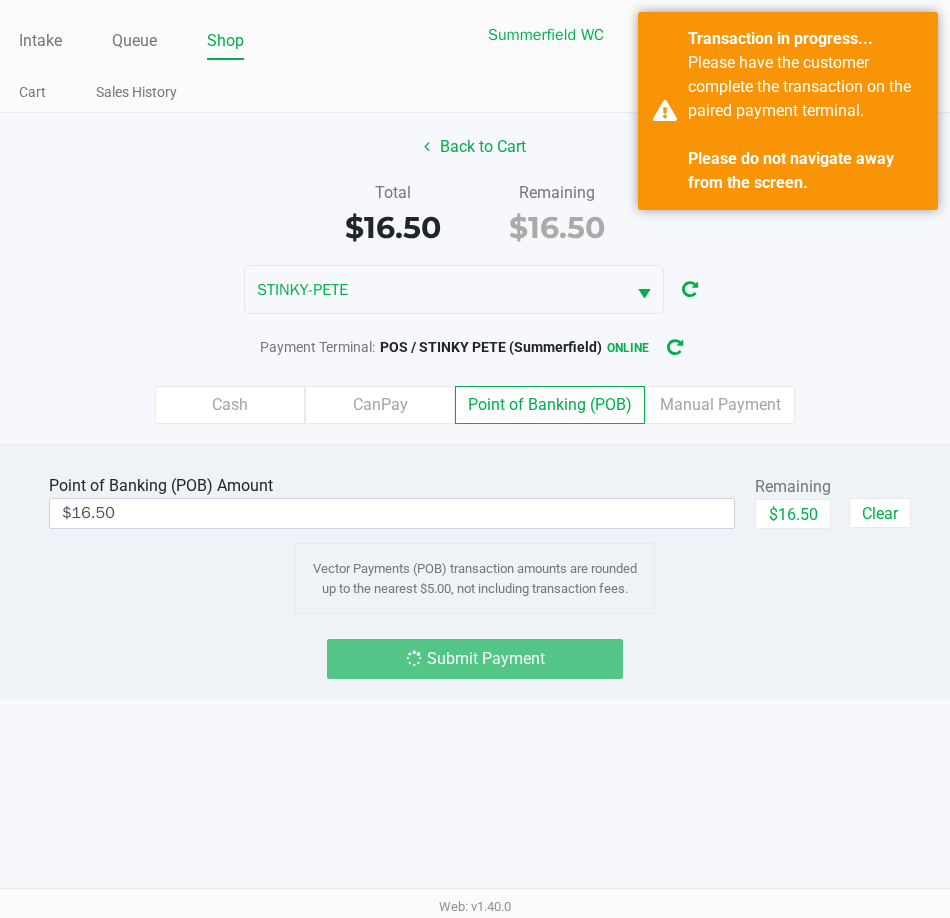 click on "Intake Queue Shop Summerfield WC STINKY-PETE [FIRST] [LAST] Cart Sales History Quick Sale Open Drawer Logout Back to Cart Total $16.50 Remaining $16.50 STINKY-PETE Payment Terminal: POS / STINKY PETE (Summerfield) online Cash CanPay Point of Banking (POB) Manual Payment Point of Banking (POB) Amount $16.50 Remaining $16.50 Clear Vector Payments (POB) transaction amounts are rounded up to the nearest $5.00, not including transaction fees. Submit Payment Web: v1.40.0" at bounding box center [475, 459] 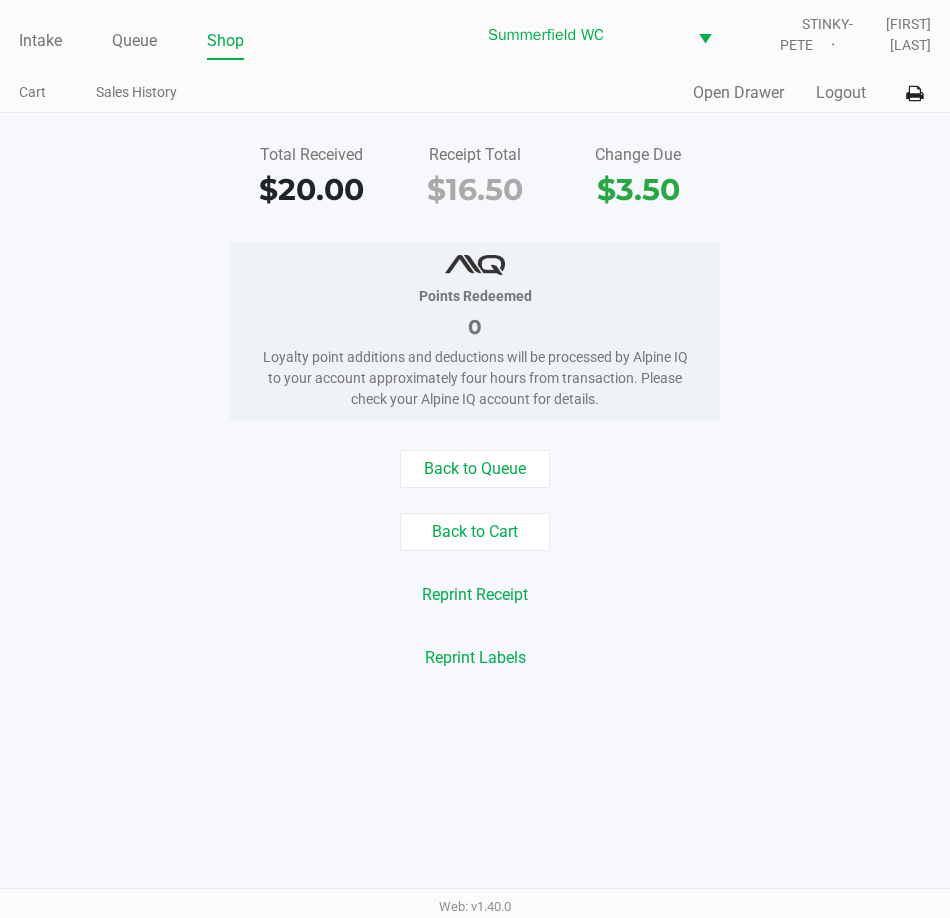 click on "Total Received $20.00 Receipt Total $16.50 Change Due $3.50 Points Redeemed 0 Loyalty point additions and deductions will be processed by Alpine IQ to your account approximately four hours from transaction. Please check your Alpine IQ account for details. Back to Queue Back to Cart Reprint Receipt Reprint Labels" 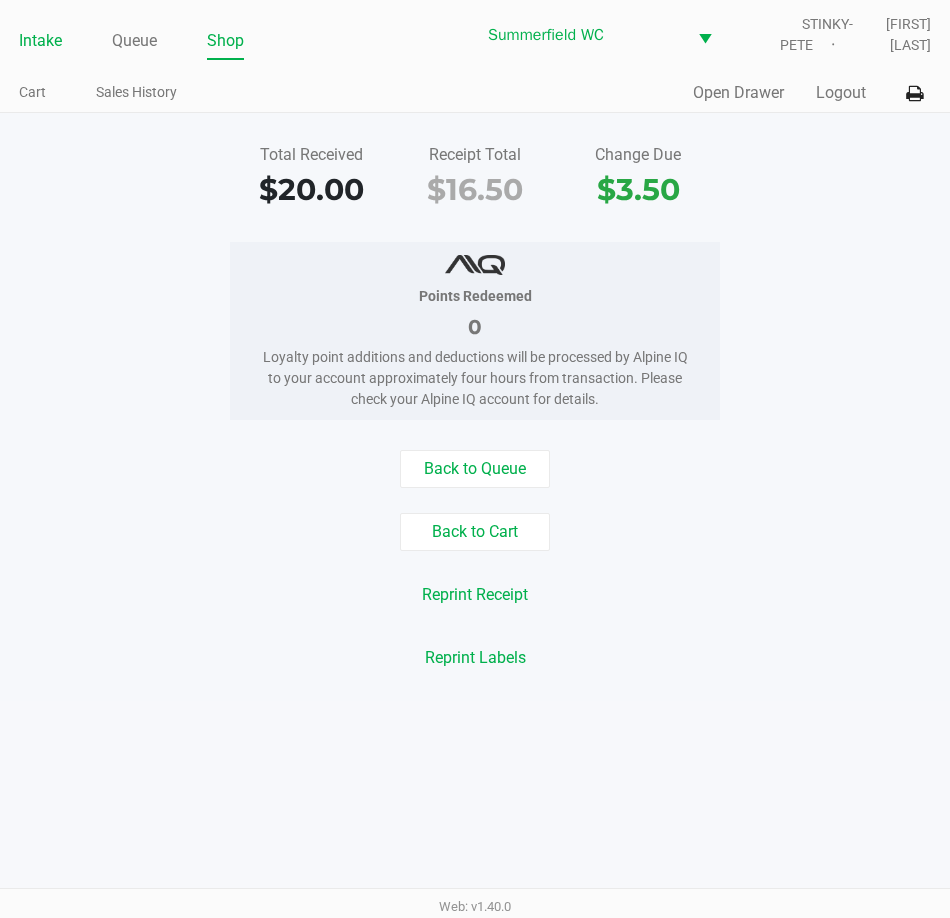 click on "Intake" 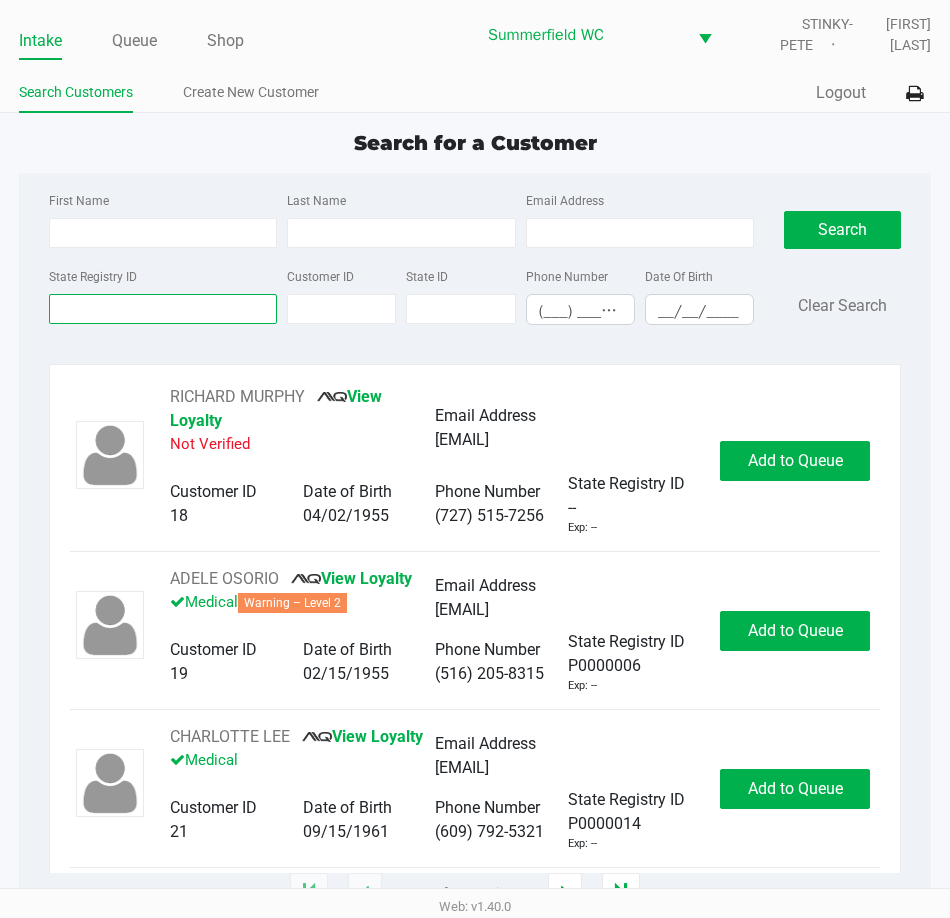 click on "State Registry ID" at bounding box center [163, 309] 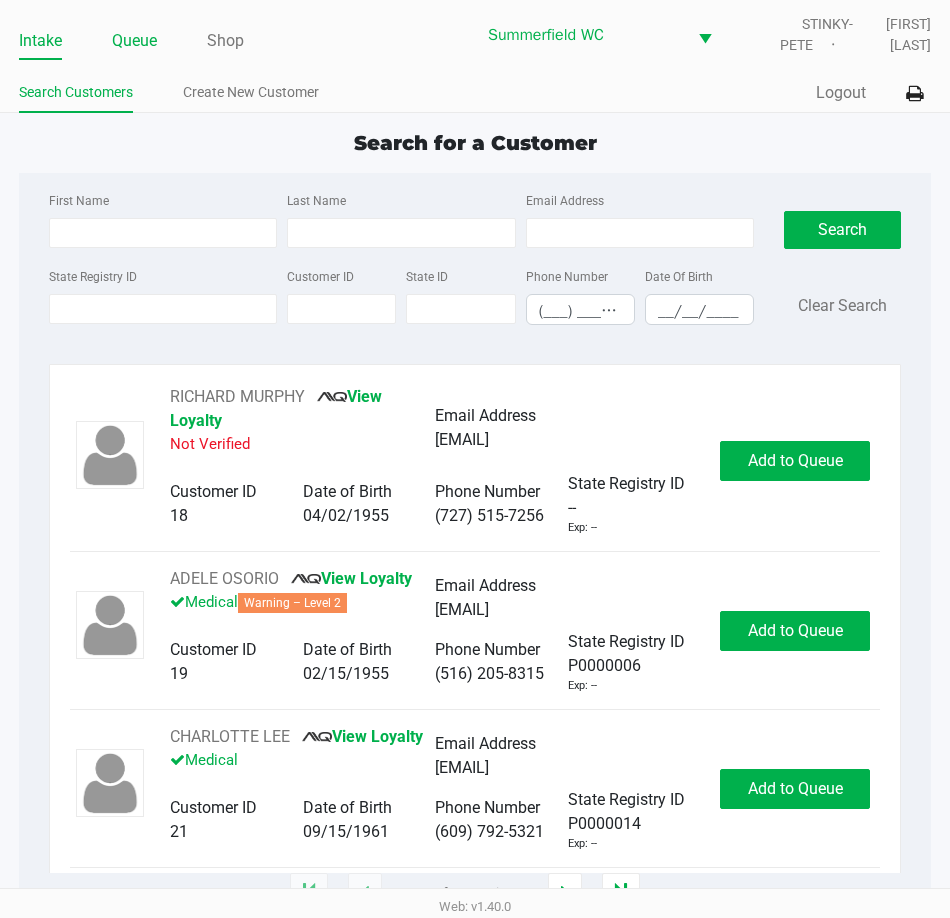 click on "Queue" 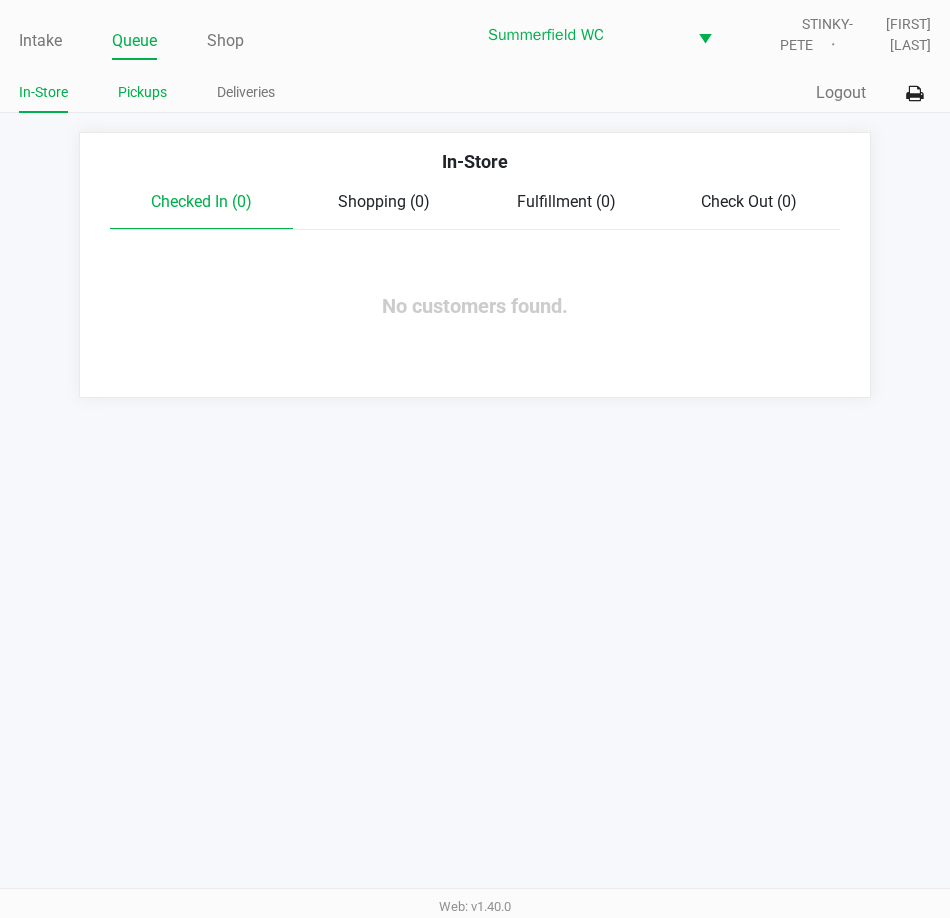 click on "Pickups" 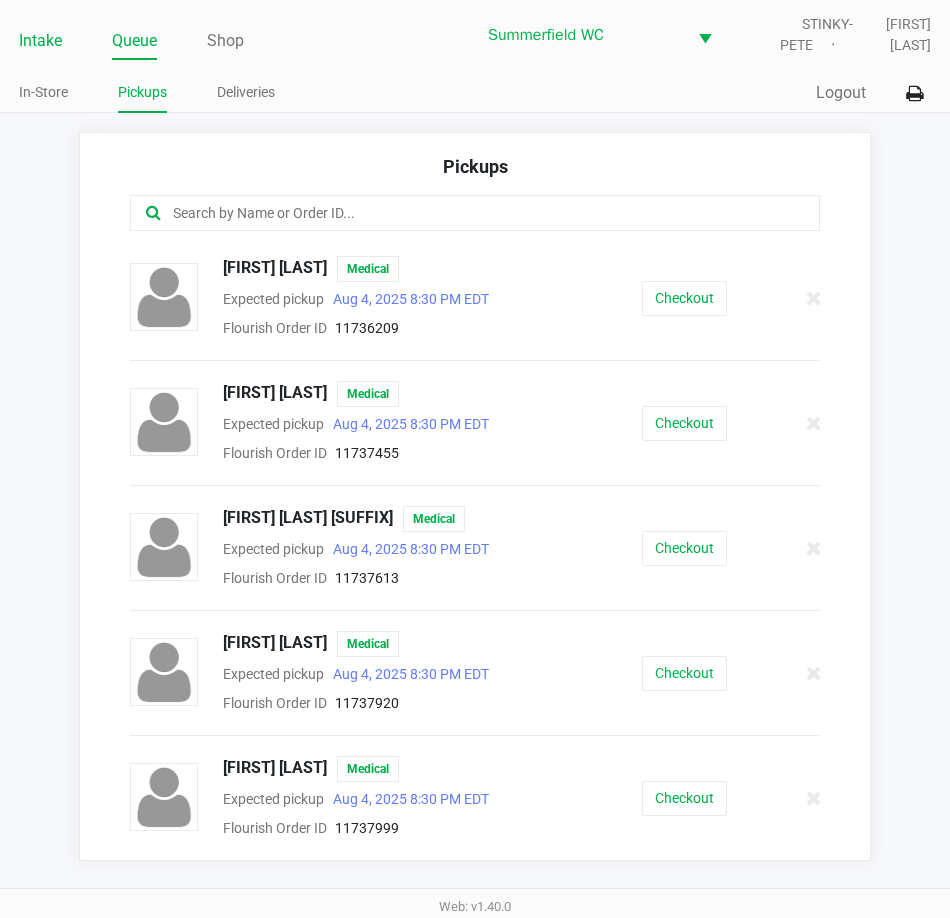 drag, startPoint x: 47, startPoint y: 44, endPoint x: 44, endPoint y: 69, distance: 25.179358 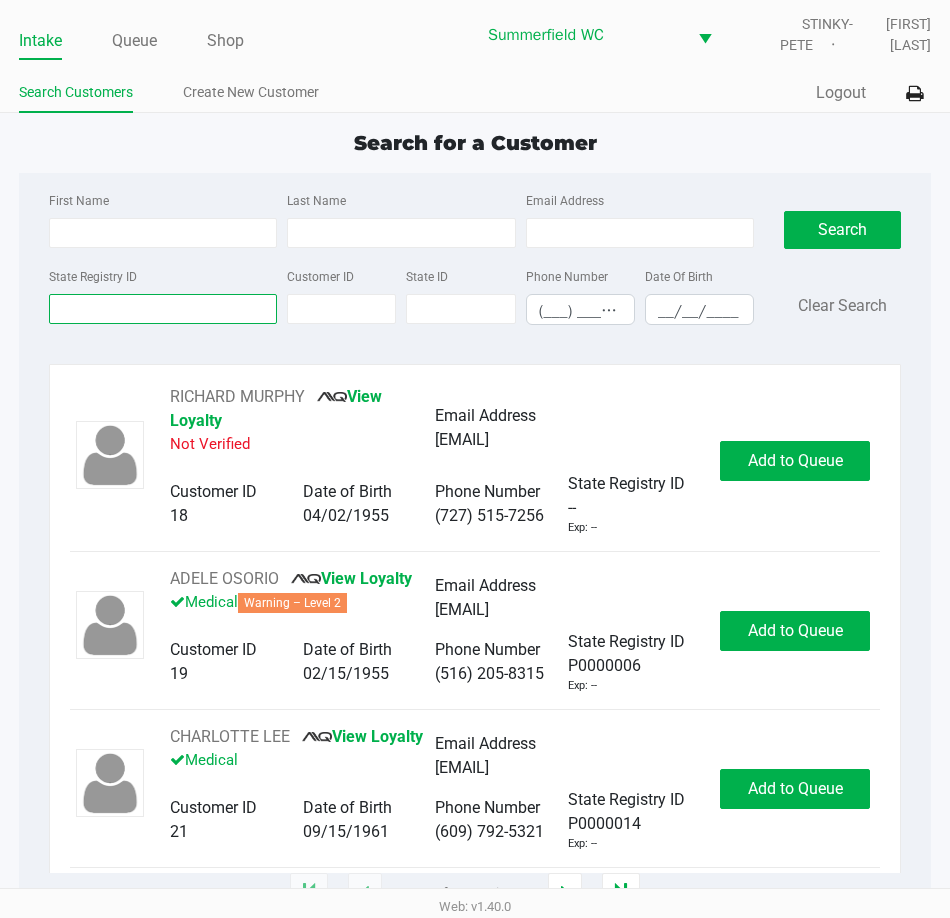 click on "State Registry ID" at bounding box center [163, 309] 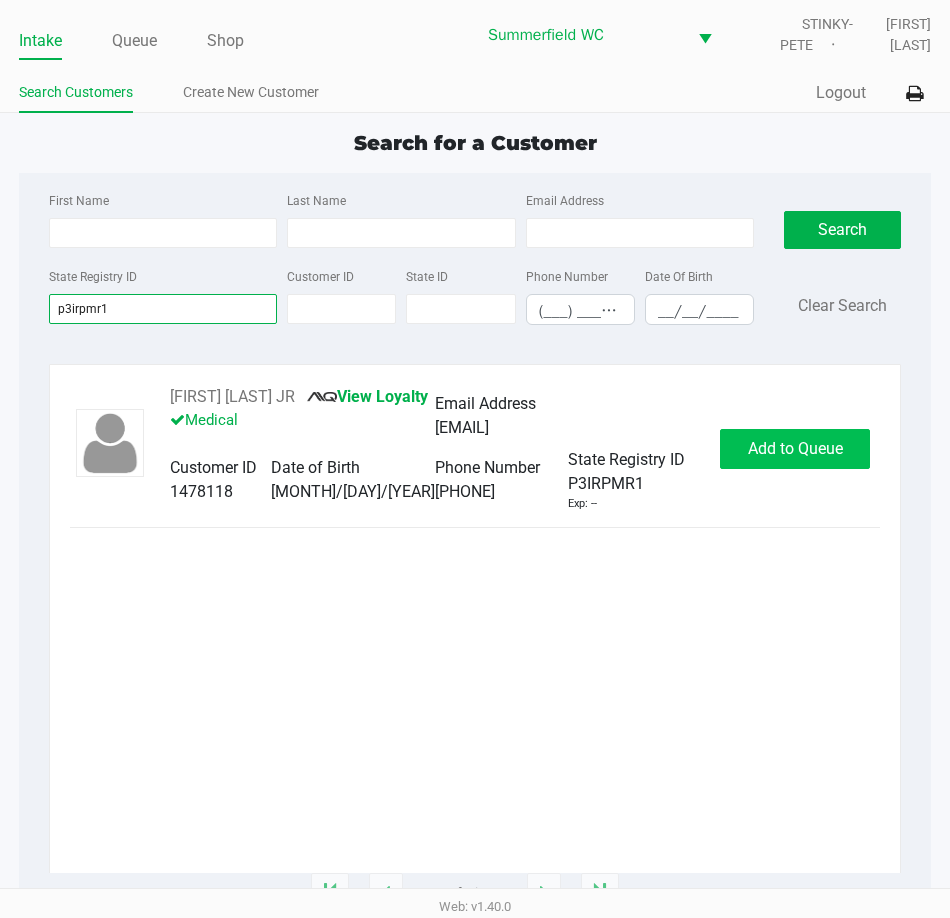 type on "p3irpmr1" 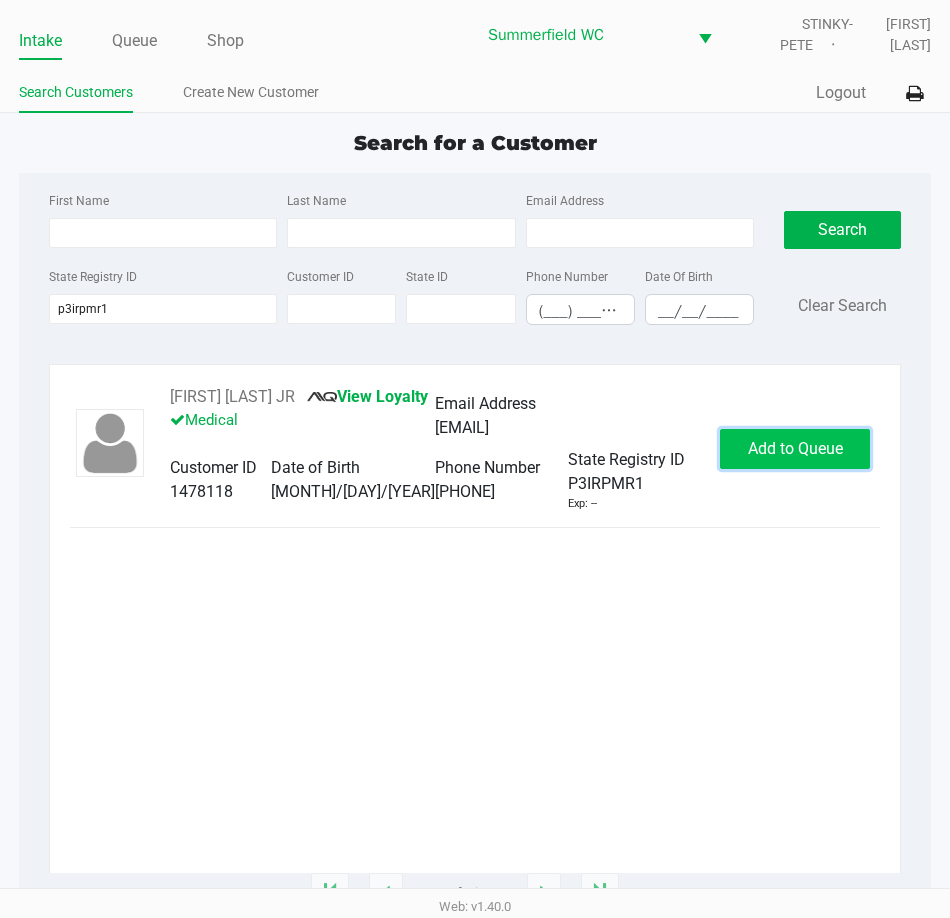 drag, startPoint x: 793, startPoint y: 438, endPoint x: 777, endPoint y: 454, distance: 22.627417 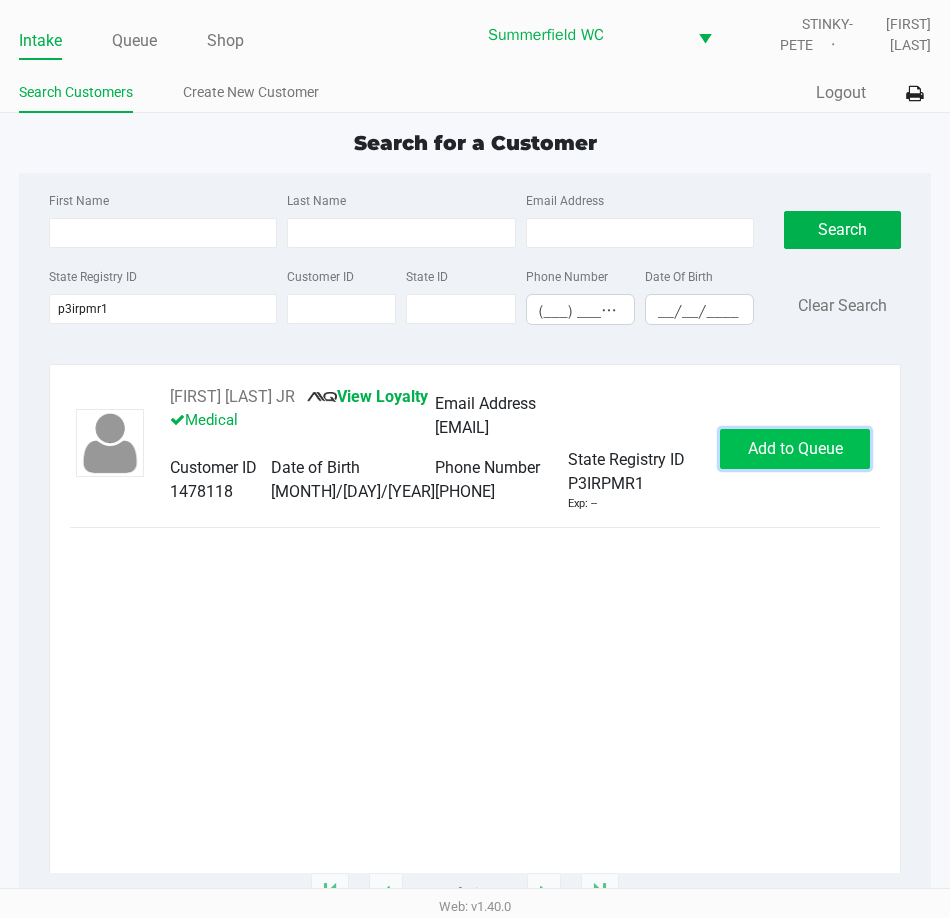 click on "Add to Queue" 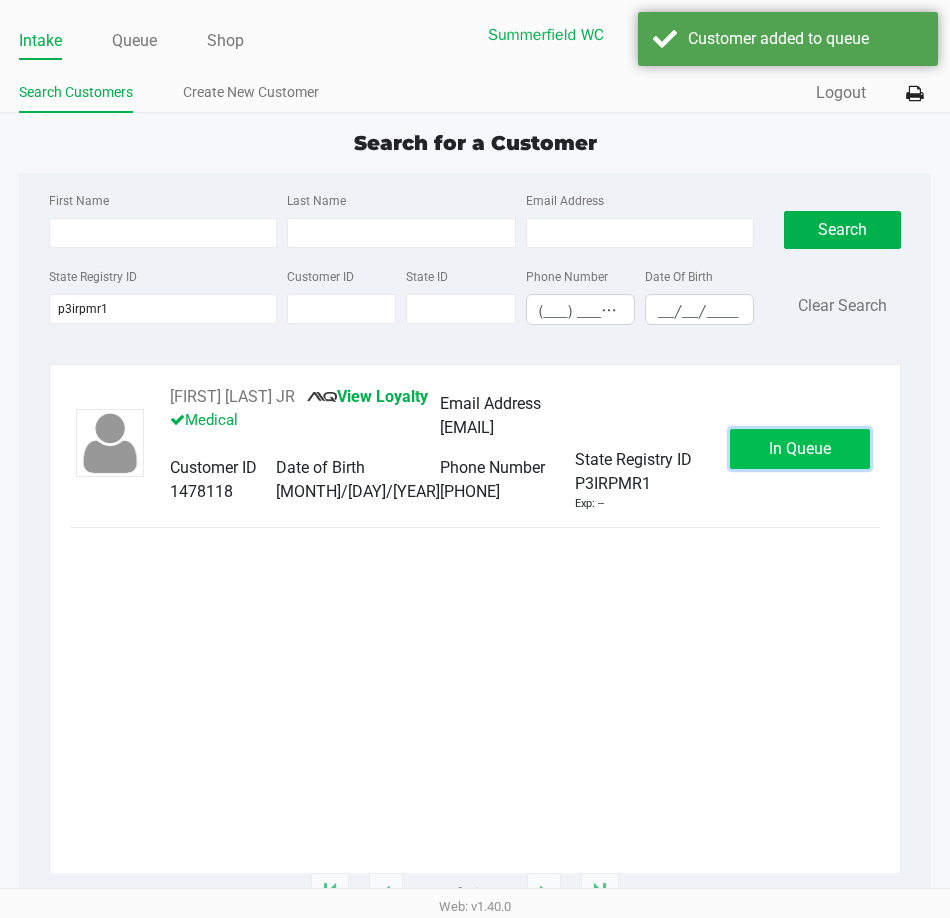 click on "In Queue" 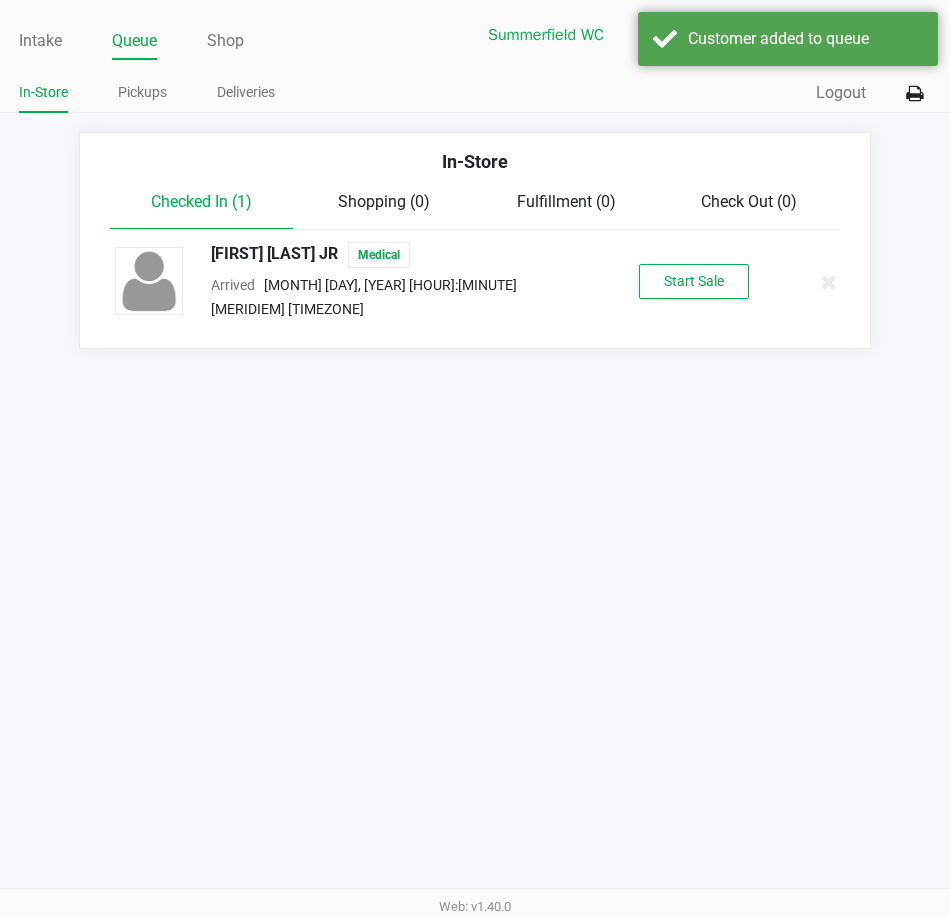 click on "Start Sale" 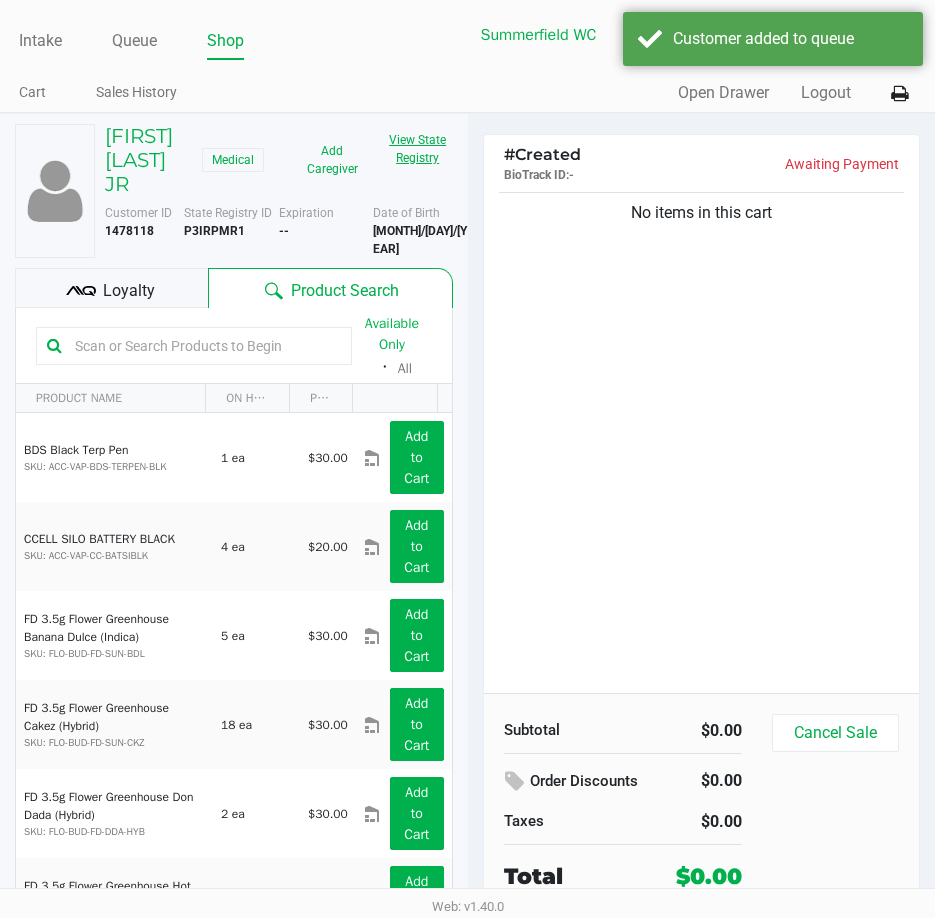 click on "View State Registry" 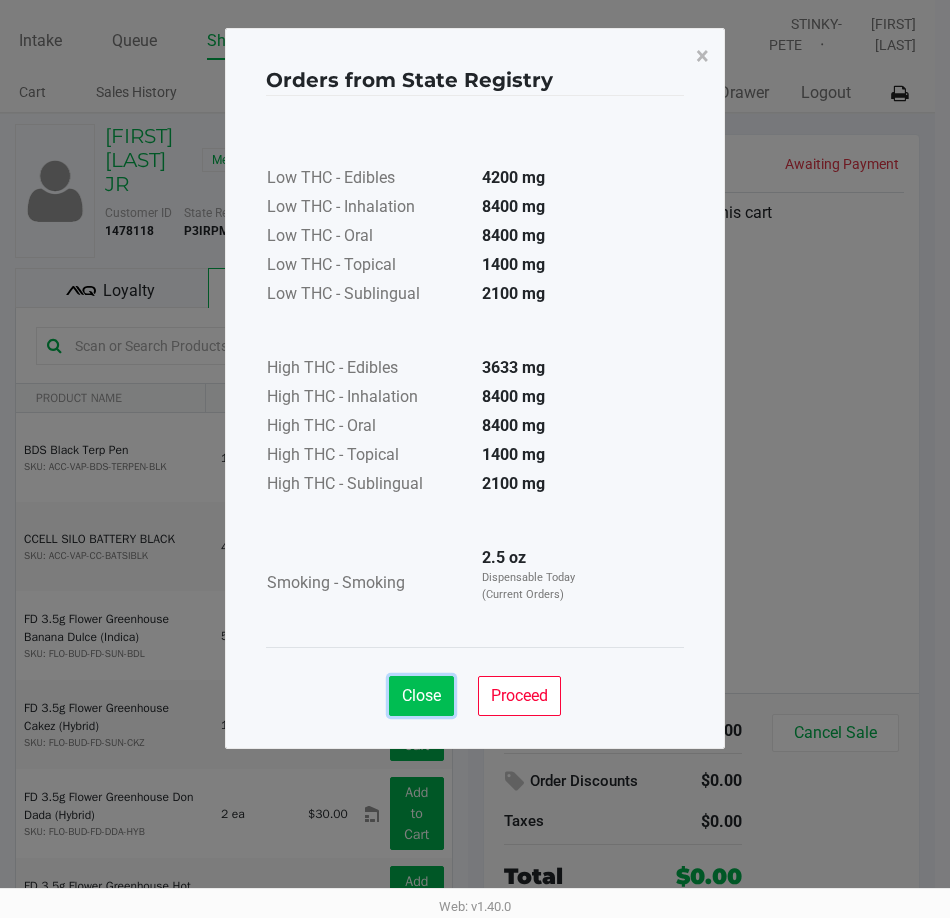 click on "Close" 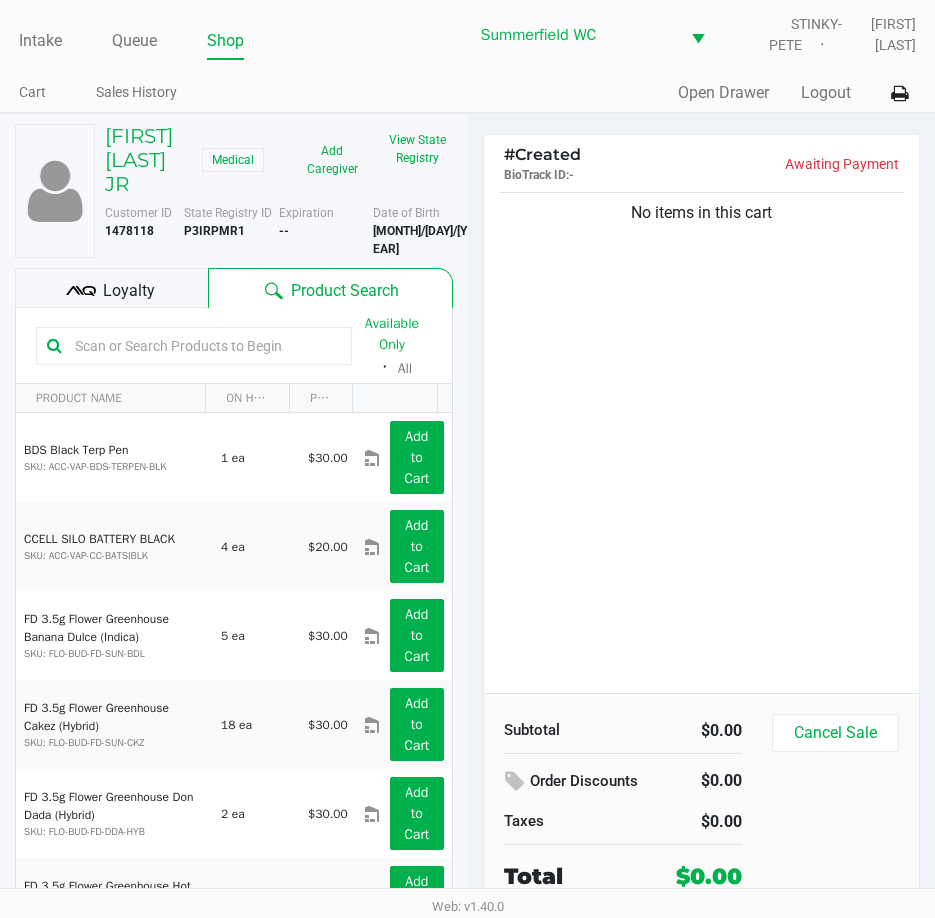 click on "Available Only  ᛫  All" 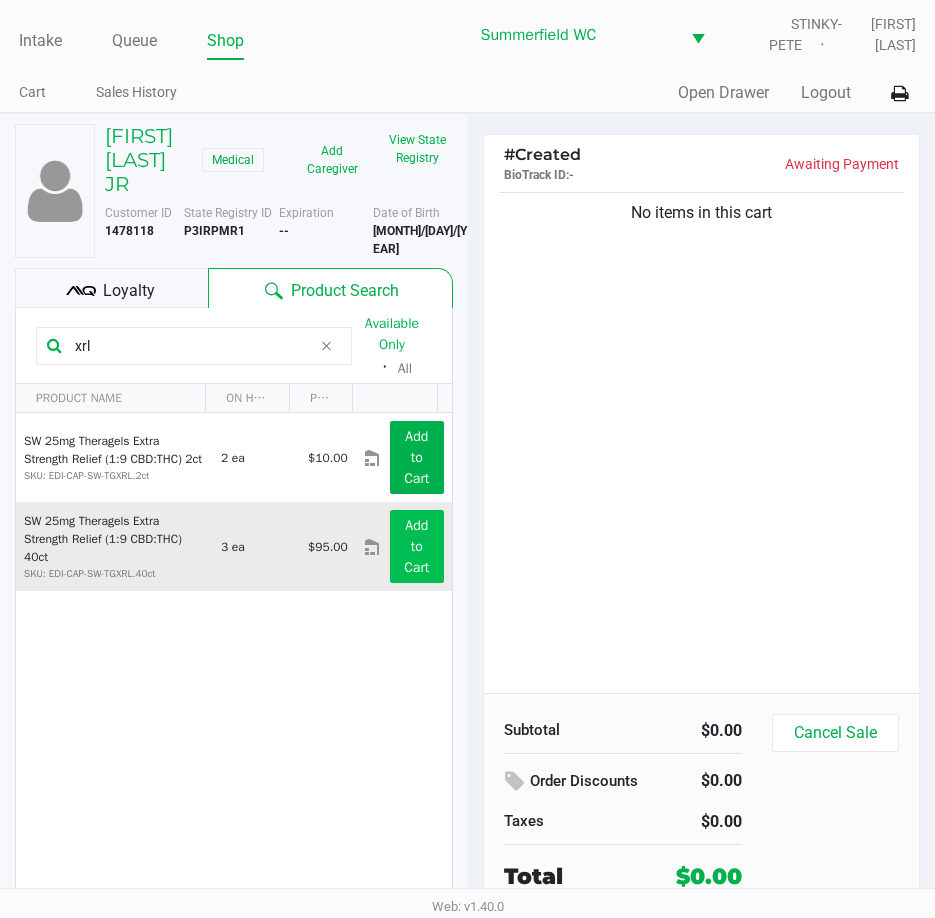type on "xrl" 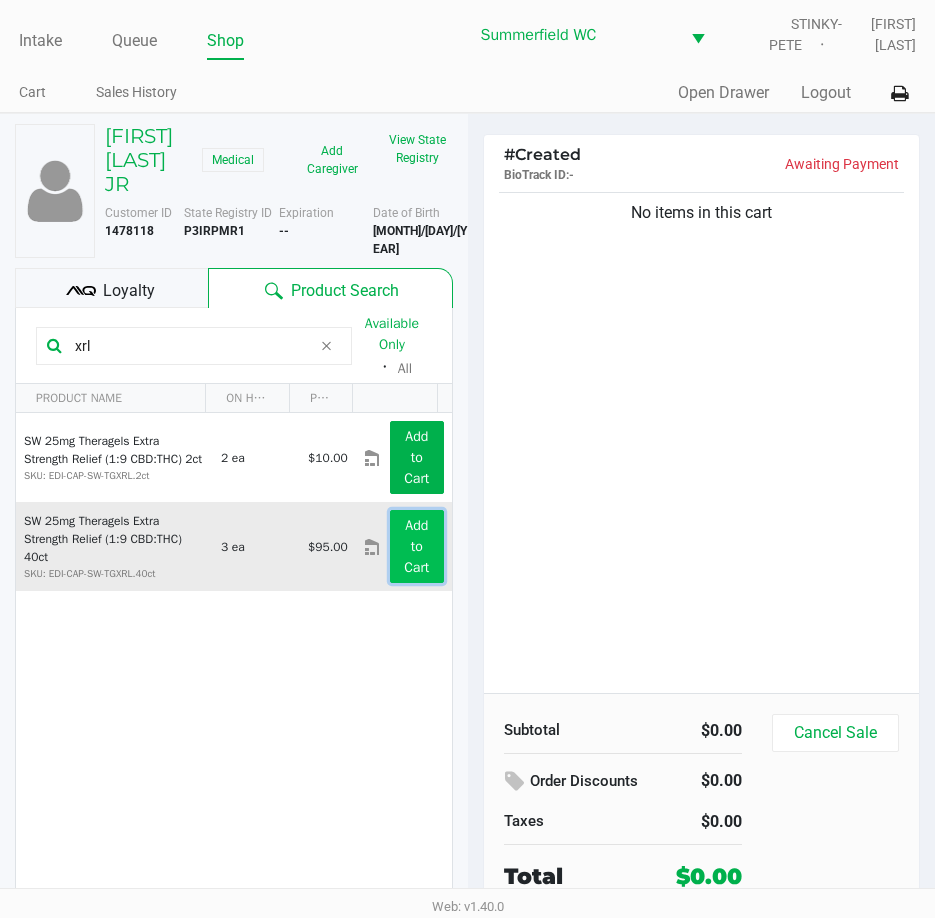 click on "Add to Cart" 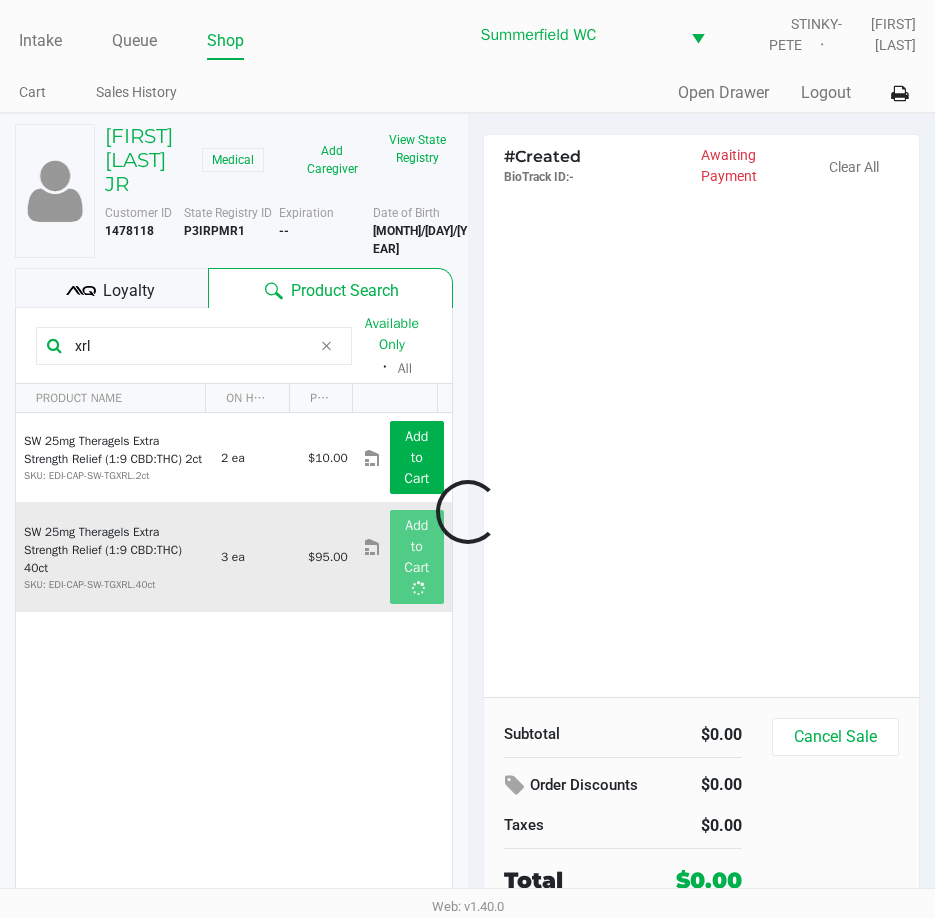 click 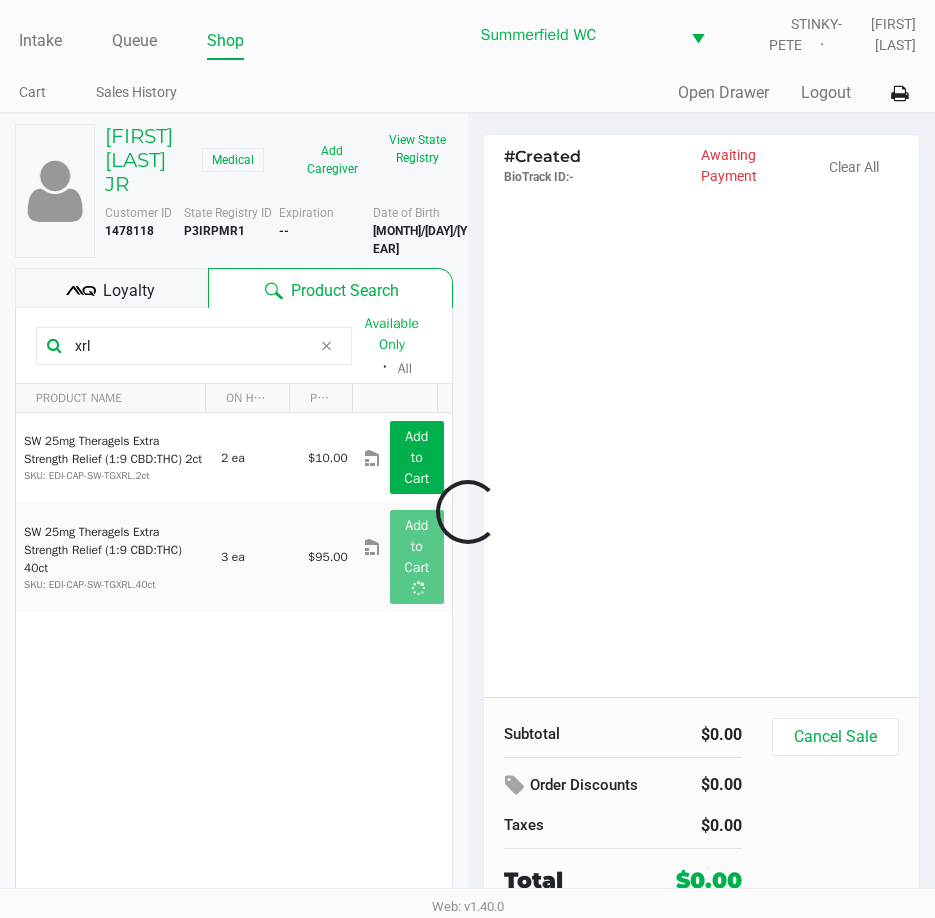 click 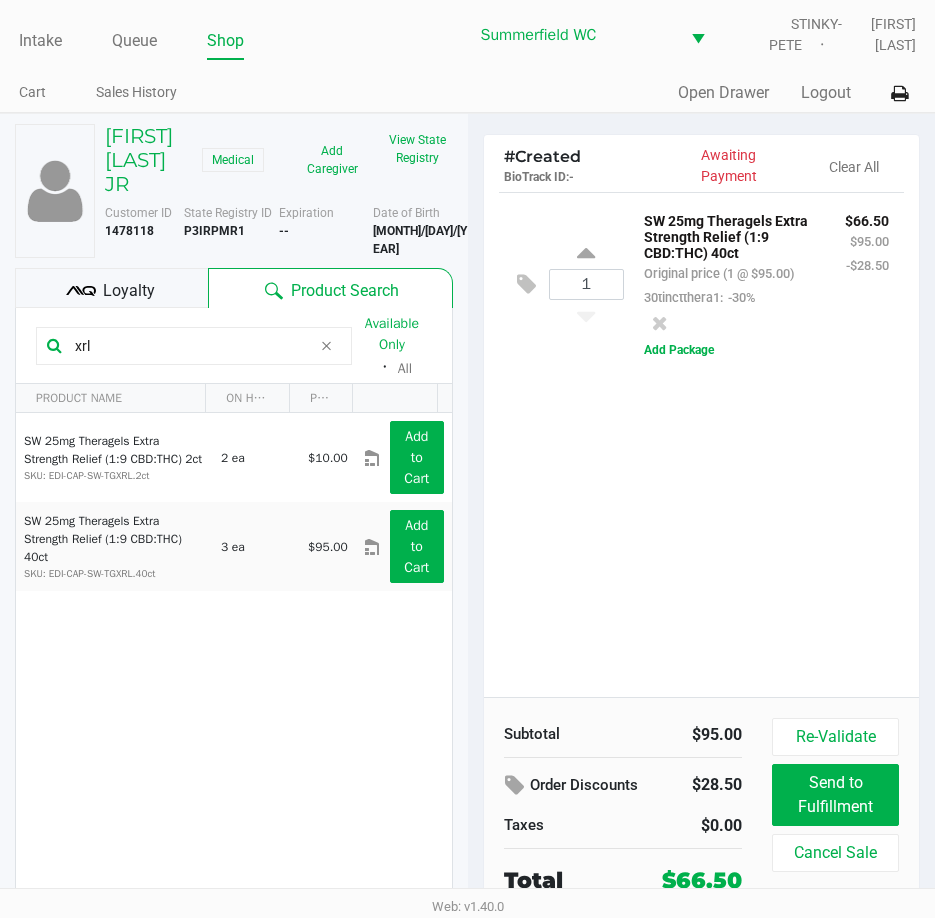 click on "1 SW 25mg Theragels Extra Strength Relief (1:9 CBD:THC) 40ct Original price (1 @ $95.00) 30tinctthera1: -30% $66.50 $95.00 -$28.50 Add Package" 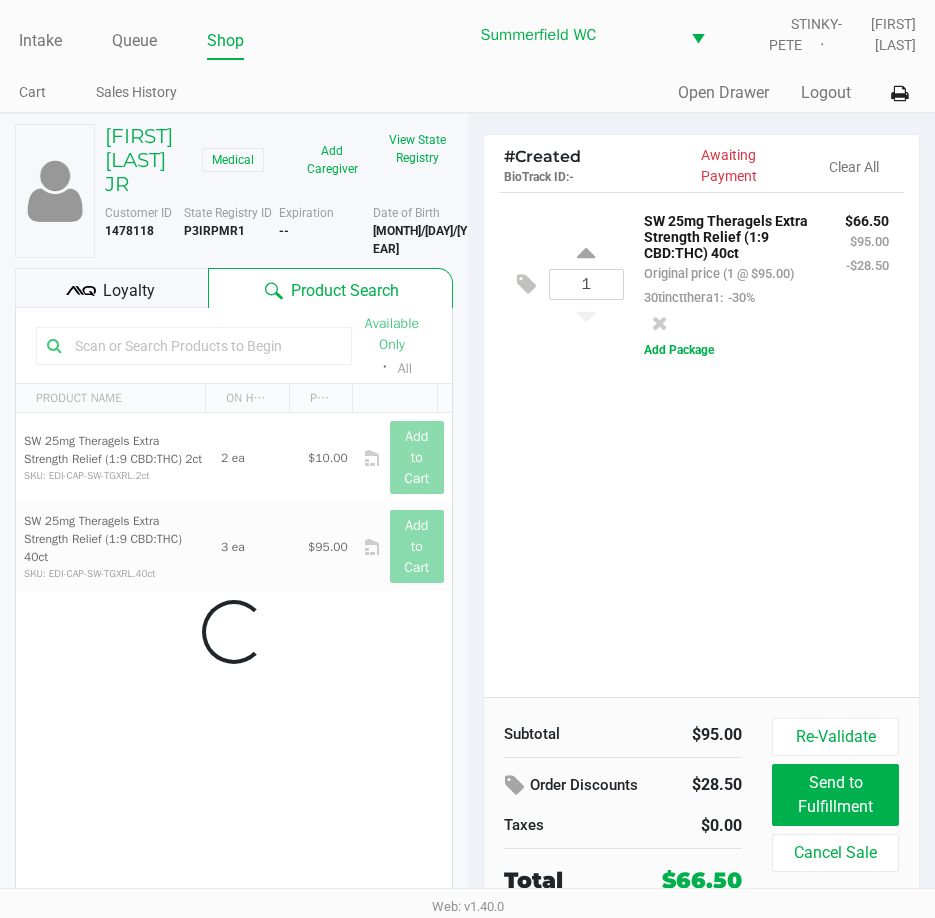 type 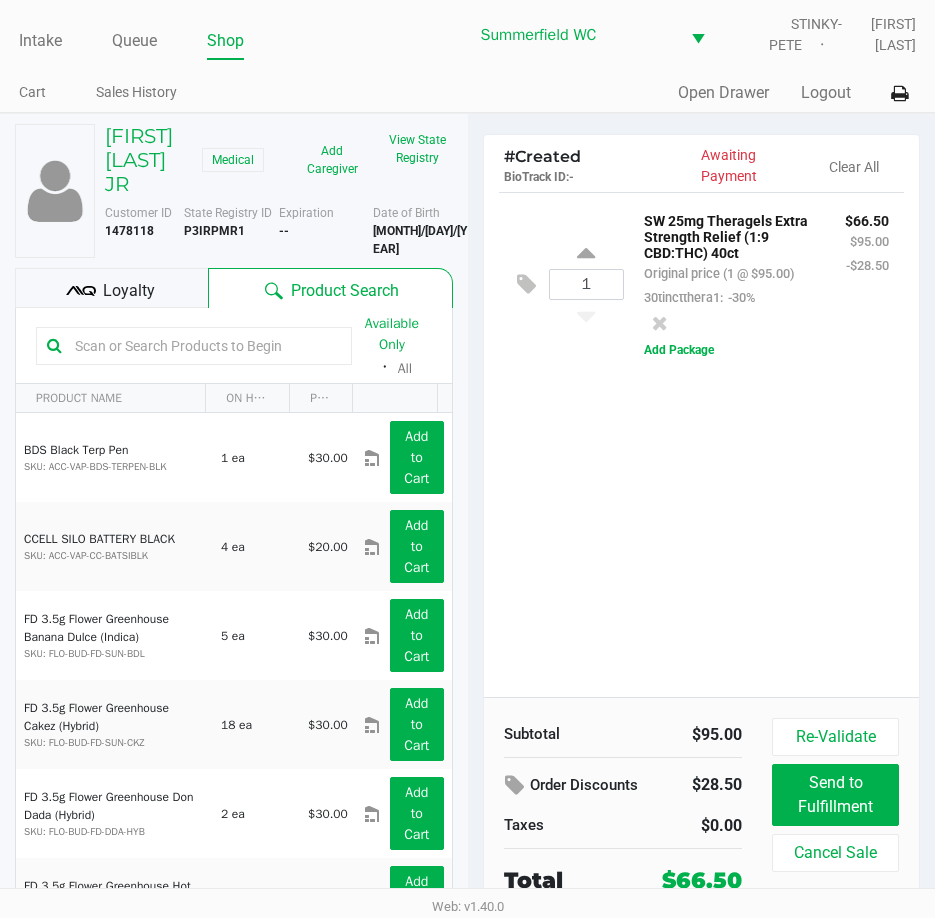 click on "Loyalty" 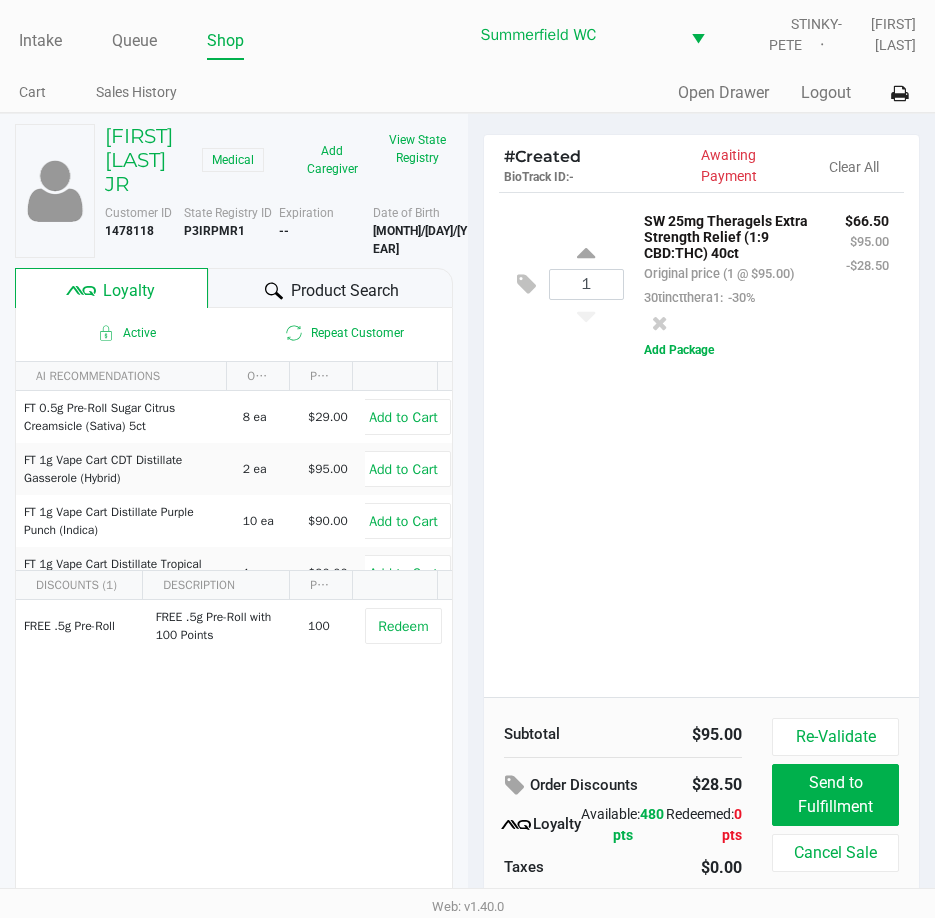 click on "1 SW 25mg Theragels Extra Strength Relief (1:9 CBD:THC) 40ct Original price (1 @ $95.00) 30tinctthera1: -30% $66.50 $95.00 -$28.50 Add Package" 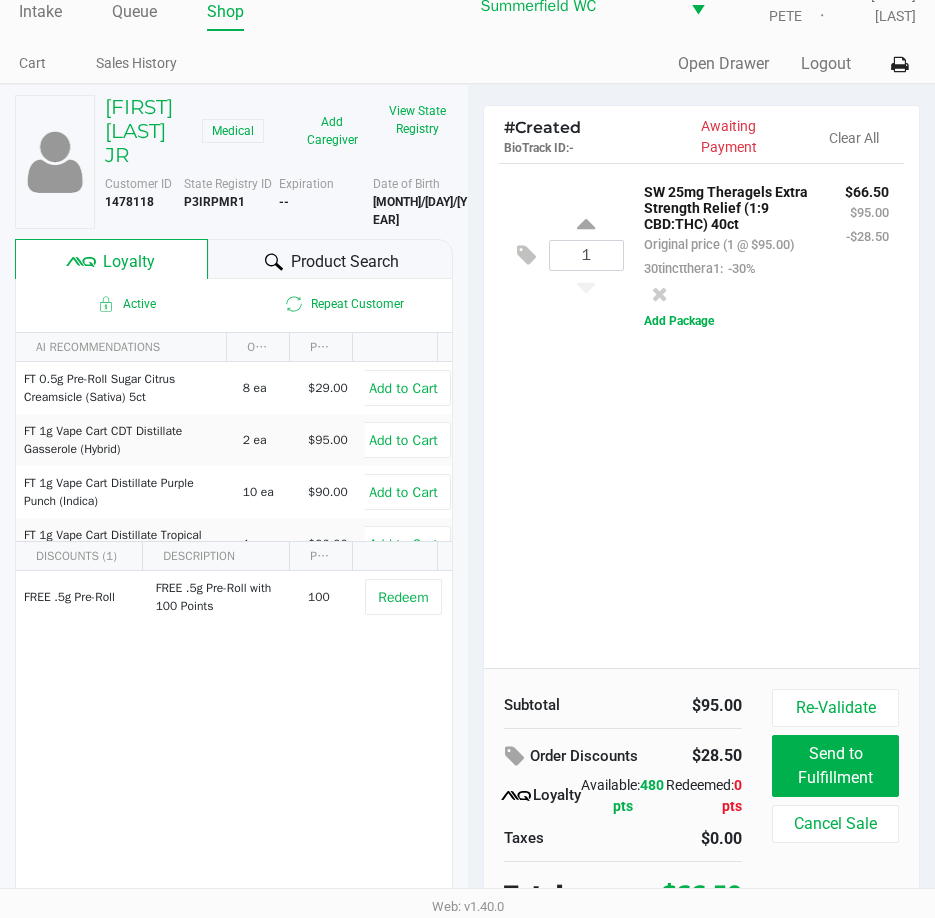 scroll, scrollTop: 42, scrollLeft: 0, axis: vertical 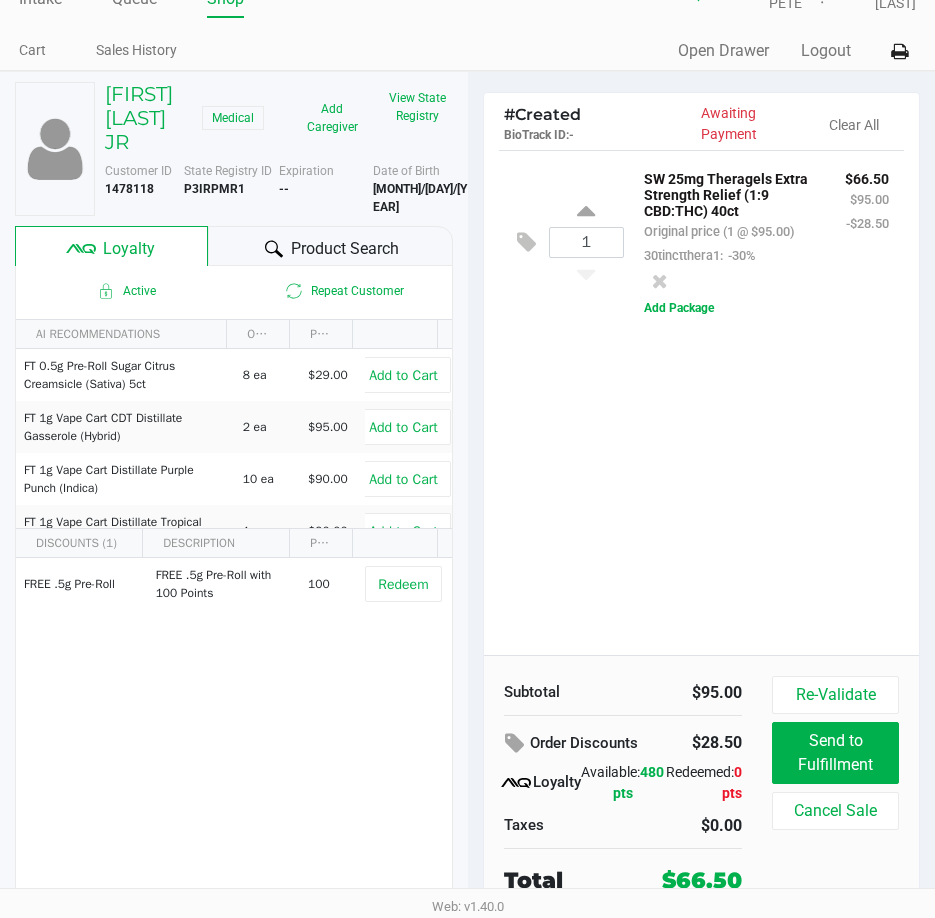 click on "1 SW 25mg Theragels Extra Strength Relief (1:9 CBD:THC) 40ct Original price (1 @ $95.00) 30tinctthera1: -30% $66.50 $95.00 -$28.50 Add Package" 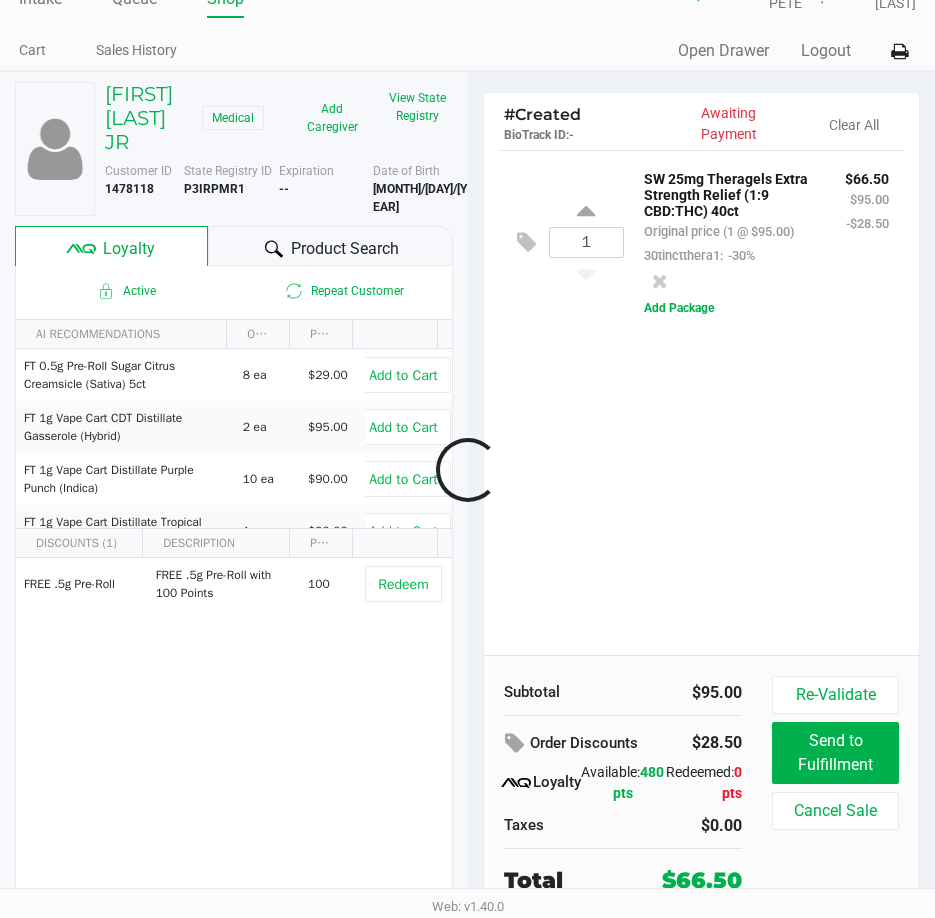 click 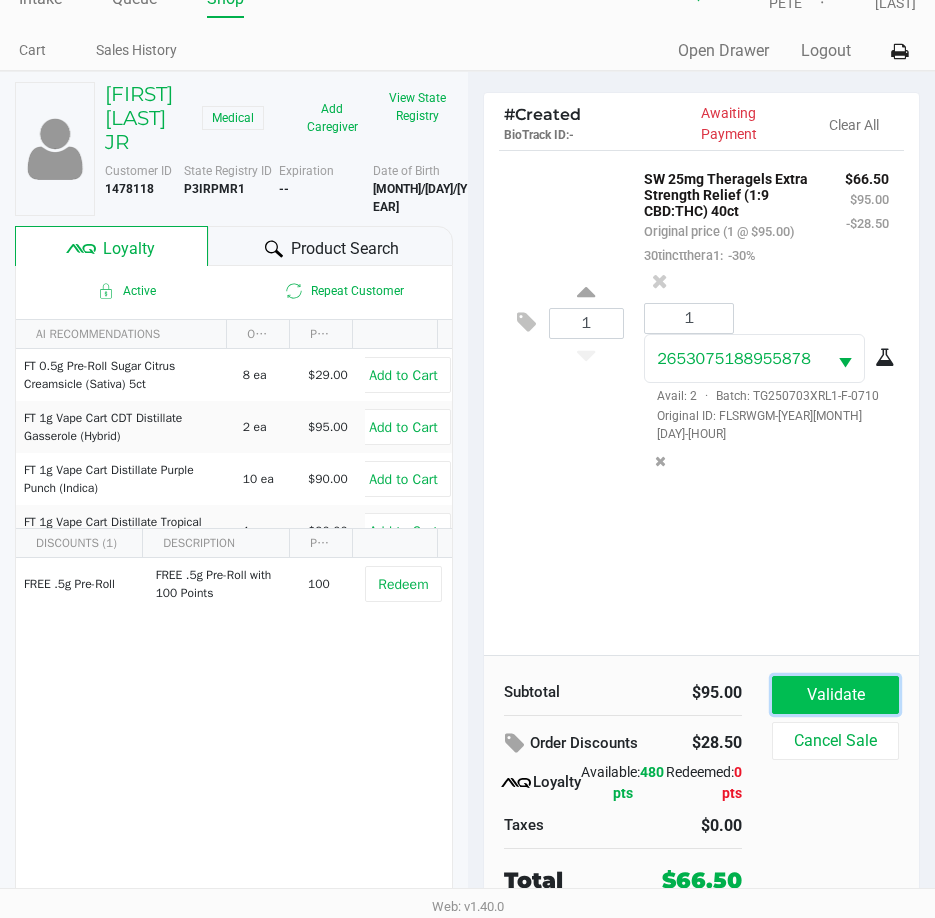 click on "Validate" 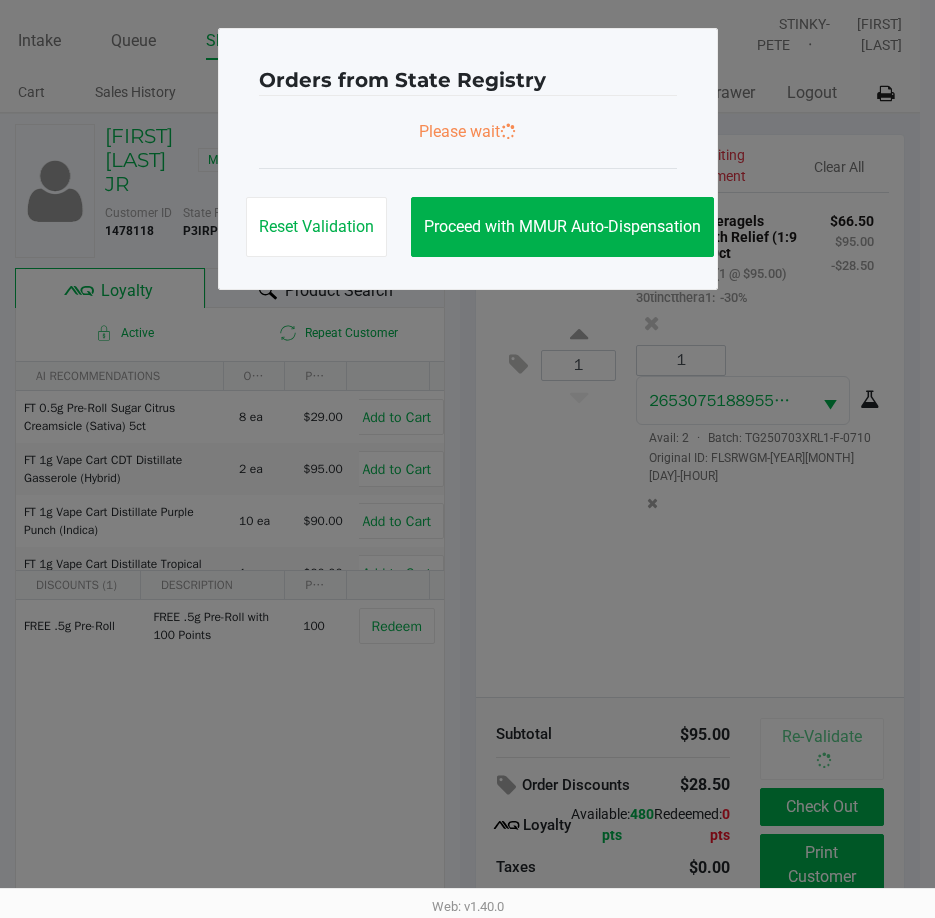 scroll, scrollTop: 0, scrollLeft: 0, axis: both 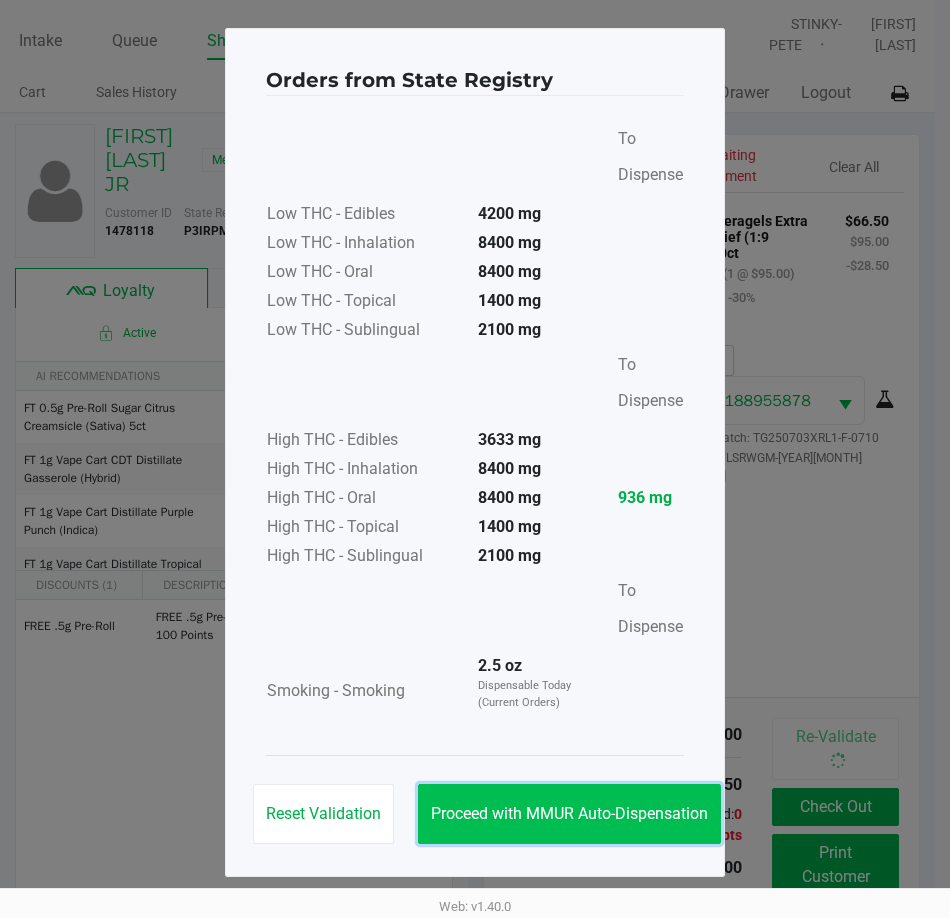 click on "Proceed with MMUR Auto-Dispensation" 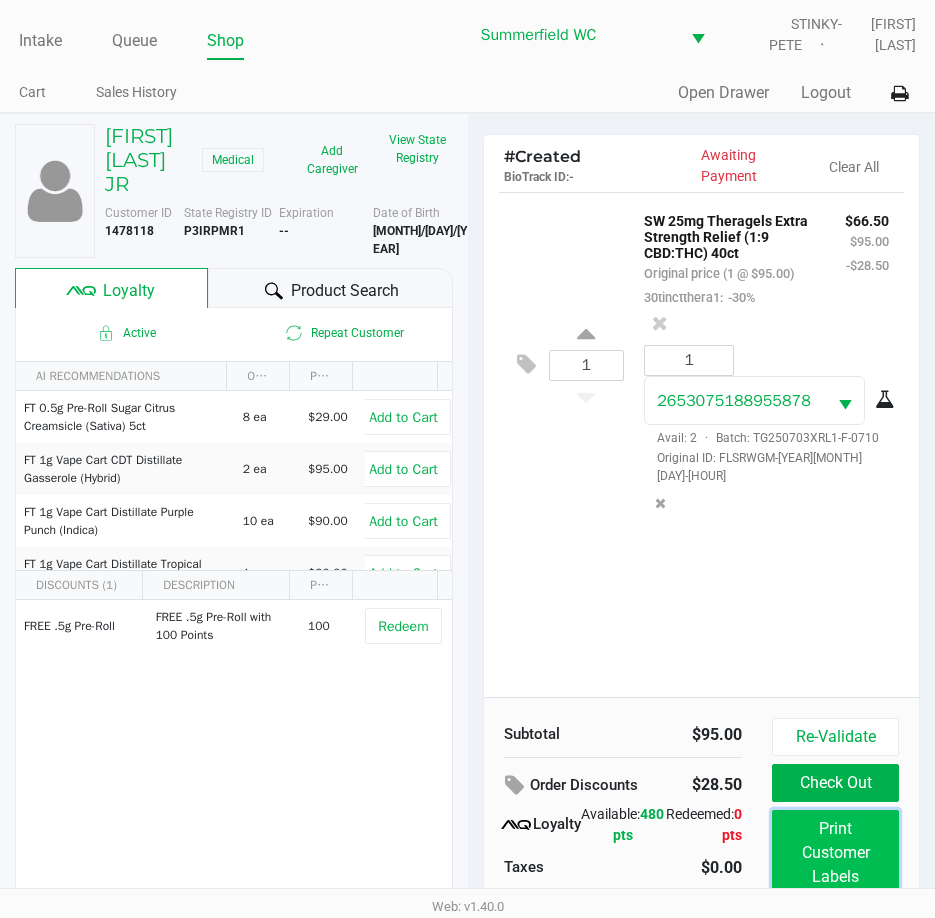 click on "Print Customer Labels" 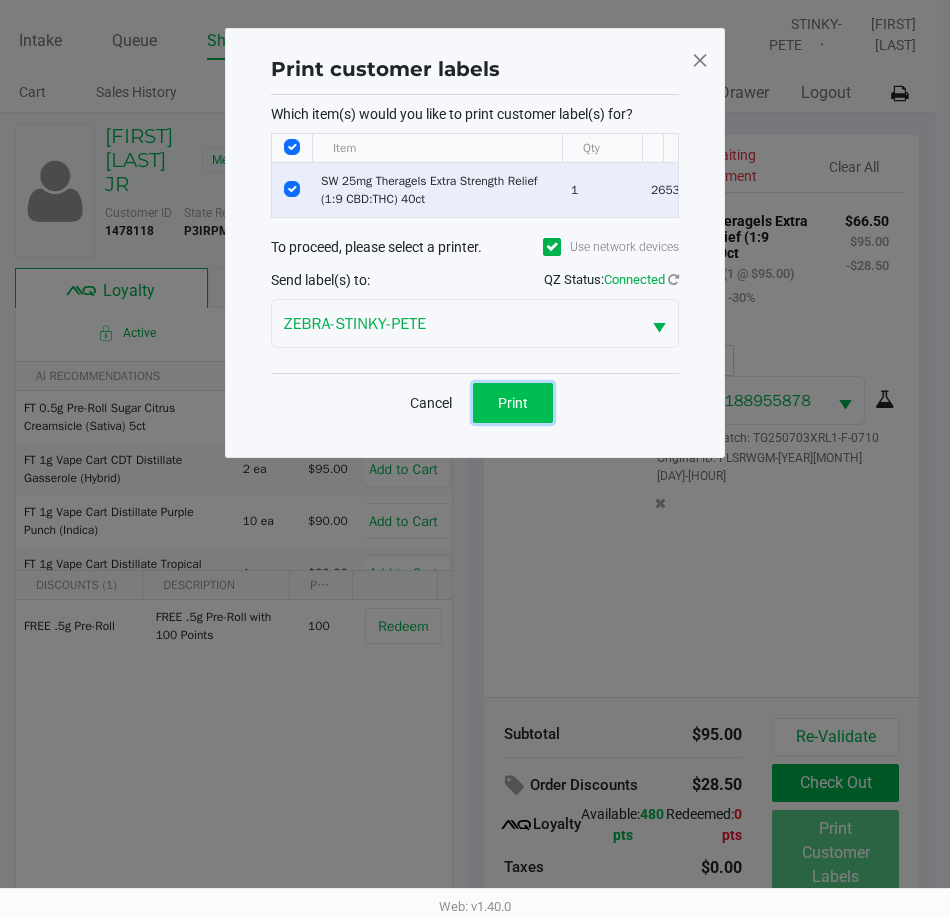 click on "Print" 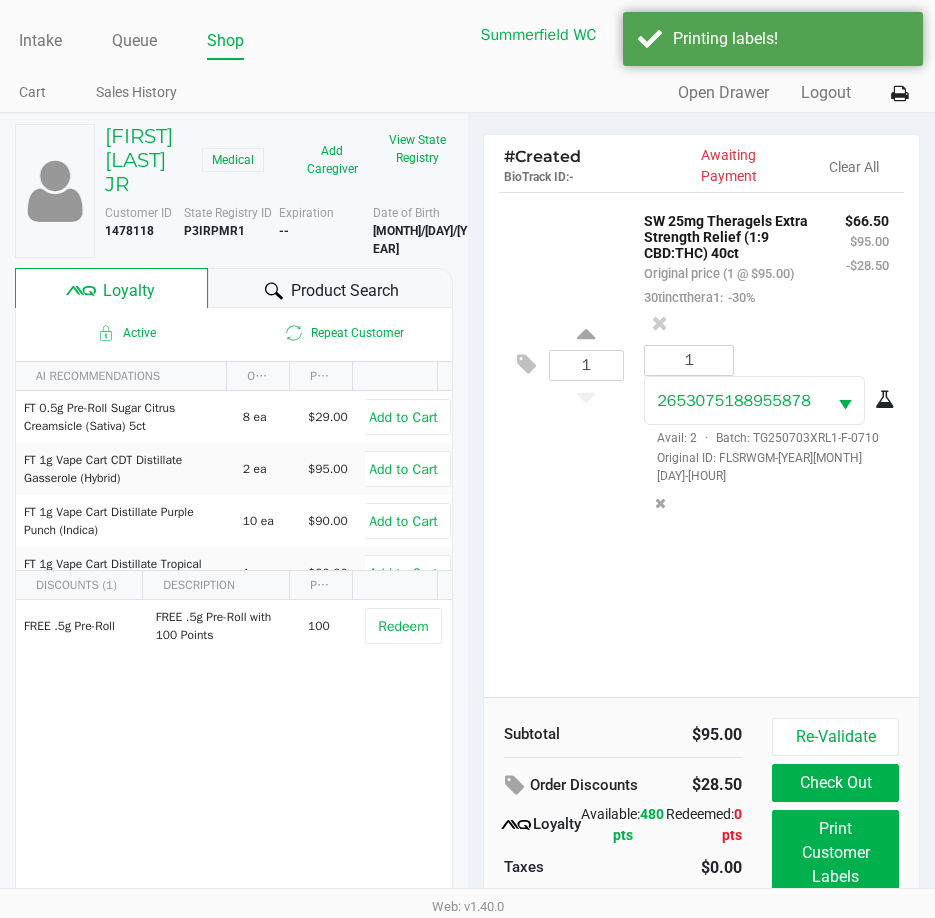 click on "Print customer labels Which item(s) would you like to print customer label(s) for? Item Qty Package # of labels SW 25mg Theragels Extra Strength Relief (1:9 CBD:THC) 40ct 1 2653075188955878 1 To proceed, please select a printer. Use network devices Send label(s) to: QZ Status: Connected ZEBRA-STINKY-PETE Cancel Print" 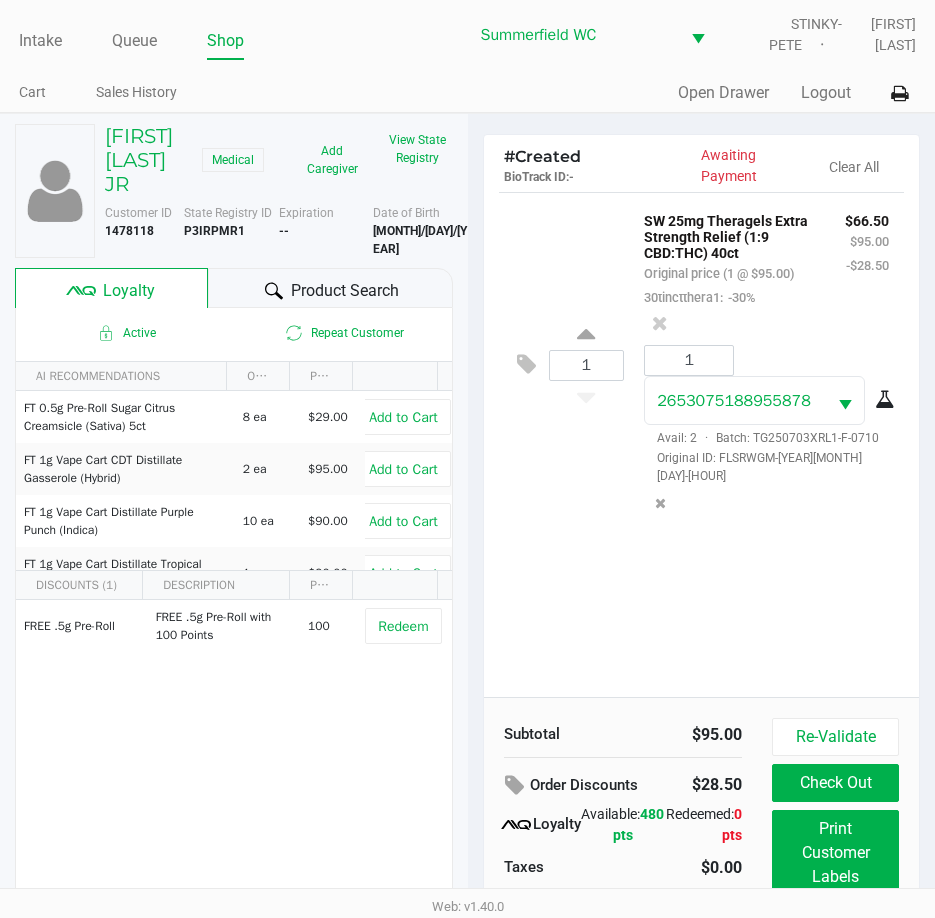 click on "1 SW 25mg Theragels Extra Strength Relief (1:9 CBD:THC) 40ct Original price (1 @ $95.00) 30tinctthera1: -30% $66.50 $95.00 -$28.50 1 2653075188955878 Avail: 2 · Batch: TG250703XRL1-F-0710 Original ID: FLSRWGM-[YEAR][MONTH][DAY]-[HOUR]" 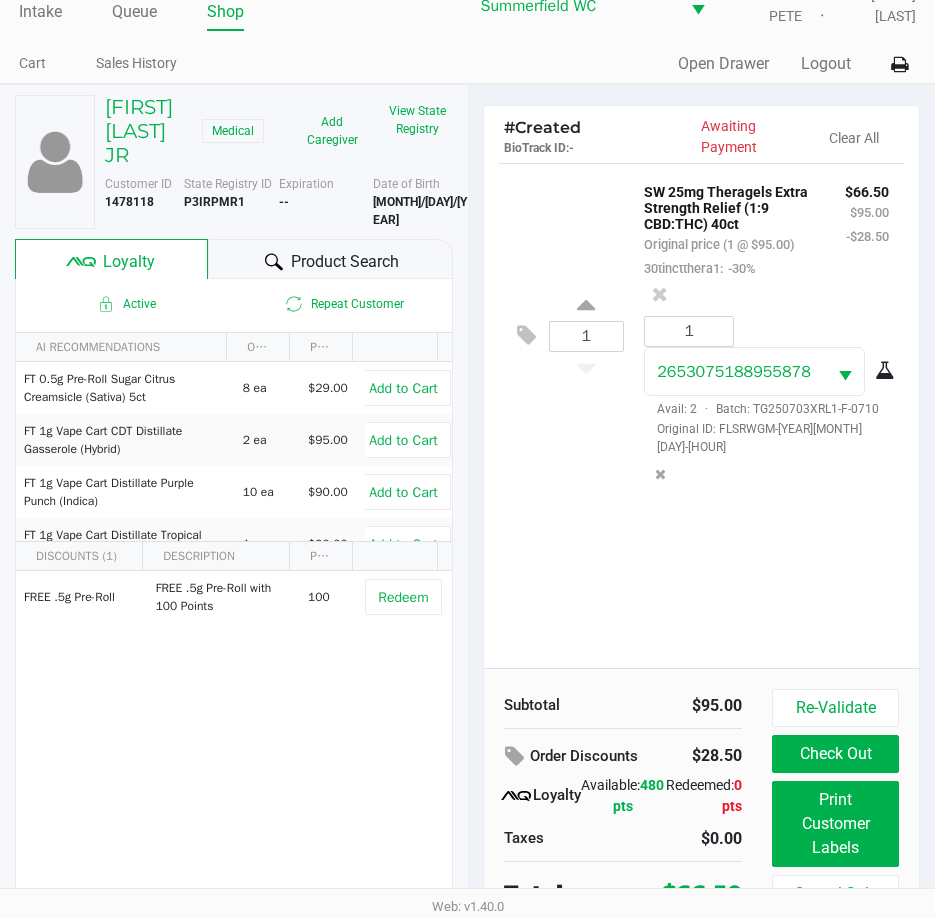 scroll, scrollTop: 45, scrollLeft: 0, axis: vertical 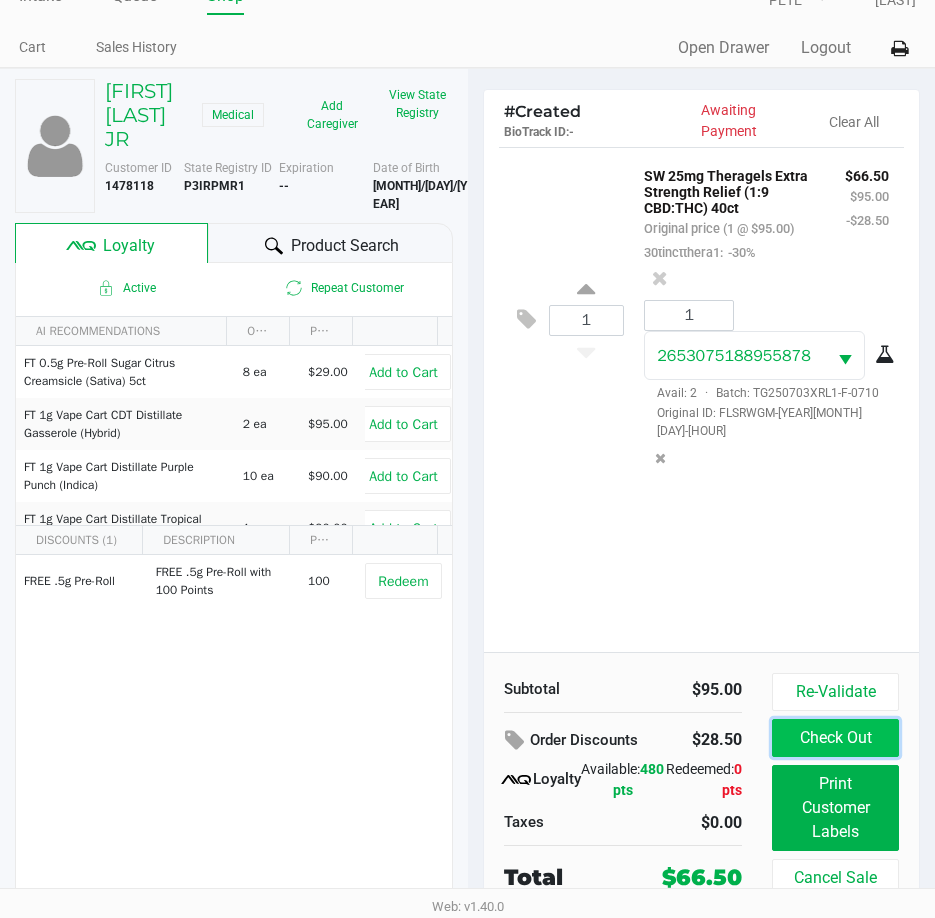 click on "Check Out" 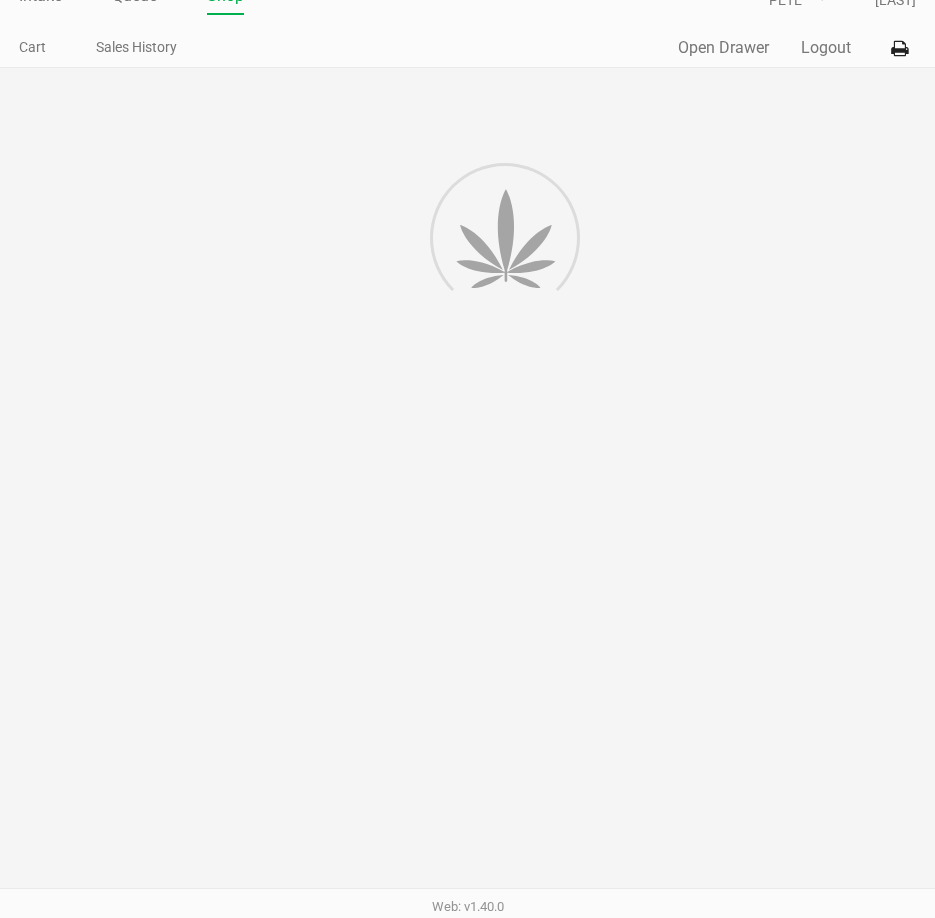 scroll, scrollTop: 0, scrollLeft: 0, axis: both 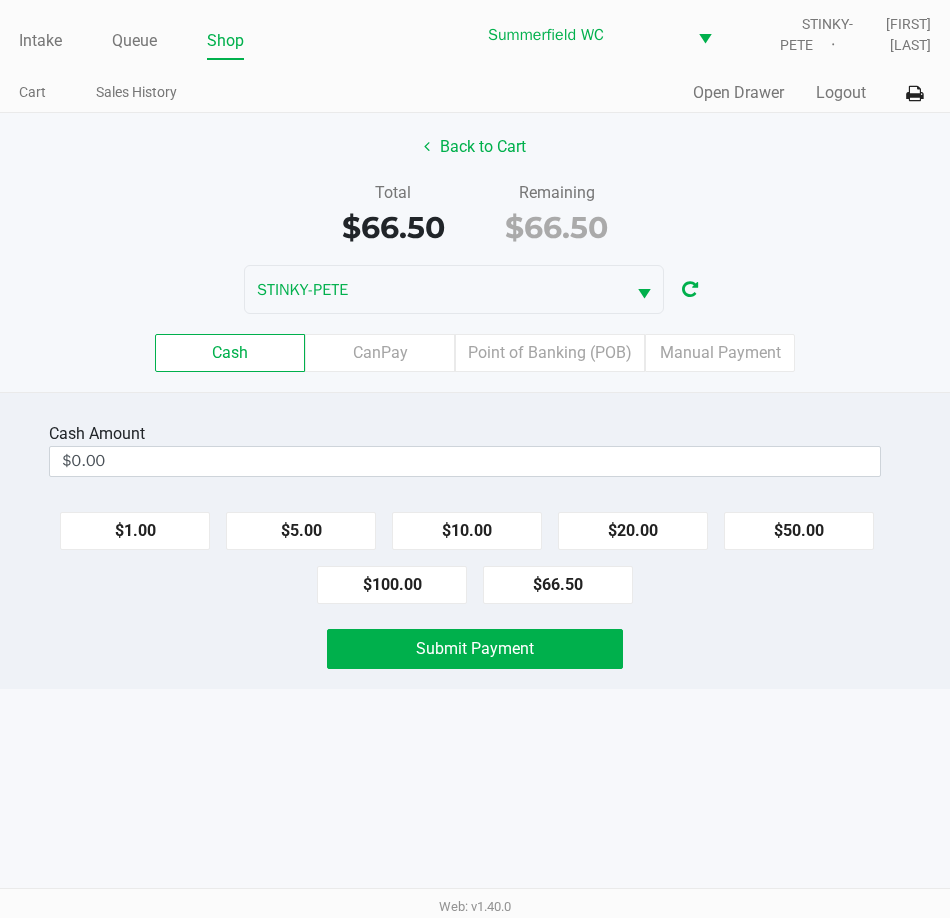 drag, startPoint x: 785, startPoint y: 709, endPoint x: 773, endPoint y: 705, distance: 12.649111 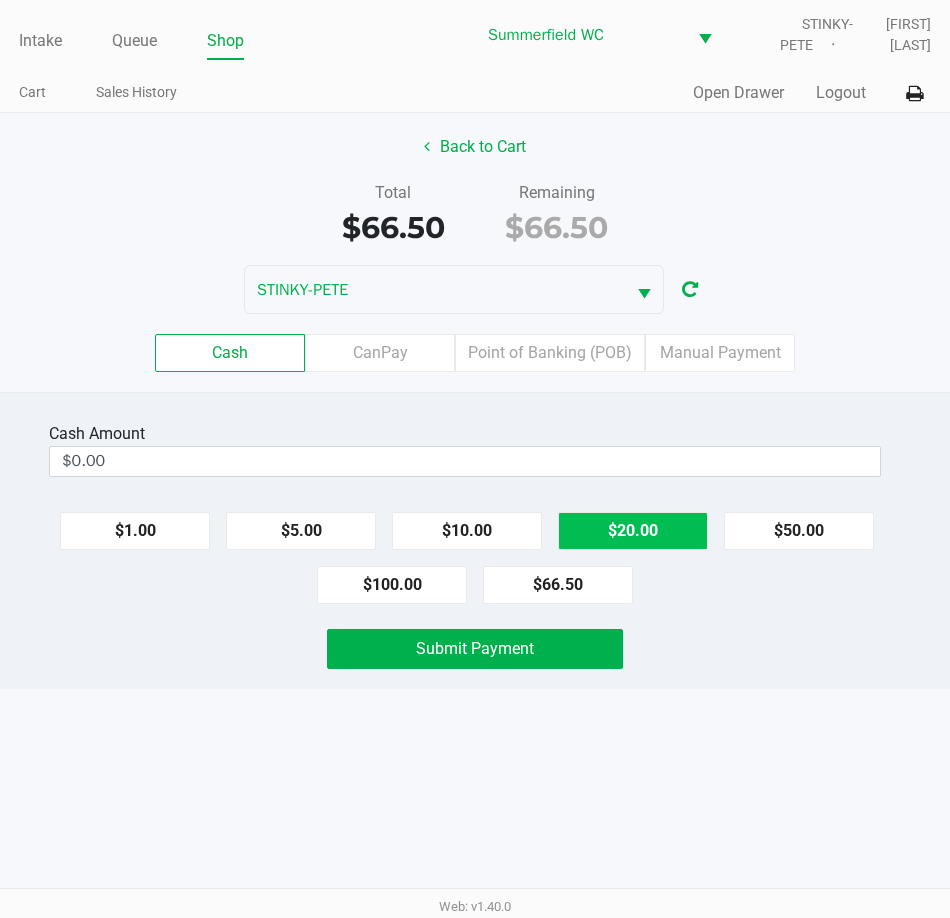 click on "$20.00" 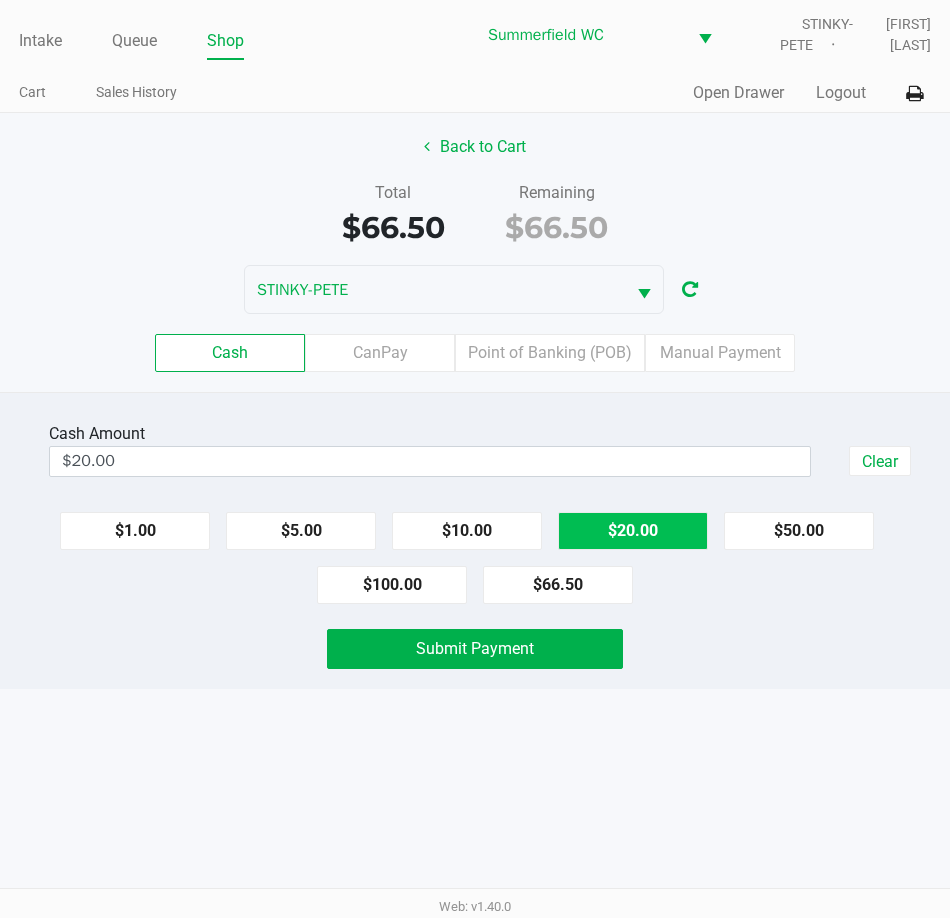 click on "$20.00" 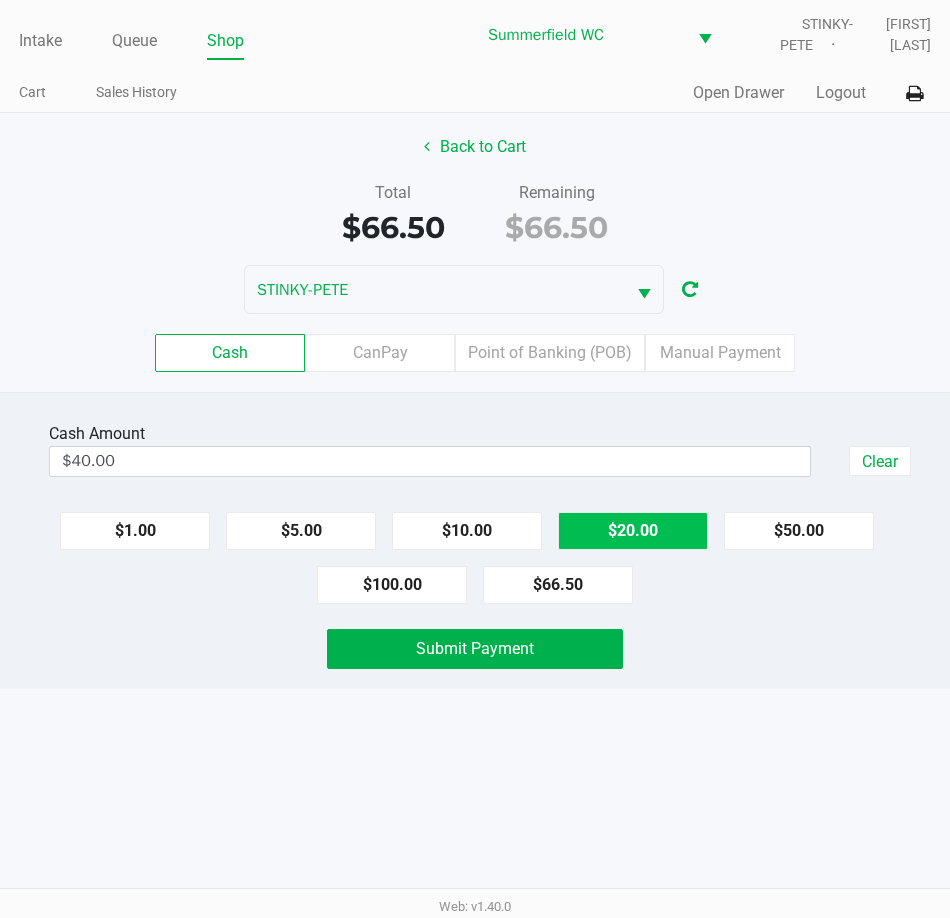 click on "$20.00" 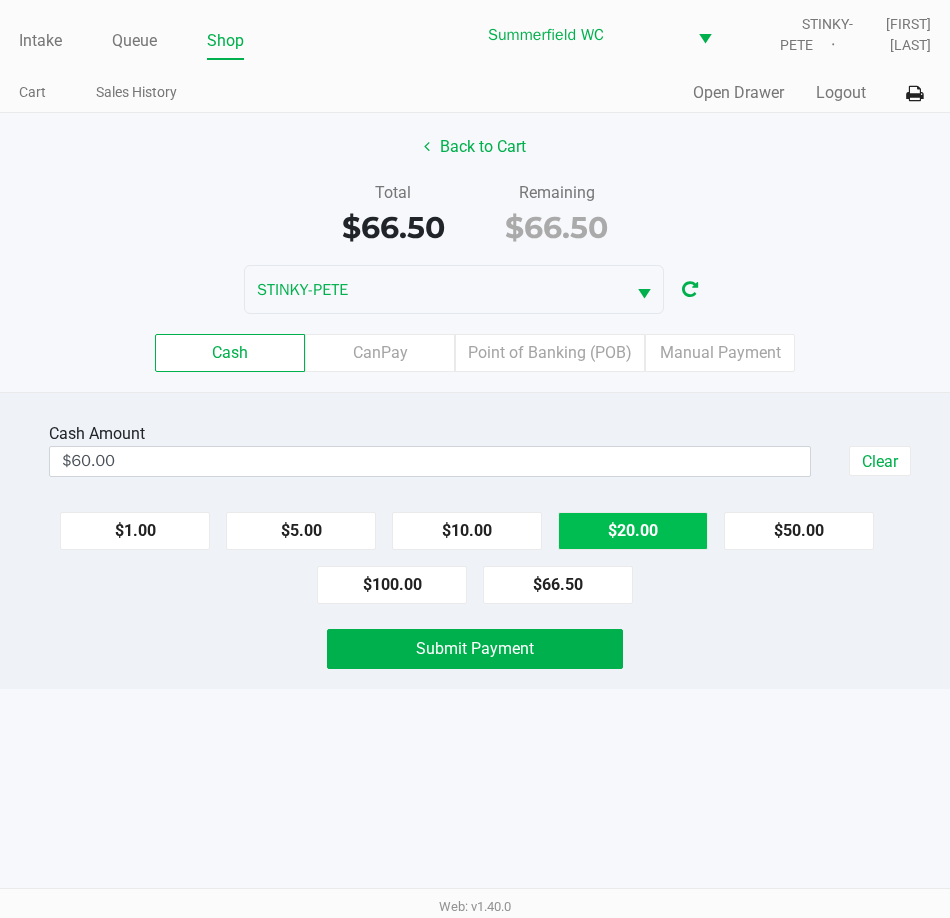 click on "$20.00" 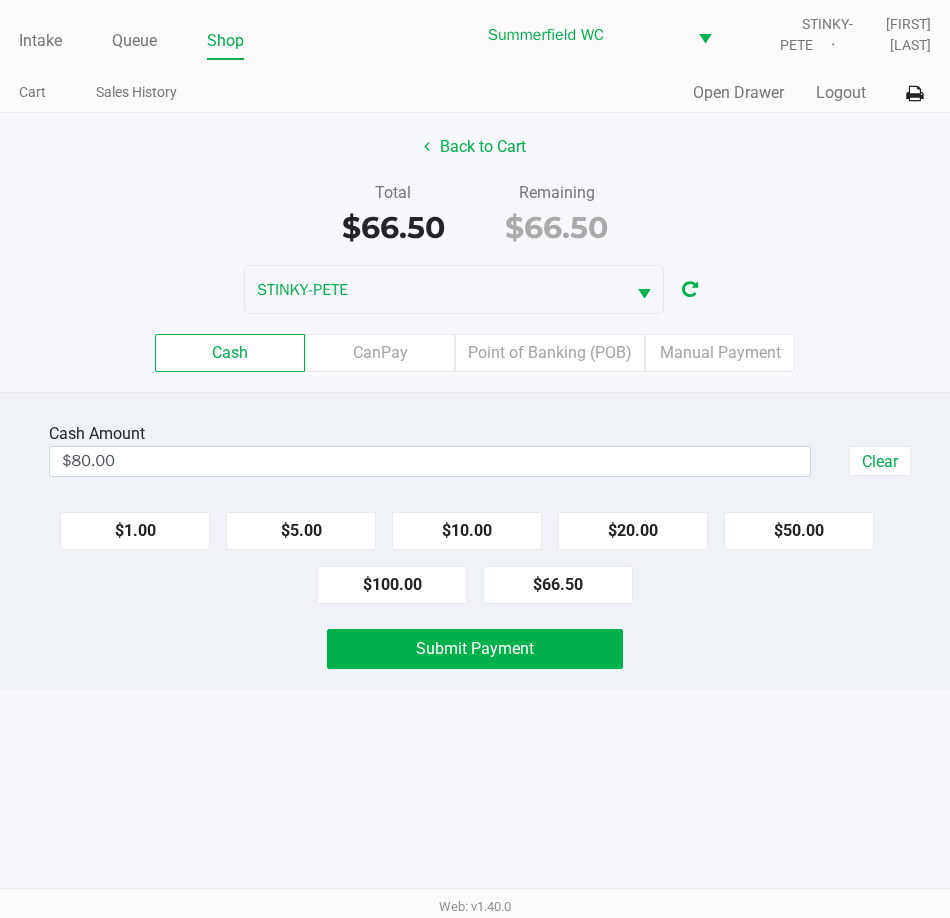 click on "Cash Amount $80.00 Clear $1.00 $5.00 $10.00 $20.00 $50.00 $100.00 $66.50 Submit Payment" 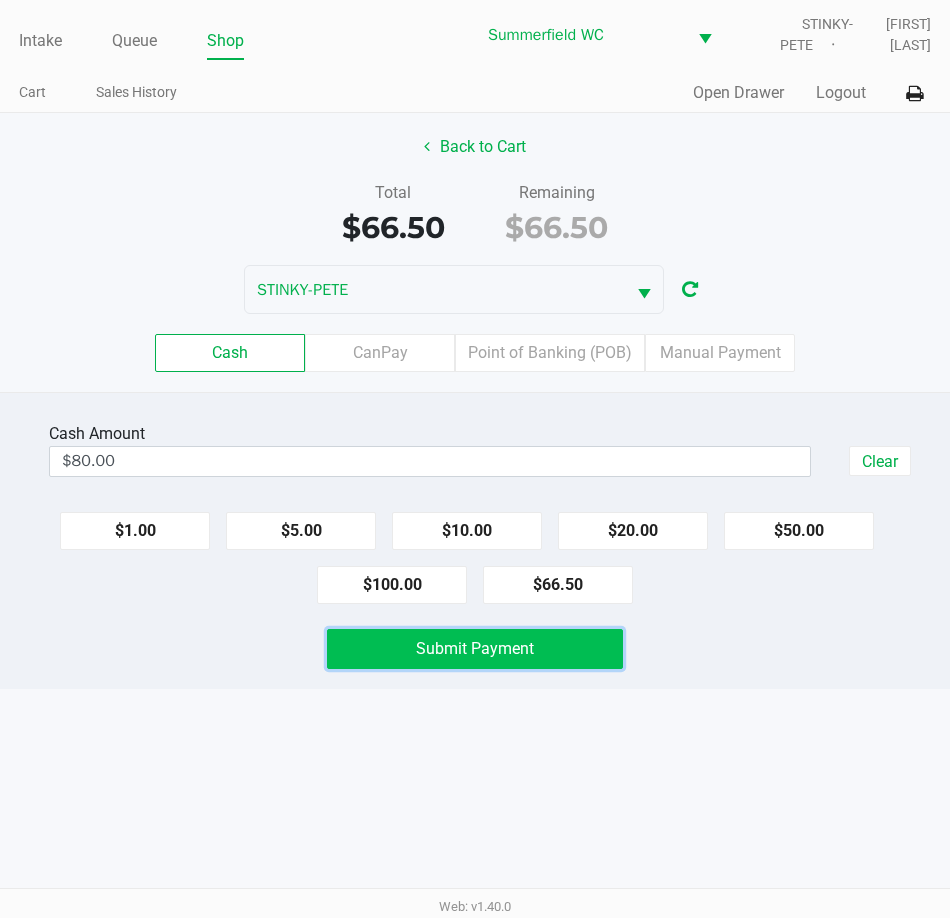 click on "Submit Payment" 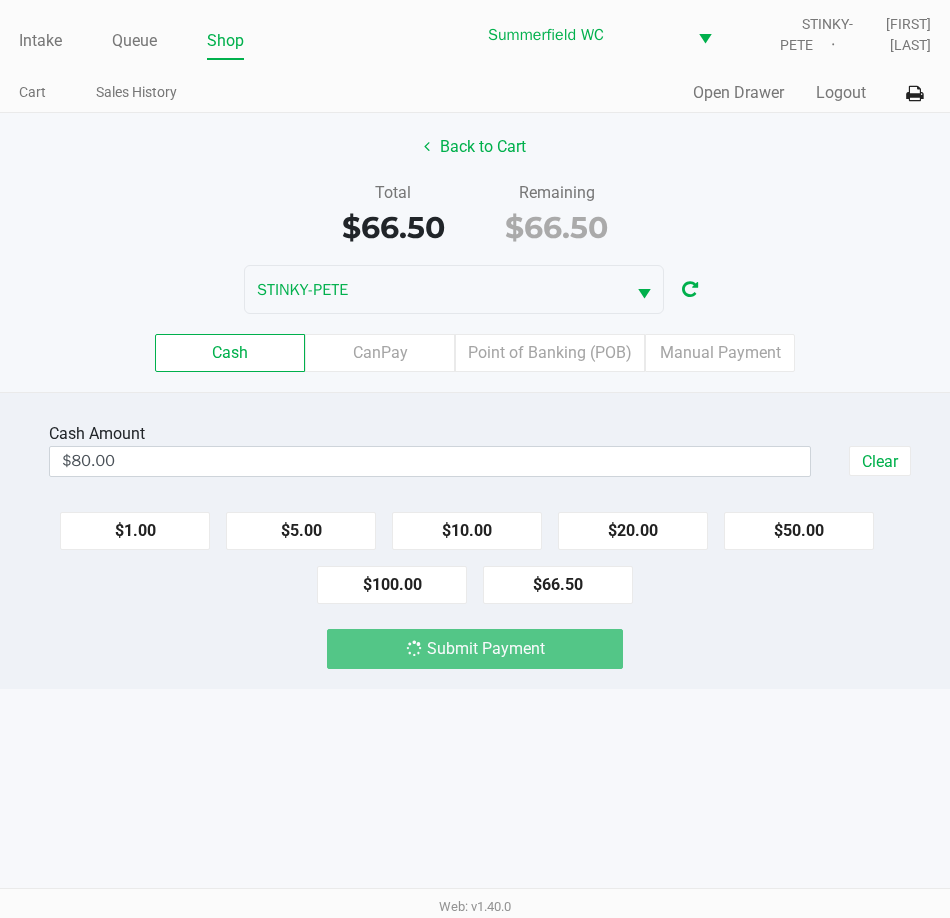 click on "Intake Queue Shop Summerfield WC STINKY-PETE Triston [LAST] Cart Sales History Quick Sale Open Drawer Logout Back to Cart Total $66.50 Remaining $66.50 STINKY-PETE Cash CanPay Point of Banking (POB) Manual Payment Cash Amount $80.00 Clear $1.00 $5.00 $10.00 $20.00 $50.00 $100.00 $66.50 Submit Payment  Web: v1.40.0" at bounding box center [475, 459] 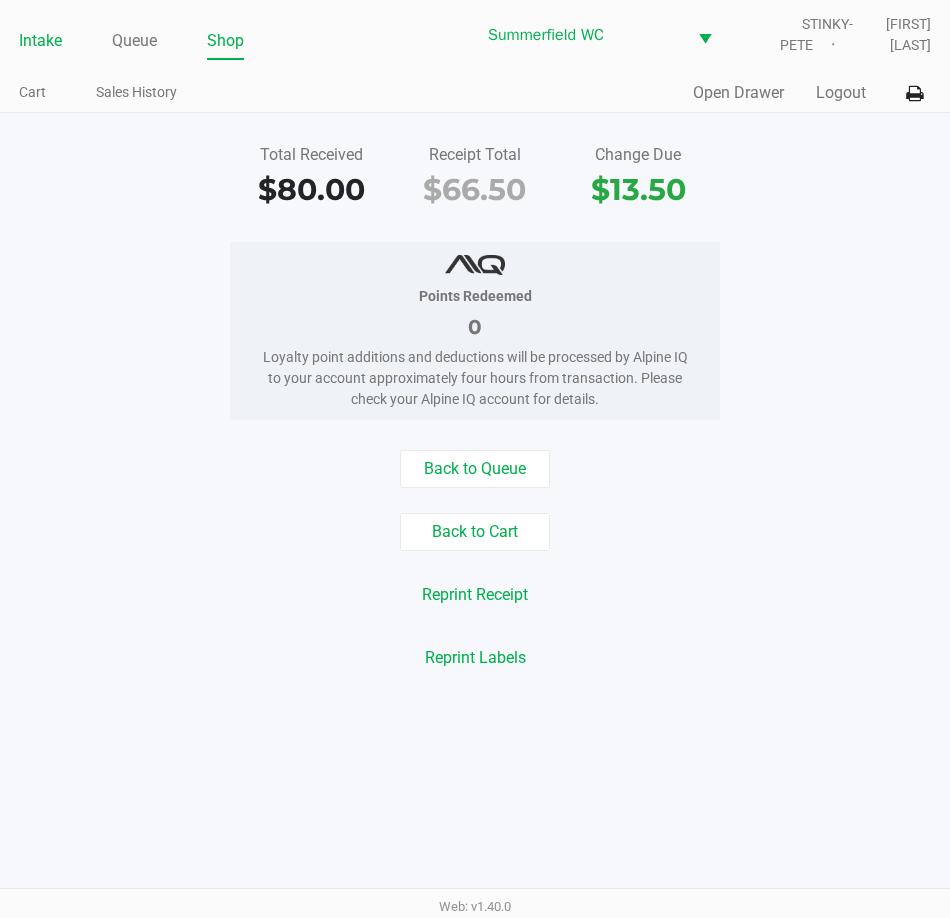 click on "Intake" 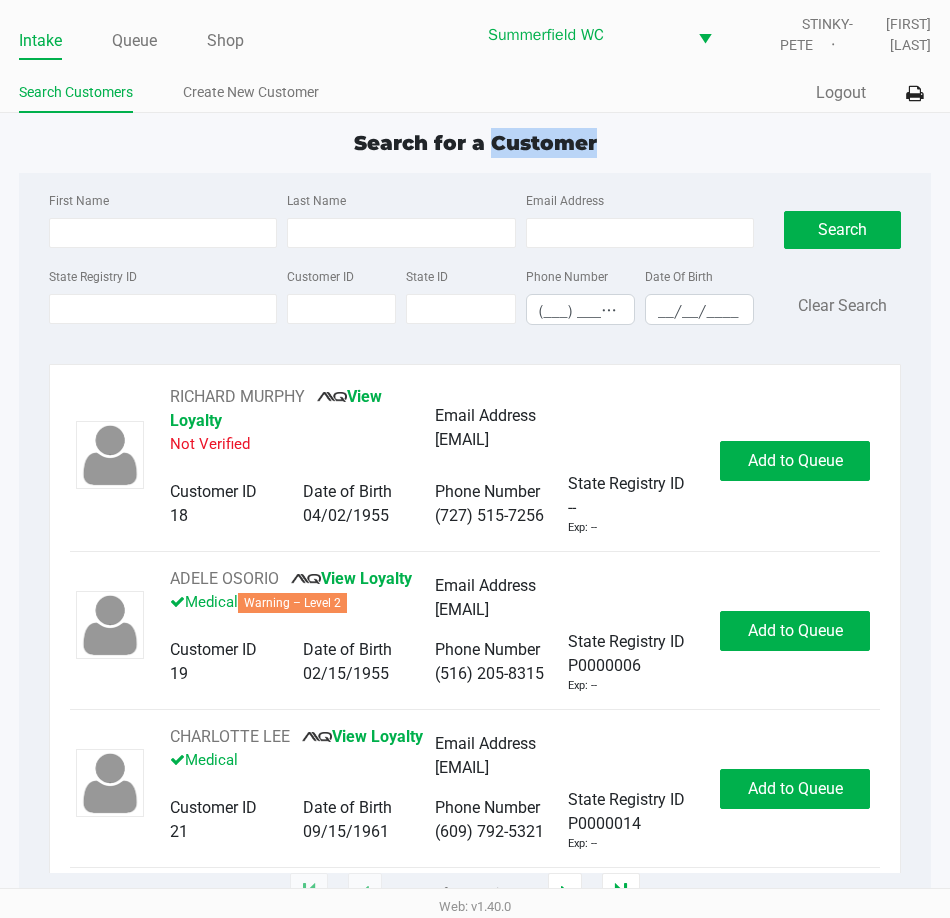 drag, startPoint x: 602, startPoint y: 127, endPoint x: 495, endPoint y: 141, distance: 107.912 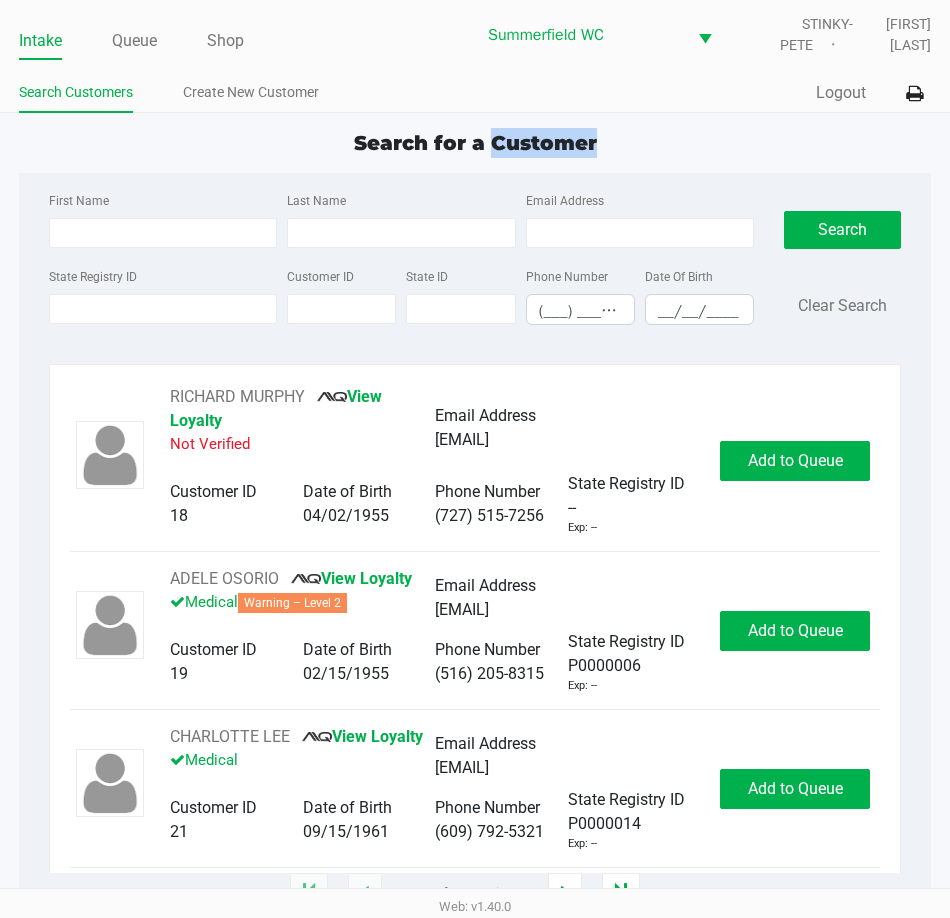 click on "Intake Queue Shop Summerfield WC Triston [LAST] Search Customers Create New Customer Quick Sale Logout Search for a Customer First Name Last Name Email Address State Registry ID Customer ID State ID Phone Number (___) ___-____ Date Of Birth __/__/____ Search Clear Search RICHARD [LAST]   View Loyalty Not Verified Email Address [EMAIL] Customer ID 18 Date of Birth [MONTH]/[DAY]/[YEAR] Phone Number ([PHONE]) State Registry ID -- Exp: -- Add to Queue ADELE [LAST]   View Loyalty Medical Warning – Level 2 Email Address [EMAIL] Customer ID 19 Date of Birth [MONTH]/[DAY]/[YEAR] Phone Number ([PHONE]) State Registry ID P0000006 Exp: -- Add to Queue CHARLOTTE [LAST]   View Loyalty Medical Email Address [EMAIL] Customer ID 21 Date of Birth [MONTH]/[DAY]/[YEAR] Phone Number ([PHONE]) State Registry ID P0000014 Exp: -- Add to Queue CRAWFORD [LAST]   --" 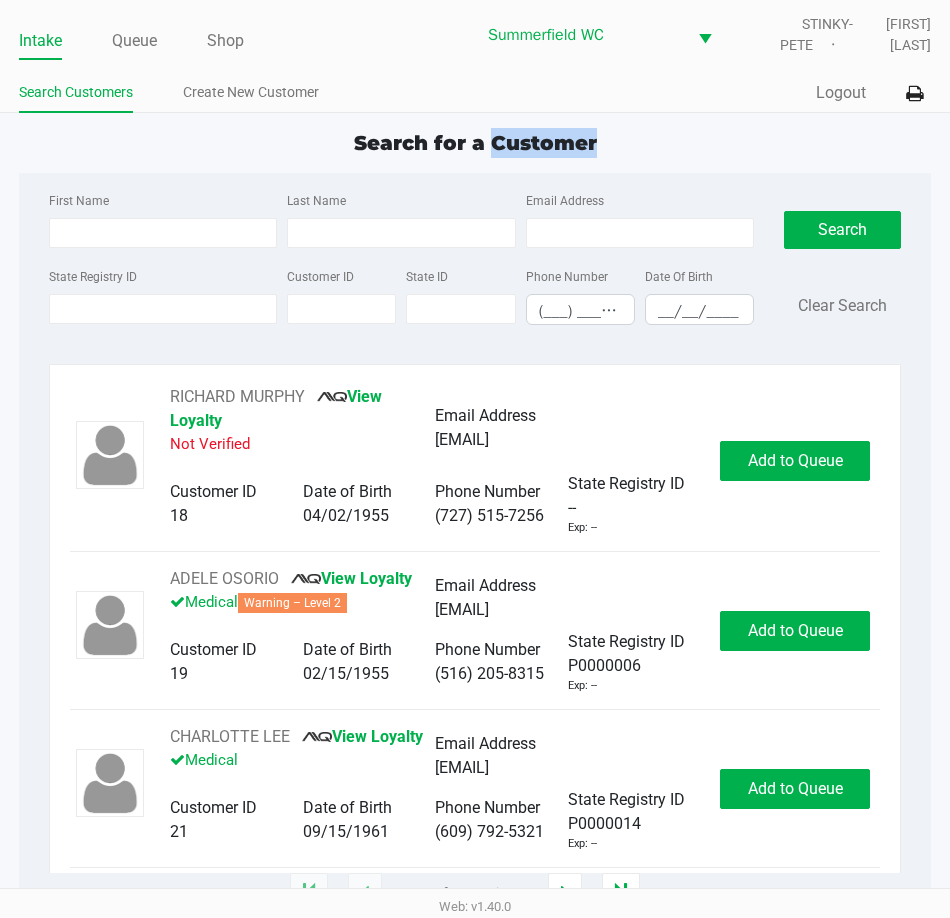 drag, startPoint x: 495, startPoint y: 141, endPoint x: 591, endPoint y: 137, distance: 96.0833 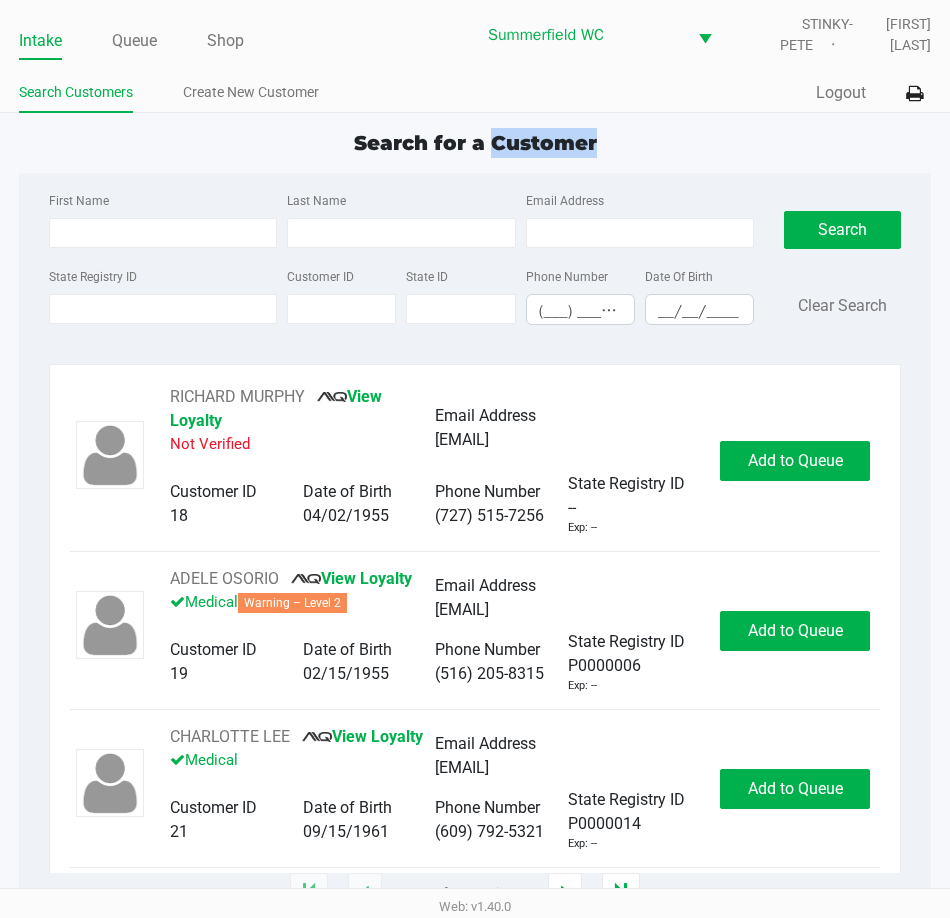 click on "Search for a Customer" 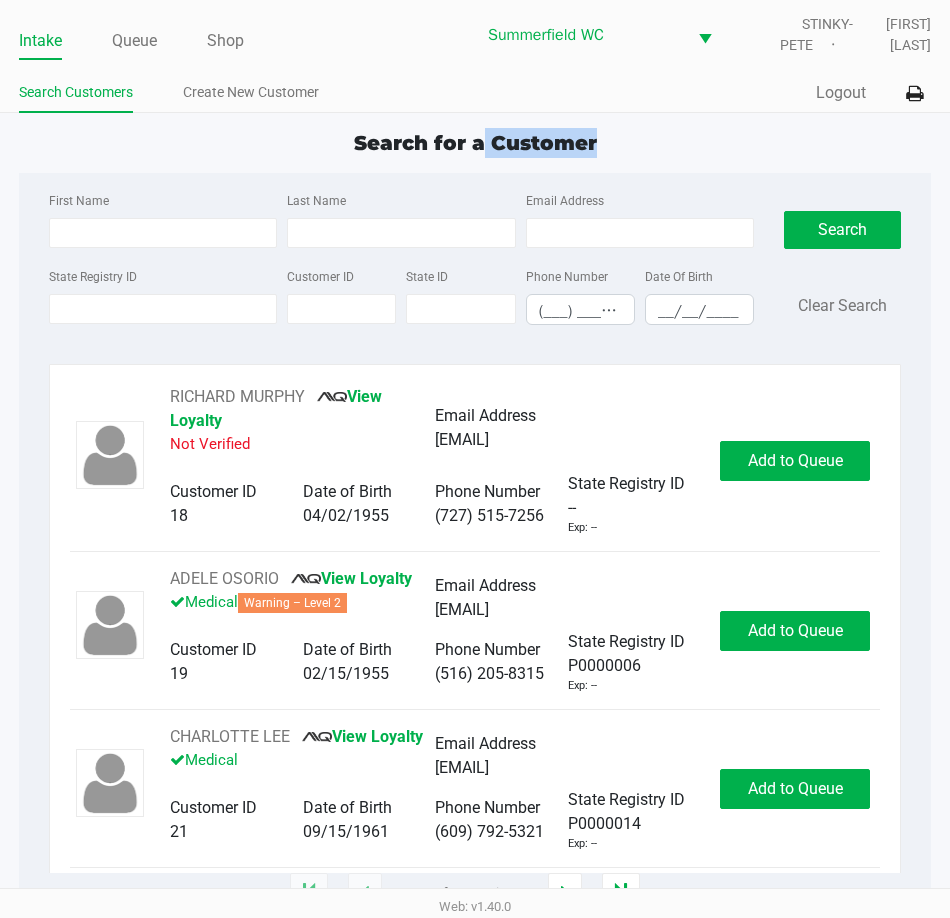 drag, startPoint x: 599, startPoint y: 138, endPoint x: 483, endPoint y: 150, distance: 116.61904 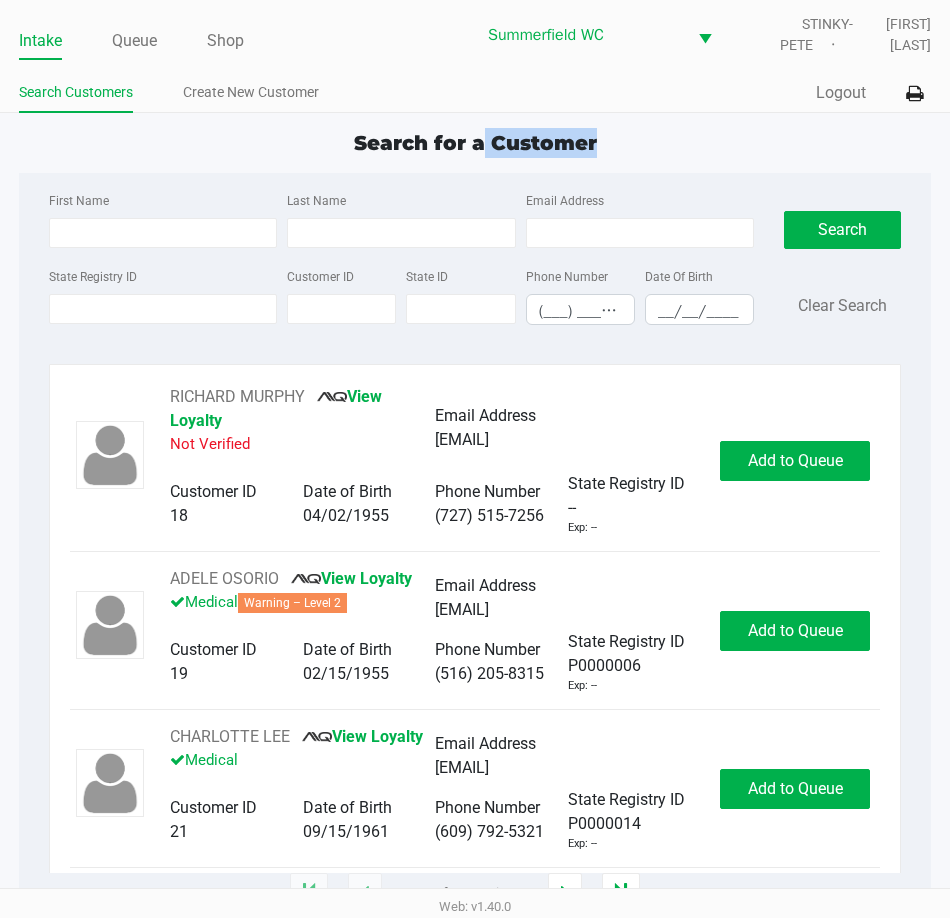 click on "Search for a Customer" 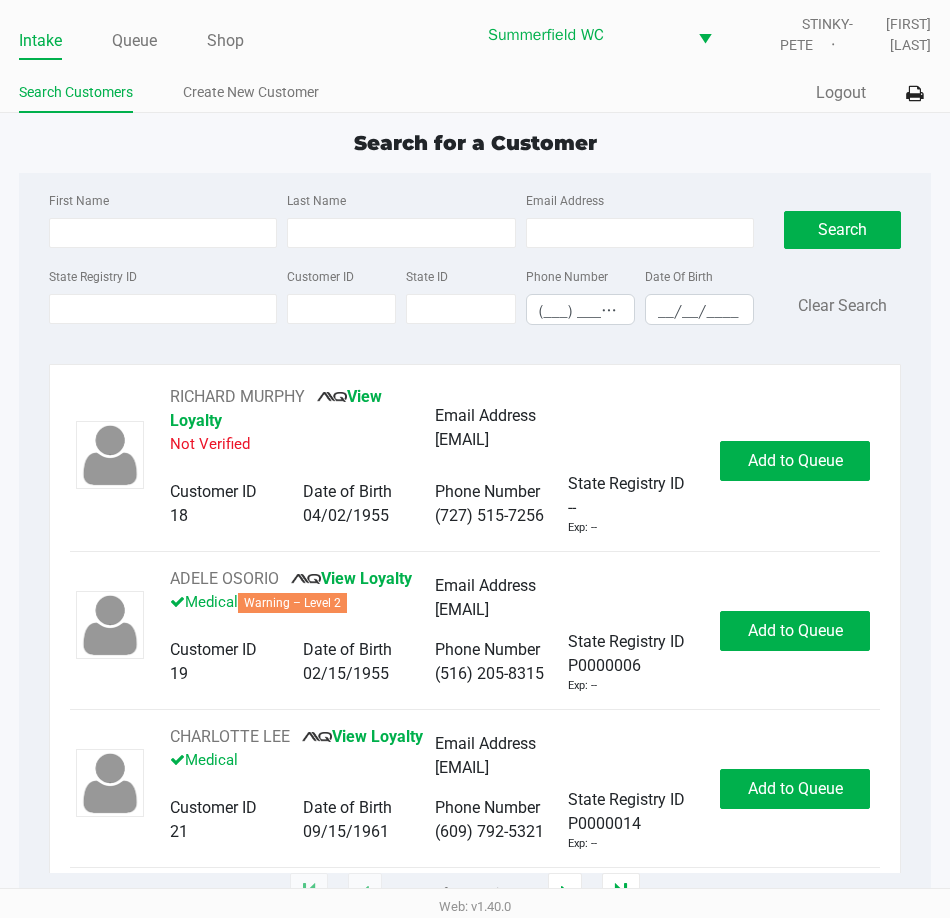 click on "Web: v1.40.0" 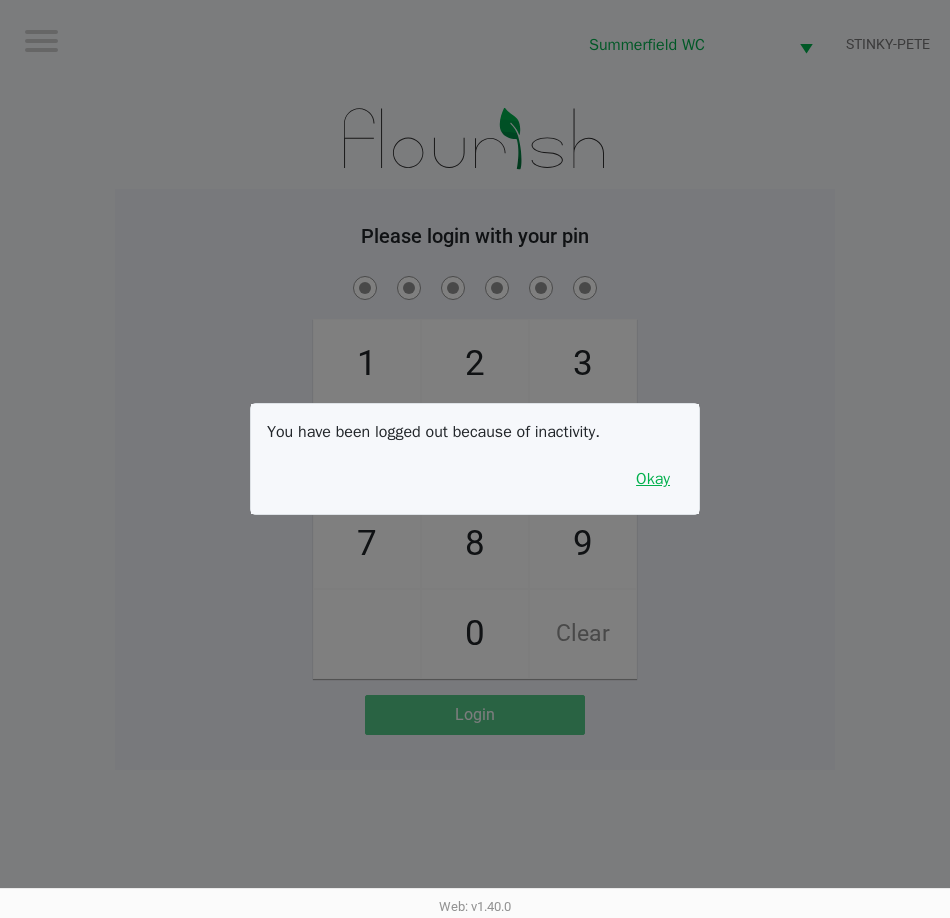 click on "Okay" at bounding box center (653, 479) 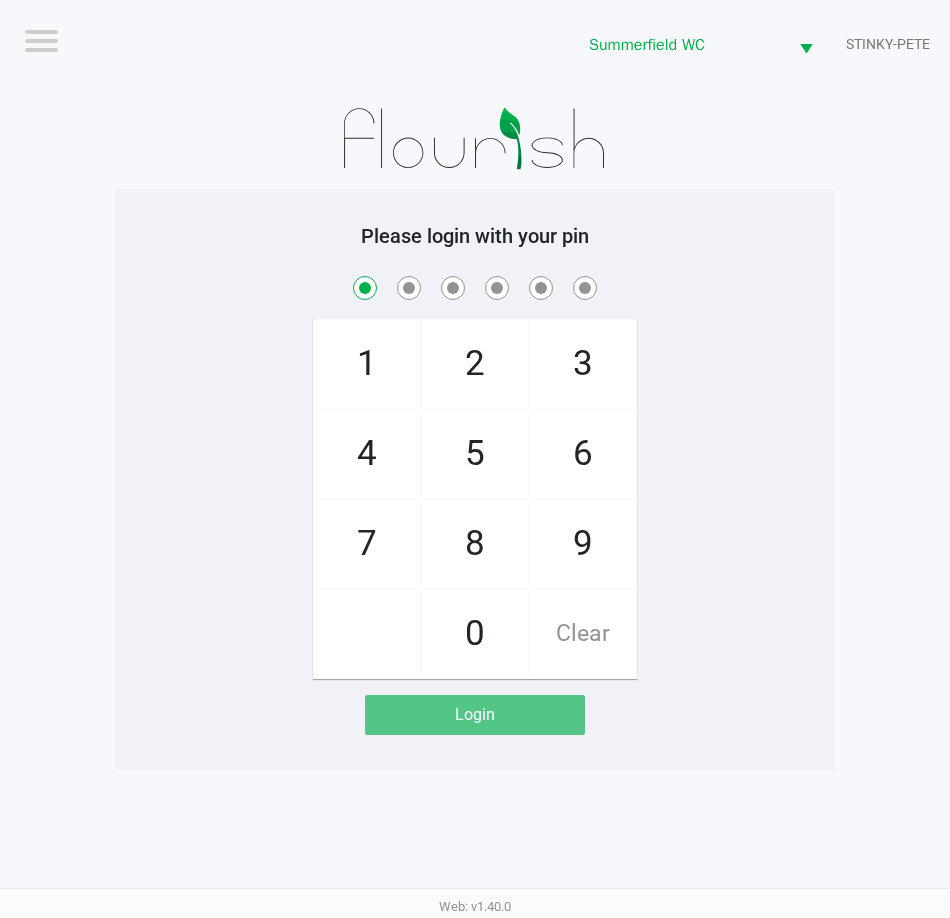 checkbox on "true" 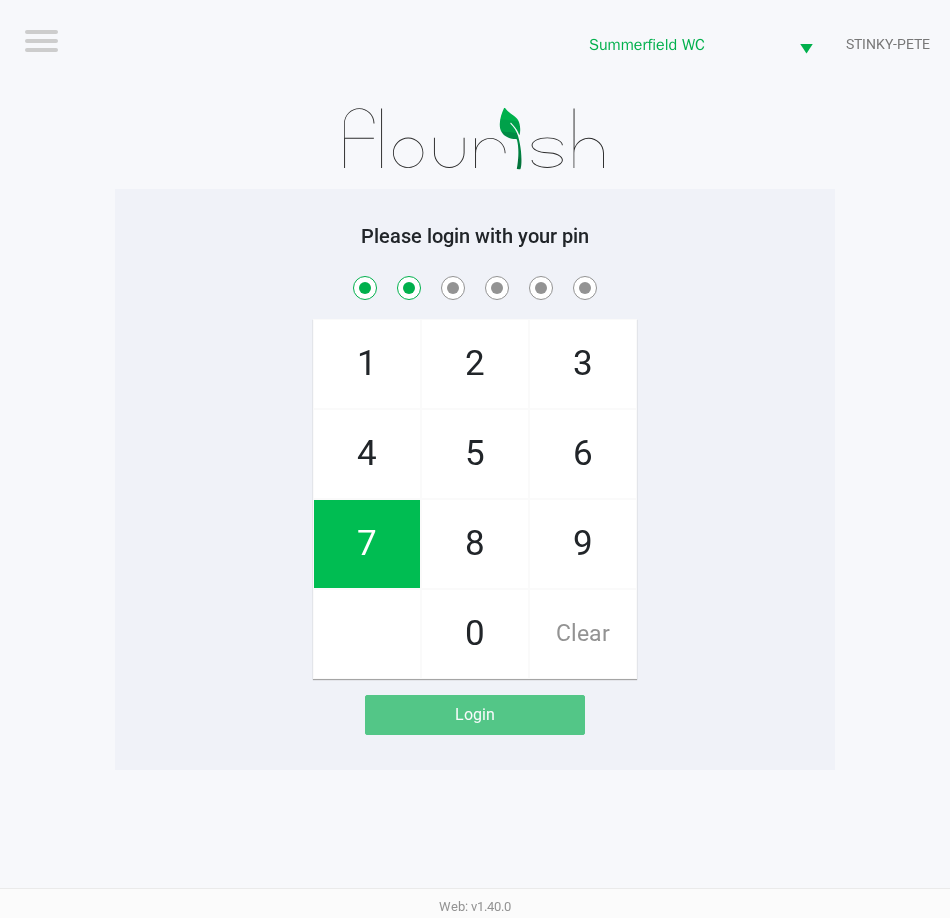 checkbox on "true" 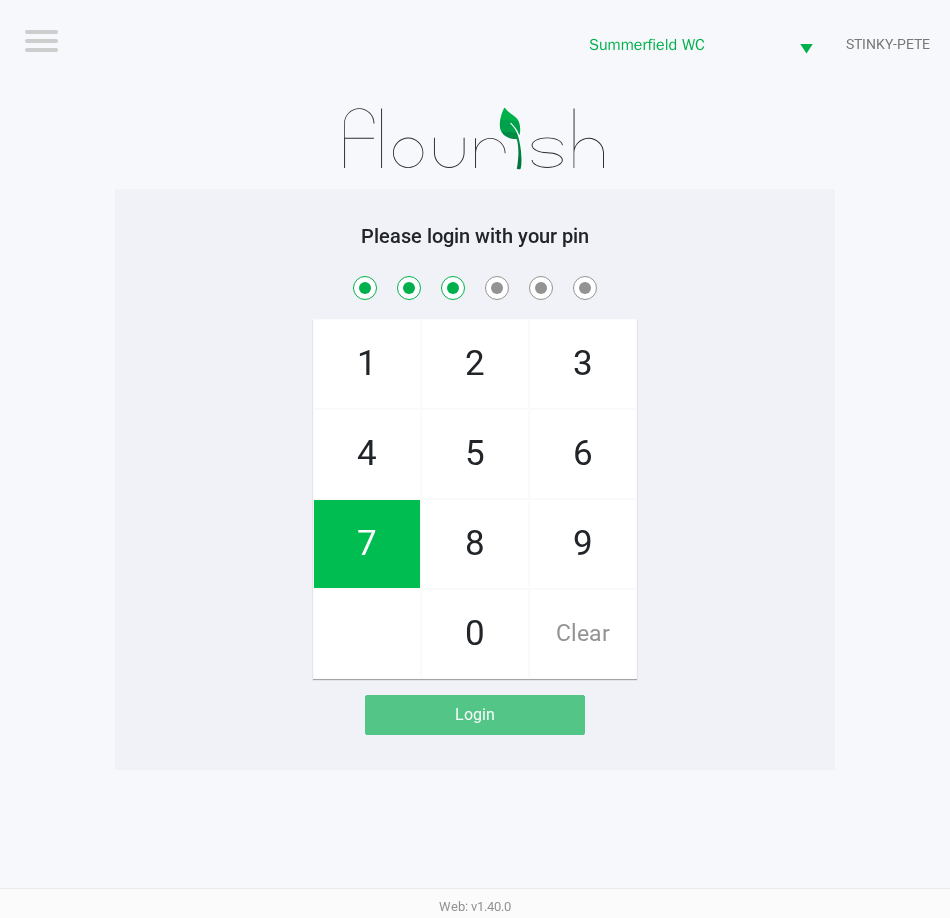 checkbox on "true" 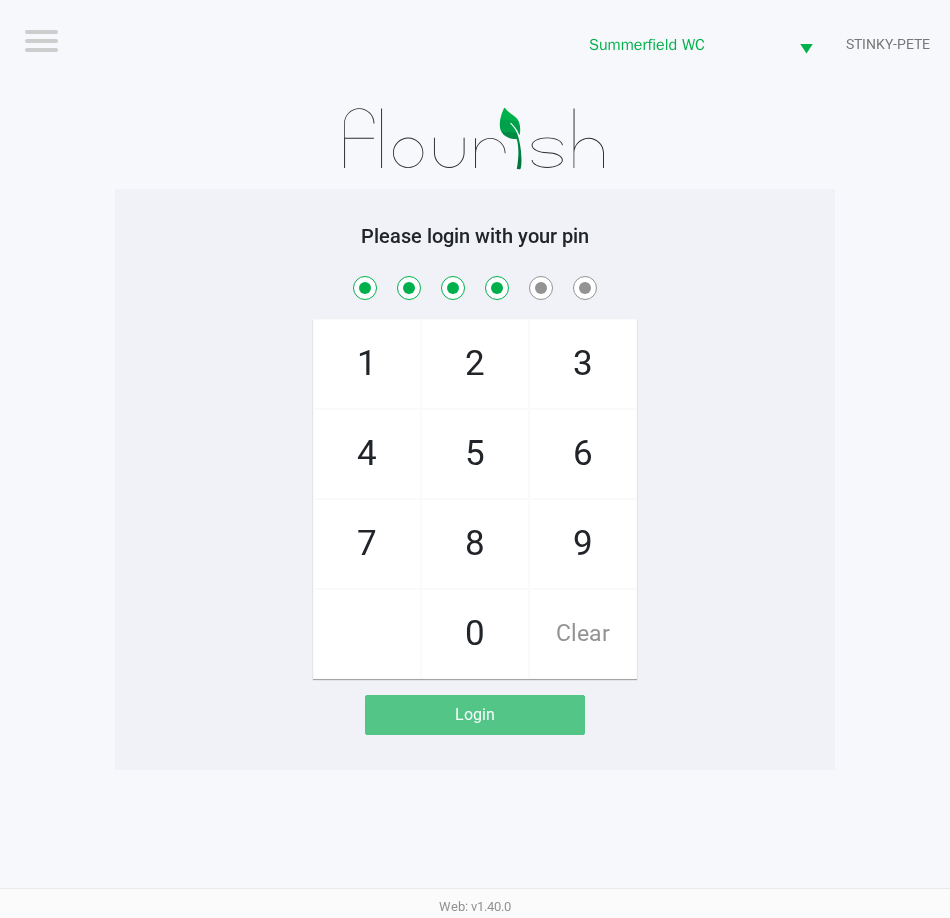 checkbox on "true" 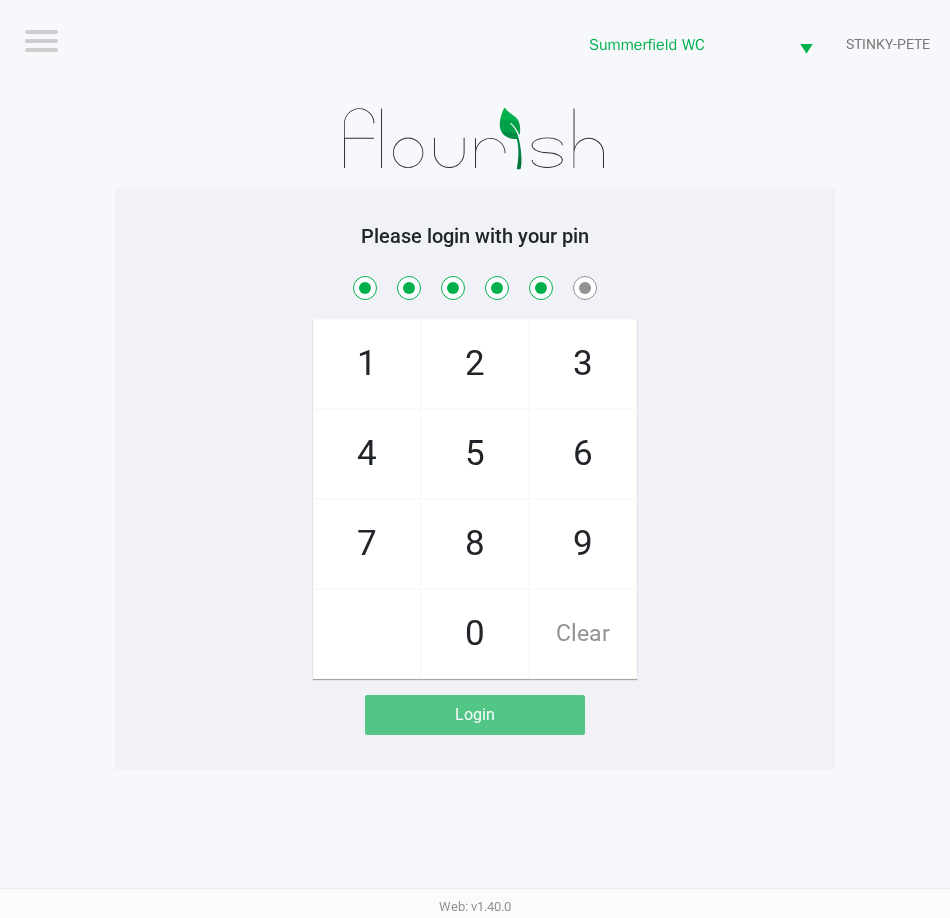 checkbox on "true" 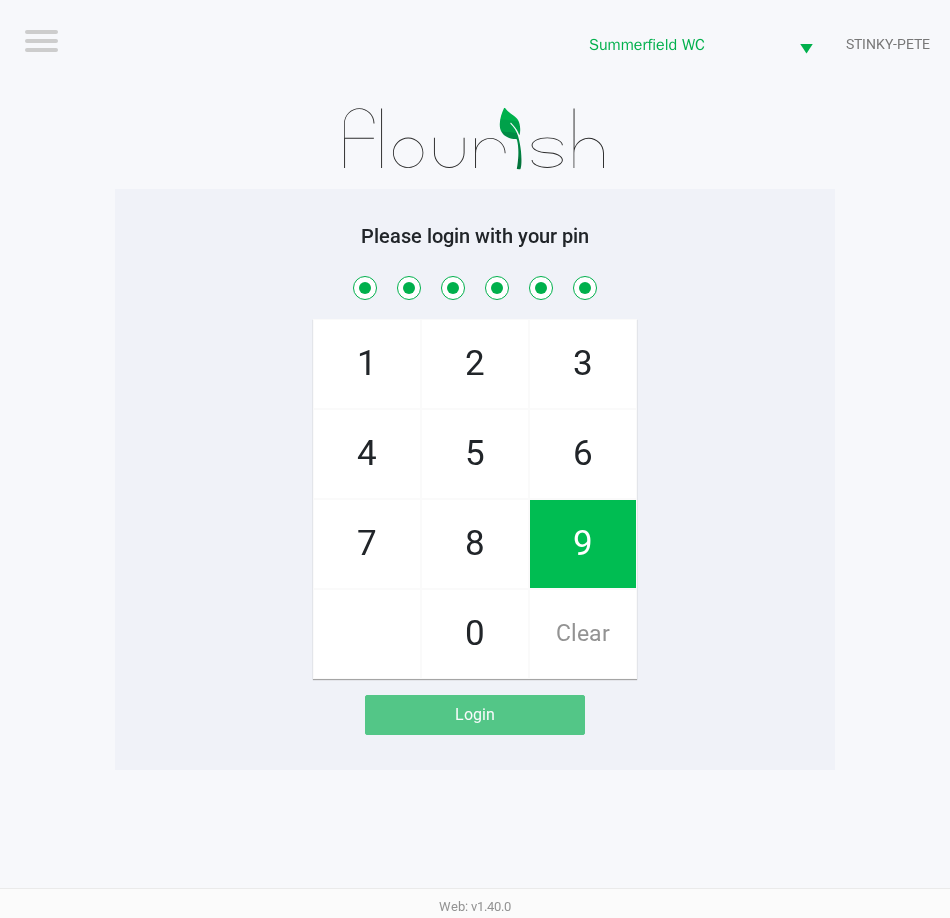 checkbox on "true" 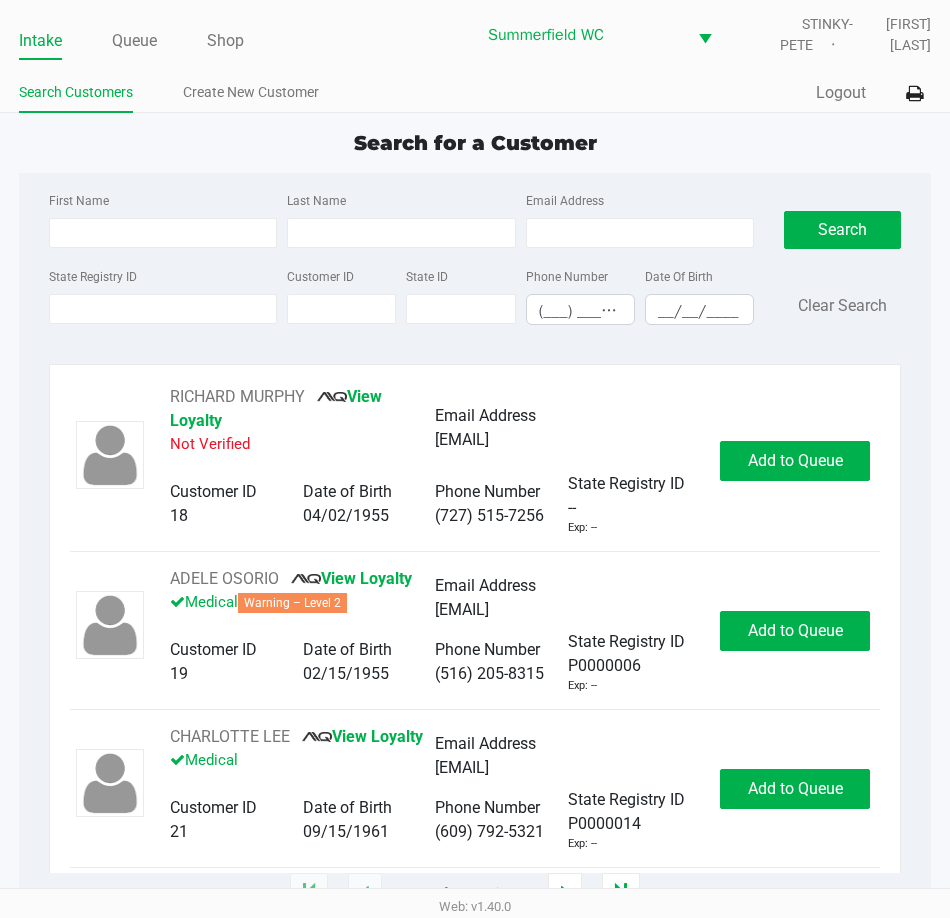 click on "State Registry ID Customer ID State ID Phone Number (___) ___-____ Date Of Birth __/__/____" 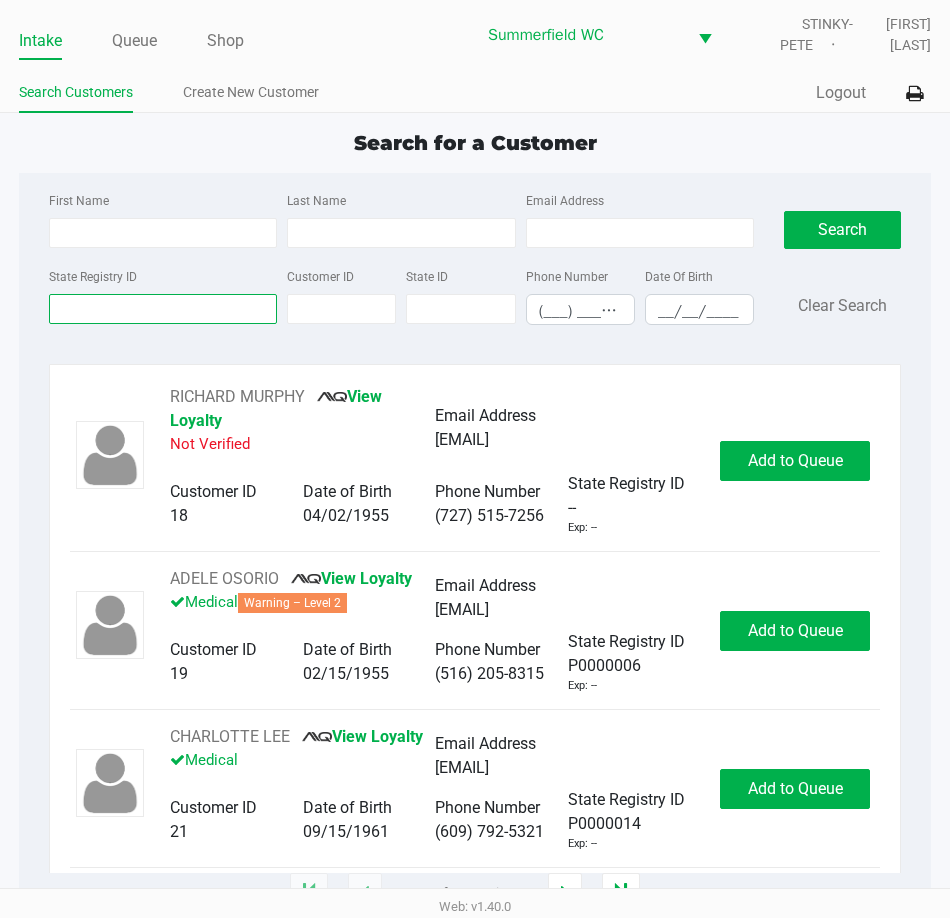click on "State Registry ID" at bounding box center [163, 309] 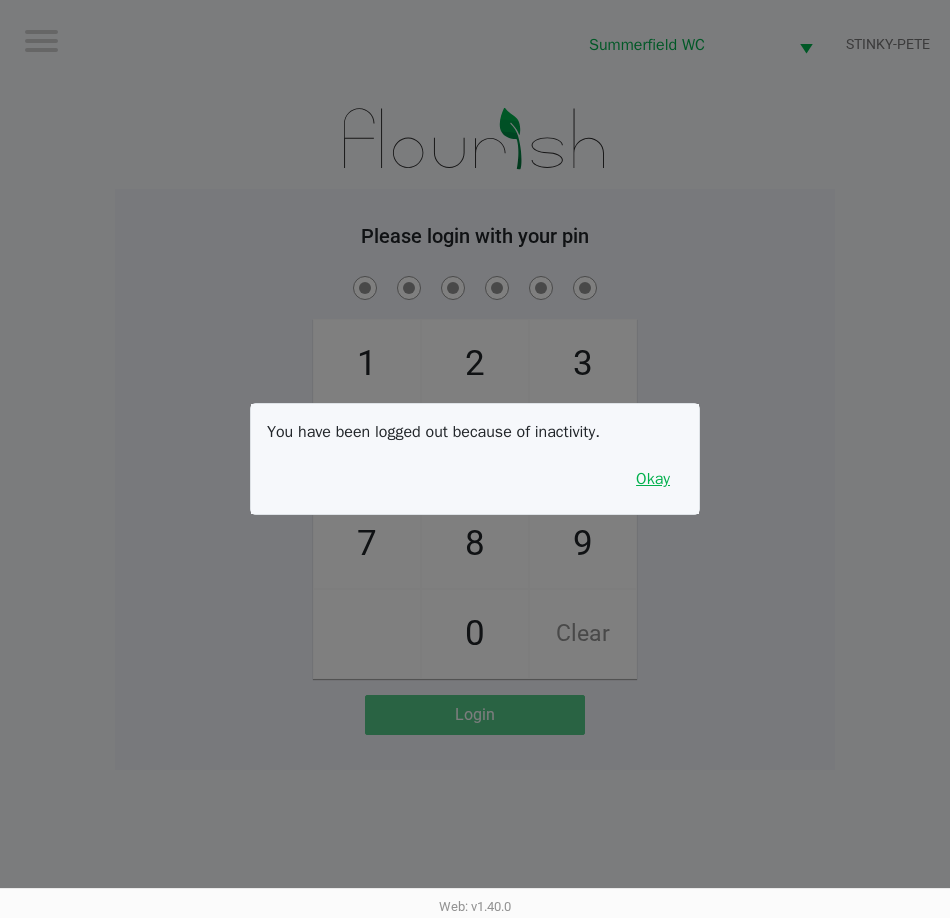 click on "Okay" at bounding box center (653, 479) 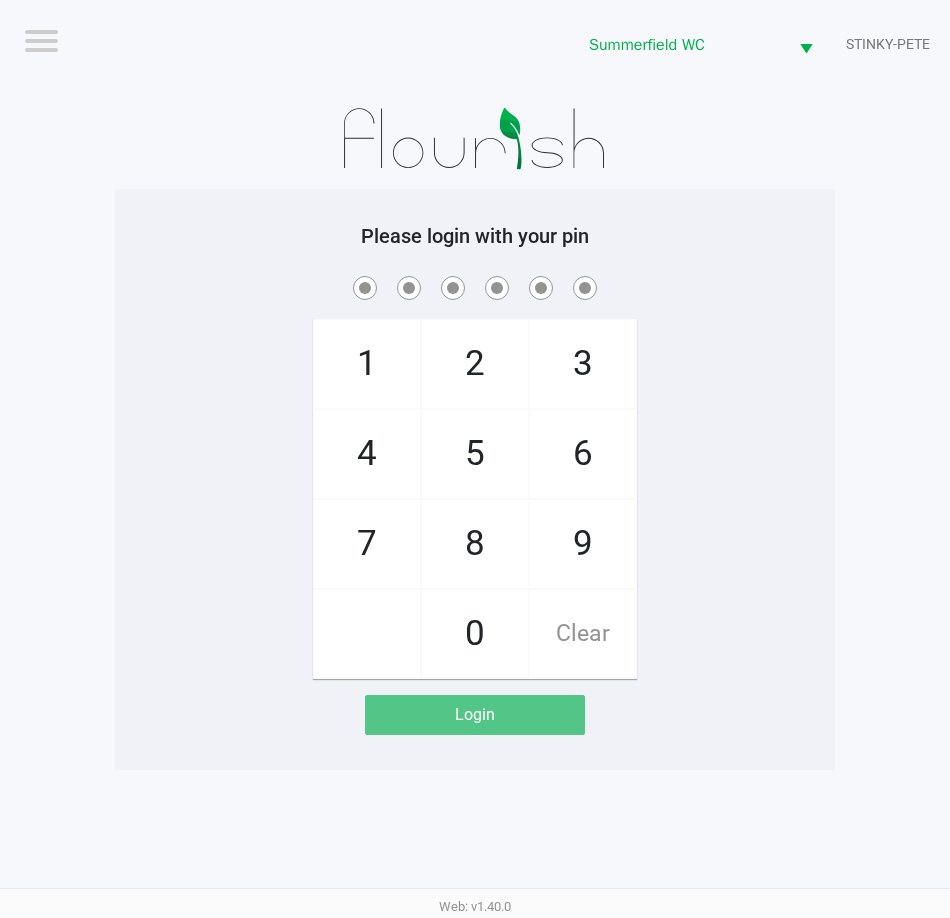 click on "1   4   7       2   5   8   0   3   6   9   Clear" 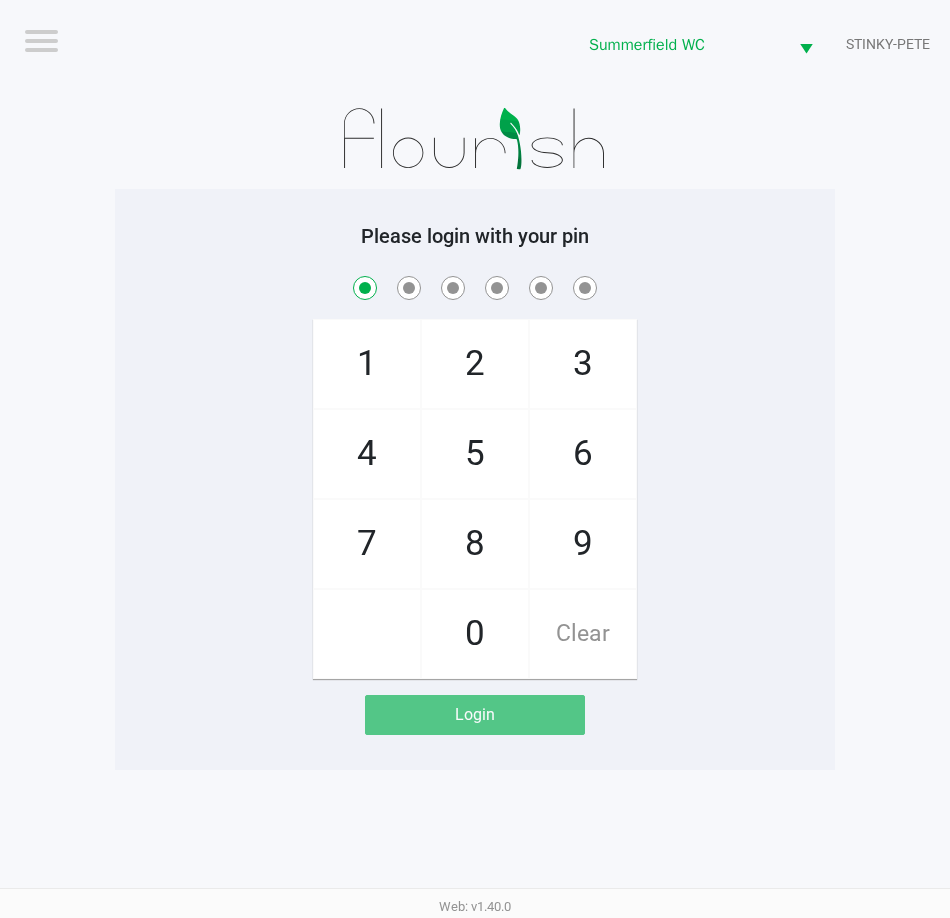 checkbox on "true" 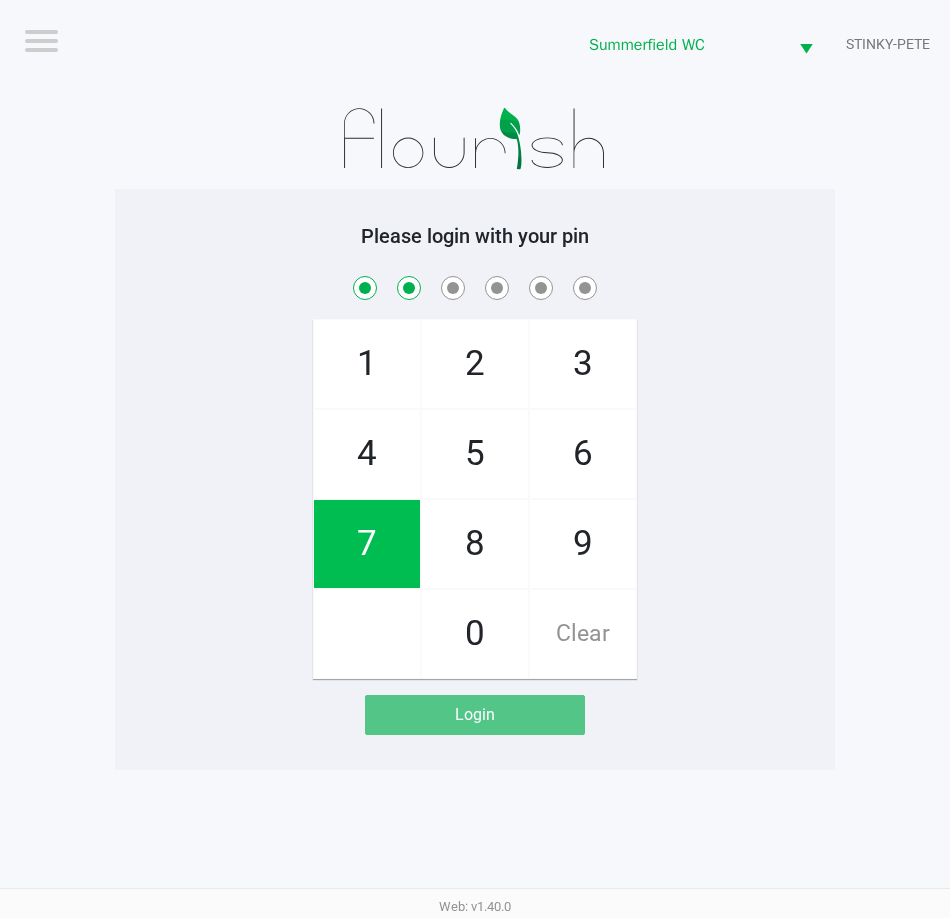 checkbox on "true" 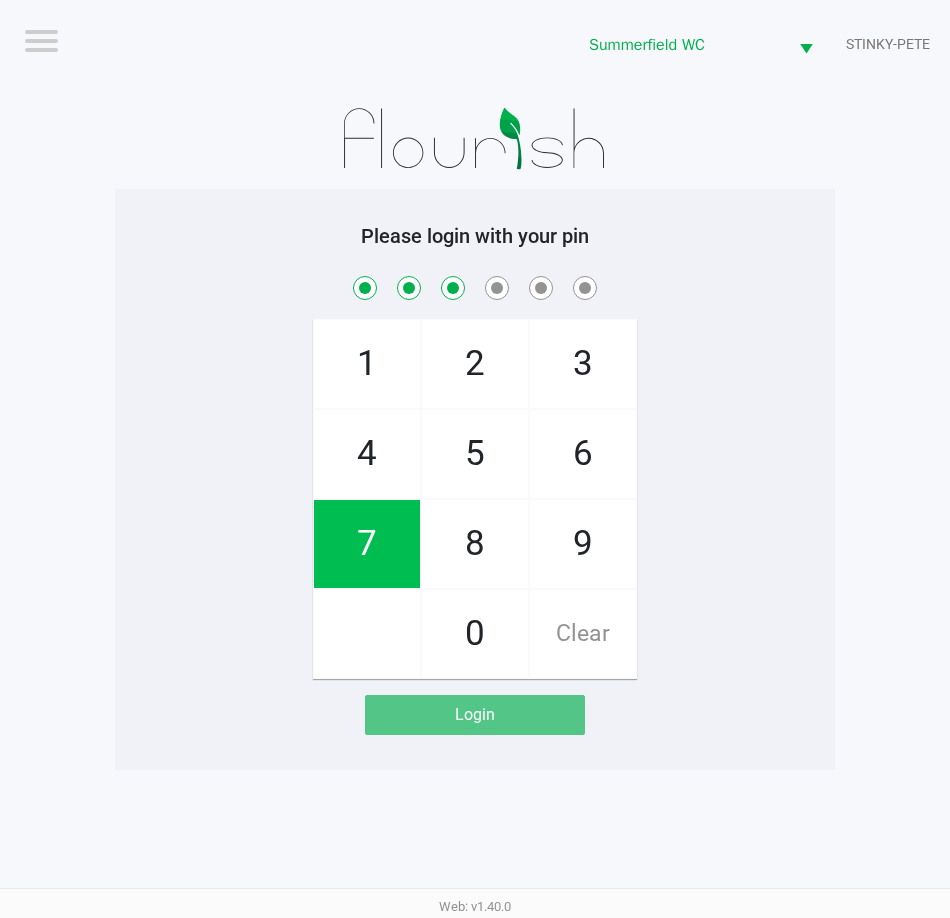 checkbox on "true" 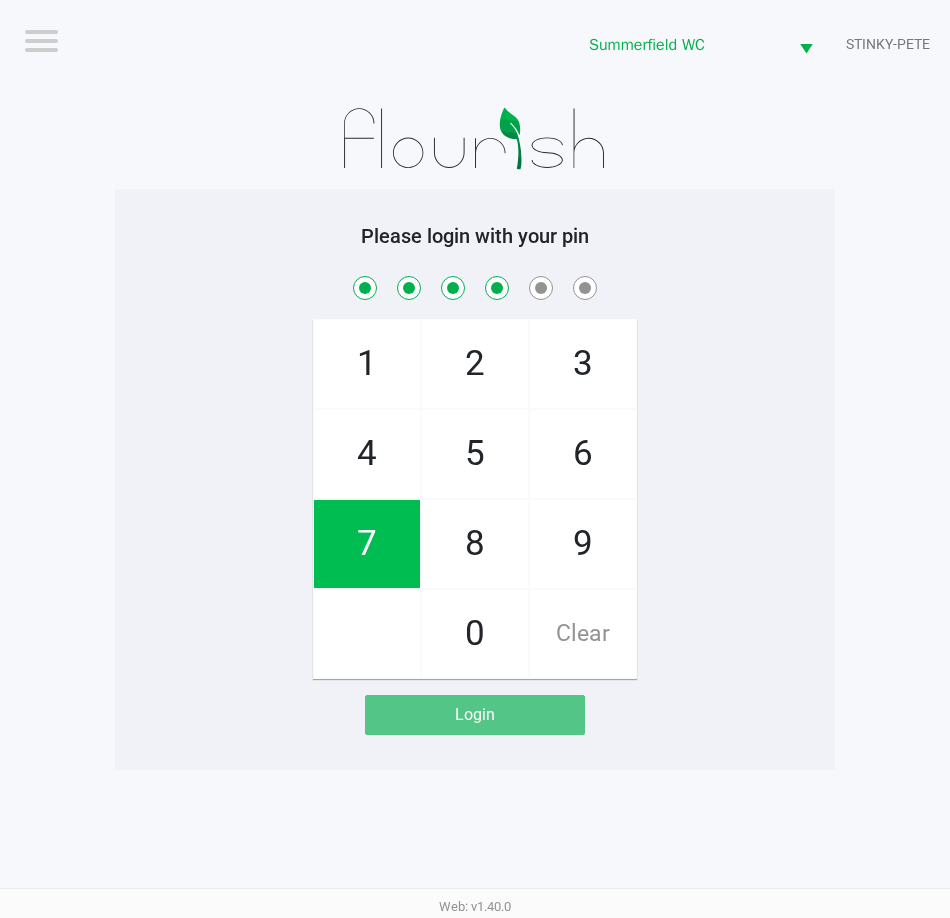 checkbox on "true" 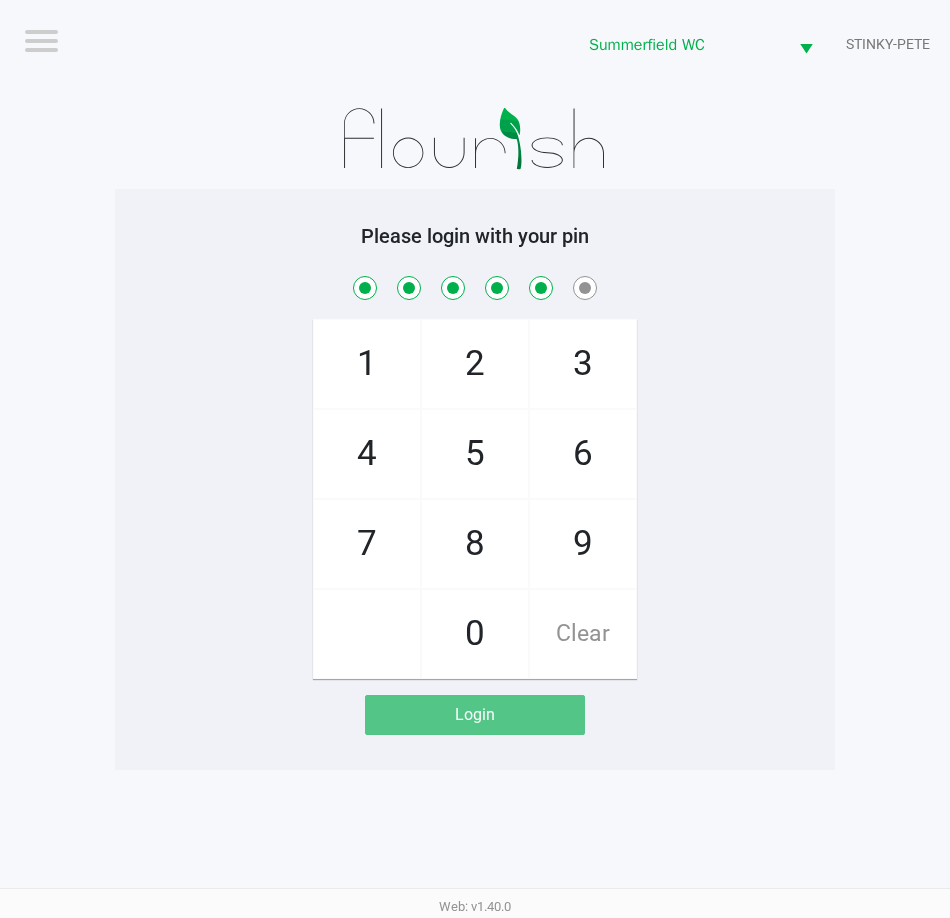 checkbox on "true" 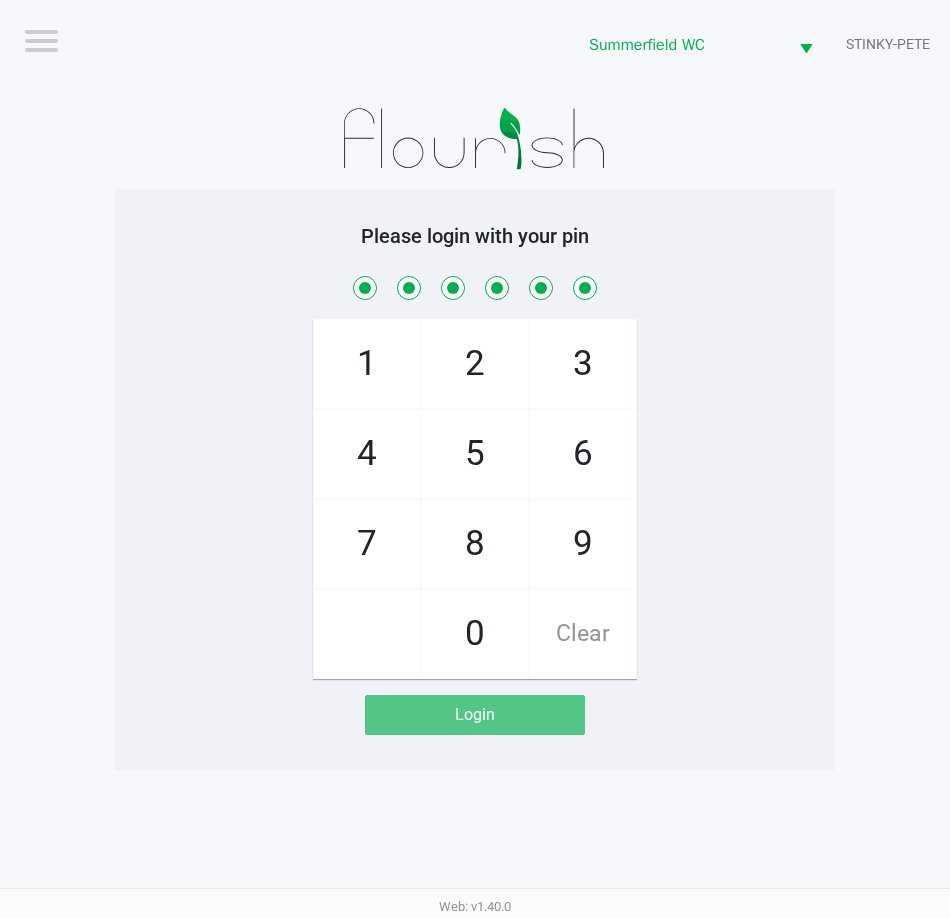 checkbox on "true" 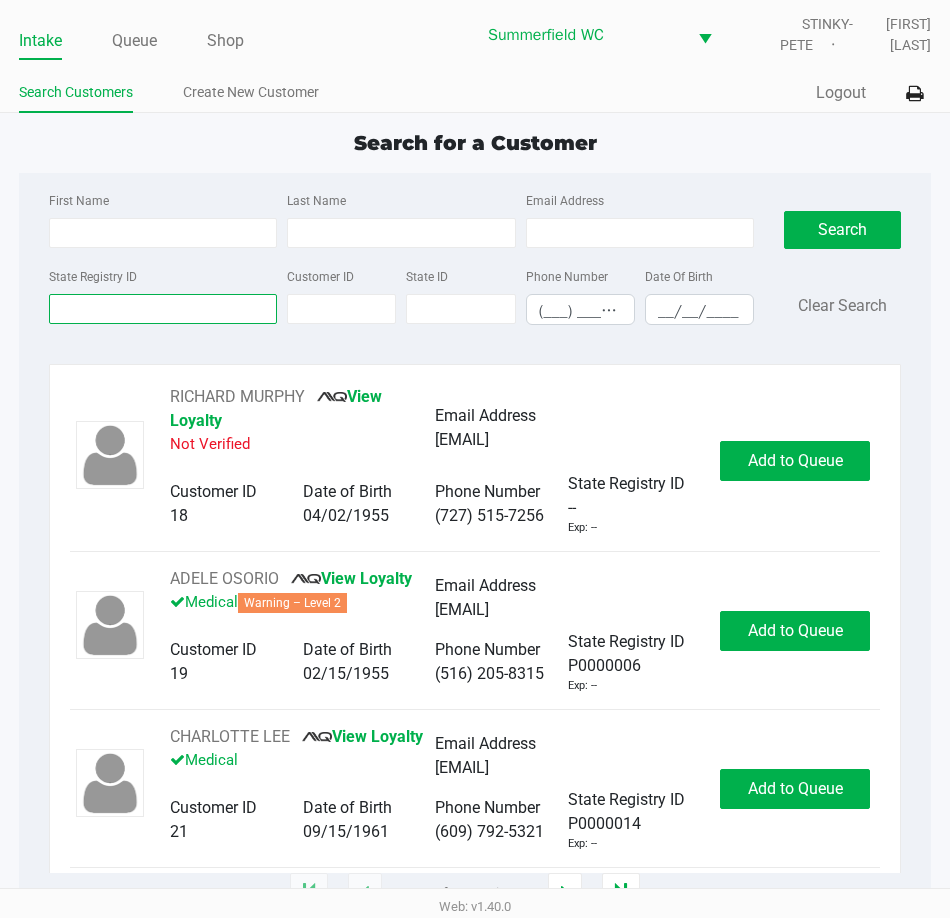 click on "State Registry ID" at bounding box center [163, 309] 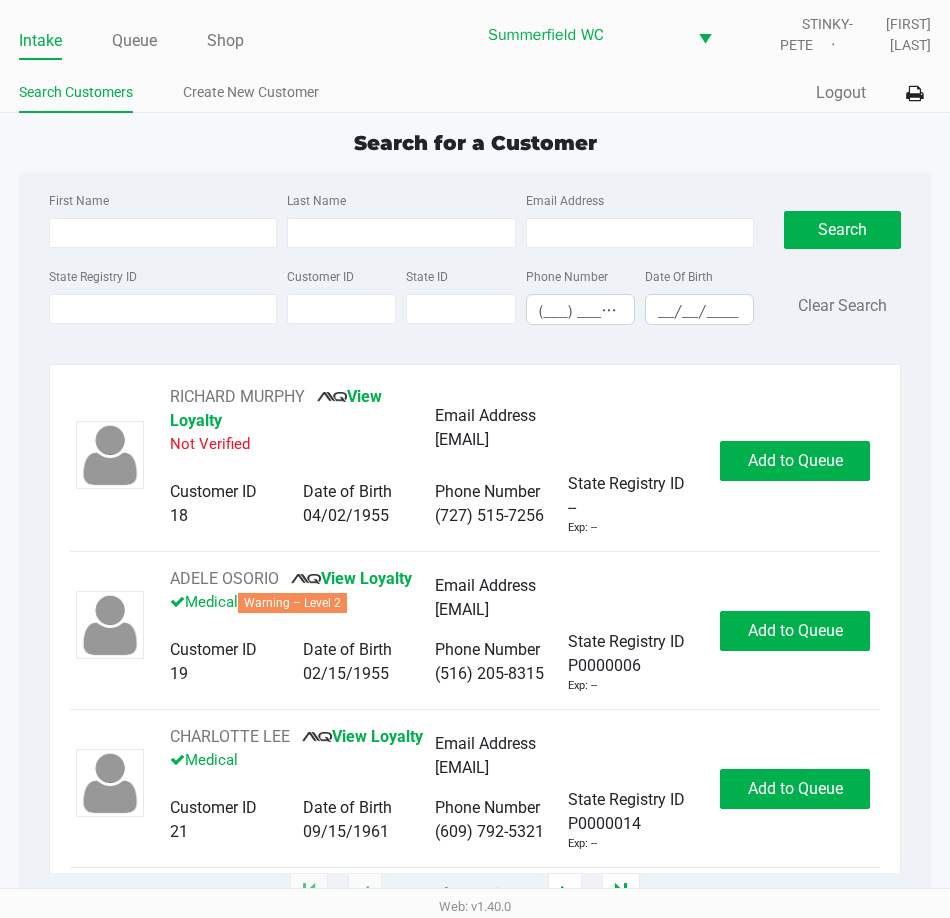click on "[FIRST] [LAST] Loyalty View Loyalty Not Verified Email Address [EMAIL] Customer ID [ID] Date of Birth [MONTH]/[DAY]/[YEAR] Phone Number ([PHONE]) State Registry ID -- Exp: -- Add to Queue [FIRST] [LAST] View Loyalty Medical Warning – Level 2 Email Address [EMAIL] Customer ID [ID] Date of Birth [MONTH]/[DAY]/[YEAR] Phone Number ([PHONE]) State Registry ID [ID] Exp: -- Add to Queue [FIRST] [LAST] View Loyalty Medical Email Address [EMAIL] Customer ID [ID] Date of Birth [MONTH]/[DAY]/[YEAR] Phone Number ([PHONE]) State Registry ID [ID] Exp: -- Add to Queue [FIRST] [LAST] Loyalty Signup Medical Email Address -- Customer ID [ID] Date of Birth [MONTH]/[DAY]/[YEAR]" 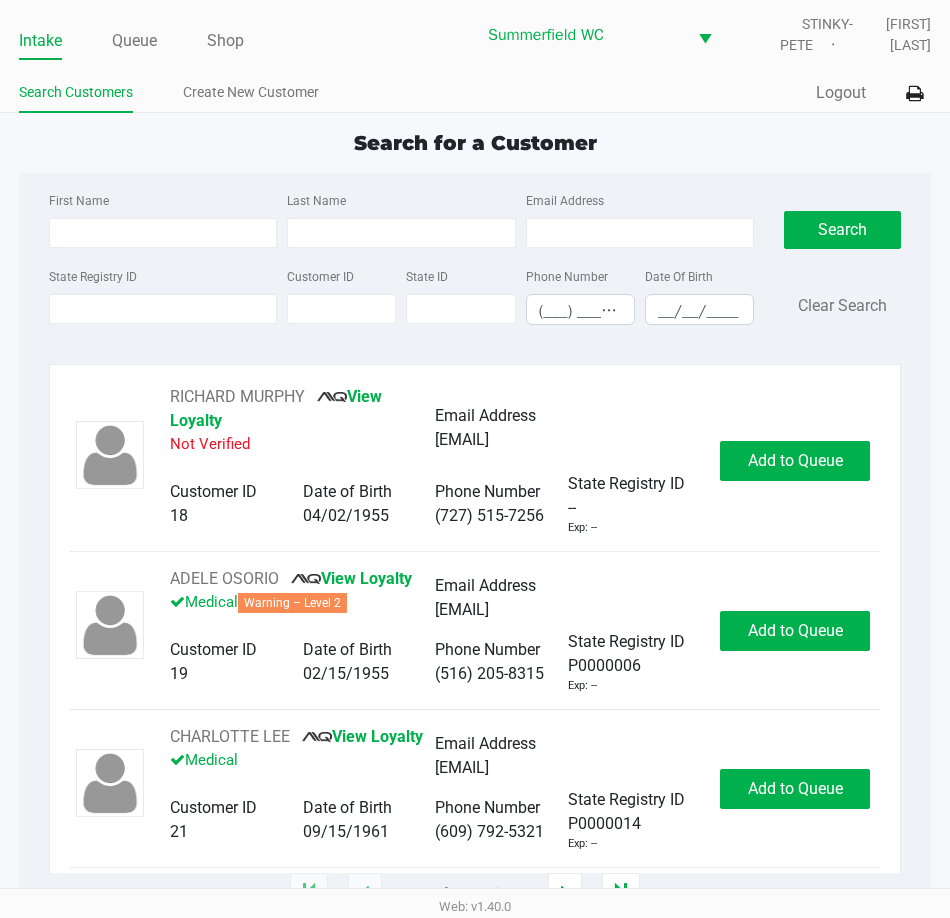 click on "Search for a Customer First Name Last Name Email Address State Registry ID Customer ID State ID Phone Number (___) ___-____ Date Of Birth __/__/____  Search   Clear Search   RICHARD MURPHY       View Loyalty   Not Verified   Email Address   ms1111111111@hotmail.com   Customer ID   18   Date of Birth   04/02/1955   Phone Number   (727) 515-7256   State Registry ID   --   Exp: --   Add to Queue   ADELE OSORIO       View Loyalty   Medical   Warning – Level 2   Email Address   floatingonmycloud@gmail.com   Customer ID   19   Date of Birth   02/15/1955   Phone Number   (516) 205-8315   State Registry ID   P0000006   Exp: --   Add to Queue   CHARLOTTE LEE       View Loyalty   Medical   Email Address   cblee0915@gmail.com   Customer ID   21   Date of Birth   09/15/1961   Phone Number   (609) 792-5321   State Registry ID   P0000014   Exp: --   Add to Queue   CRAWFORD KER       Loyalty Signup   Medical   Email Address   --   Customer ID   23   Date of Birth   07/27/2006   Phone Number   (727) 409-2778" 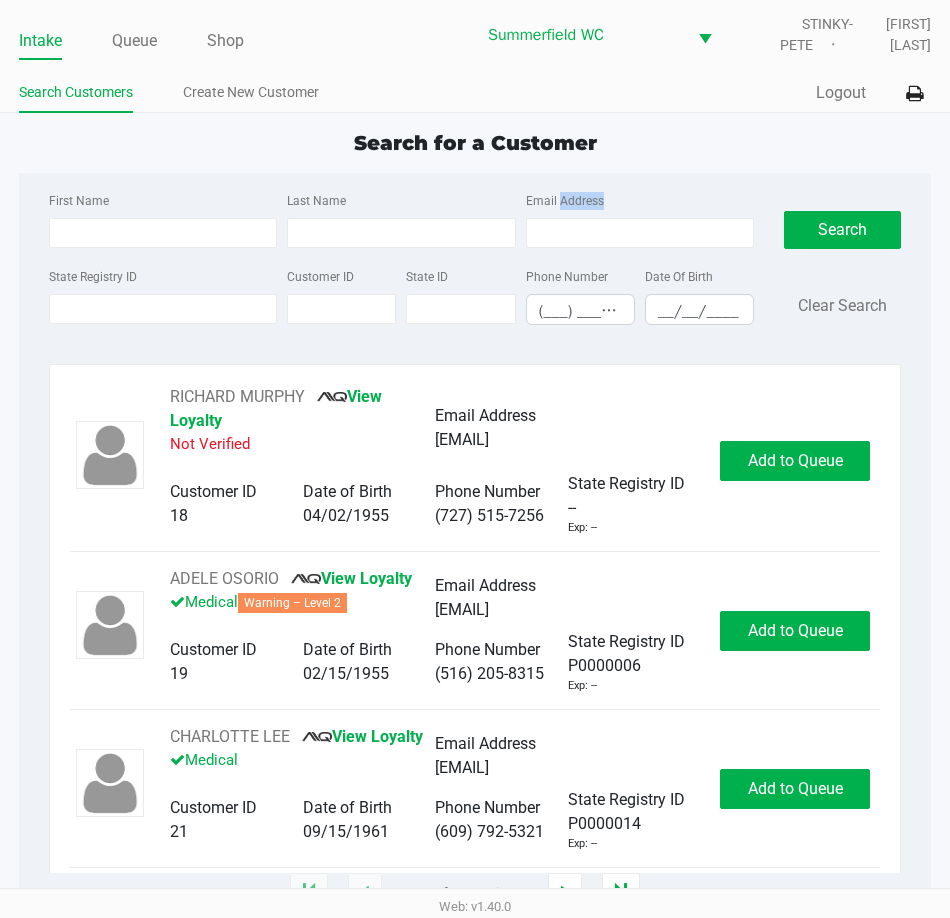 click on "Search for a Customer First Name Last Name Email Address State Registry ID Customer ID State ID Phone Number (___) ___-____ Date Of Birth __/__/____  Search   Clear Search   RICHARD MURPHY       View Loyalty   Not Verified   Email Address   ms1111111111@hotmail.com   Customer ID   18   Date of Birth   04/02/1955   Phone Number   (727) 515-7256   State Registry ID   --   Exp: --   Add to Queue   ADELE OSORIO       View Loyalty   Medical   Warning – Level 2   Email Address   floatingonmycloud@gmail.com   Customer ID   19   Date of Birth   02/15/1955   Phone Number   (516) 205-8315   State Registry ID   P0000006   Exp: --   Add to Queue   CHARLOTTE LEE       View Loyalty   Medical   Email Address   cblee0915@gmail.com   Customer ID   21   Date of Birth   09/15/1961   Phone Number   (609) 792-5321   State Registry ID   P0000014   Exp: --   Add to Queue   CRAWFORD KER       Loyalty Signup   Medical   Email Address   --   Customer ID   23   Date of Birth   07/27/2006   Phone Number   (727) 409-2778" 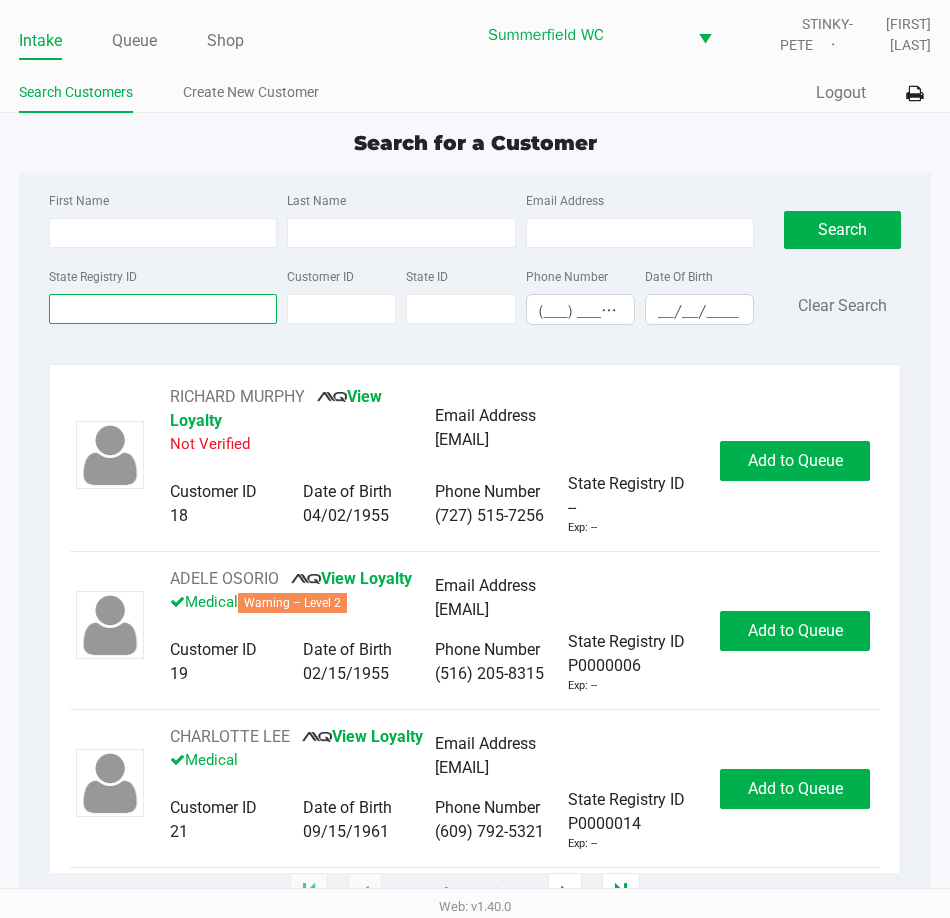 click on "State Registry ID" at bounding box center (163, 309) 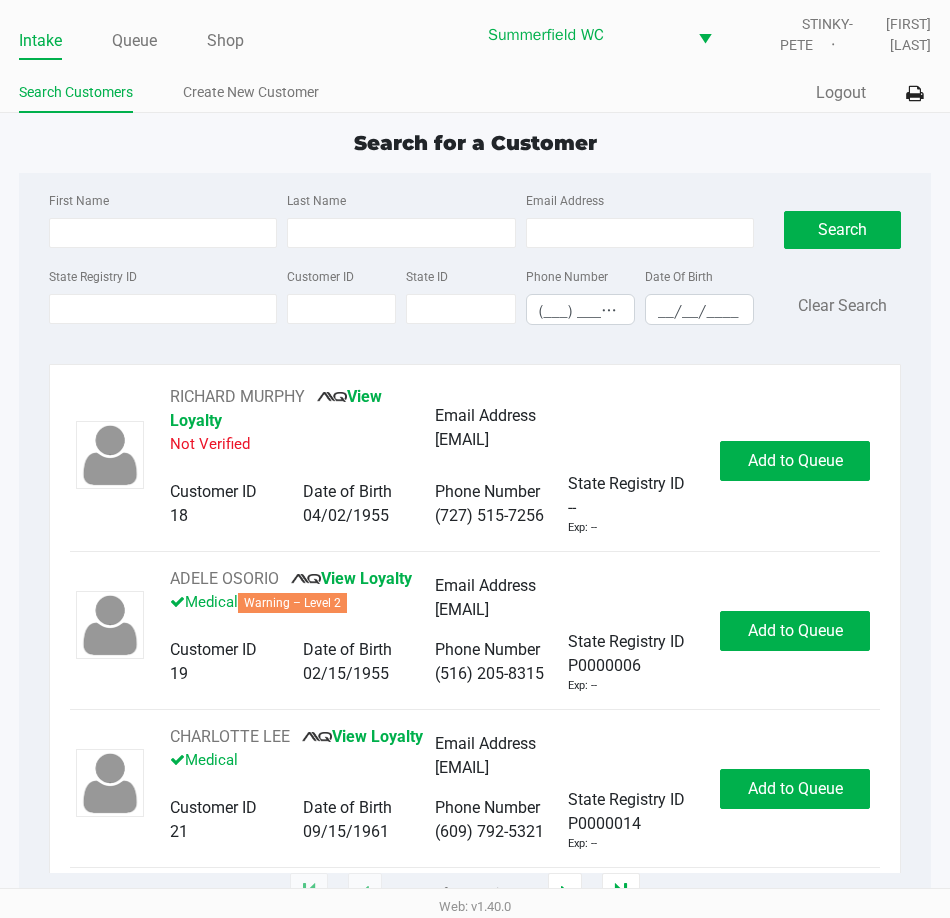 click on "State Registry ID" 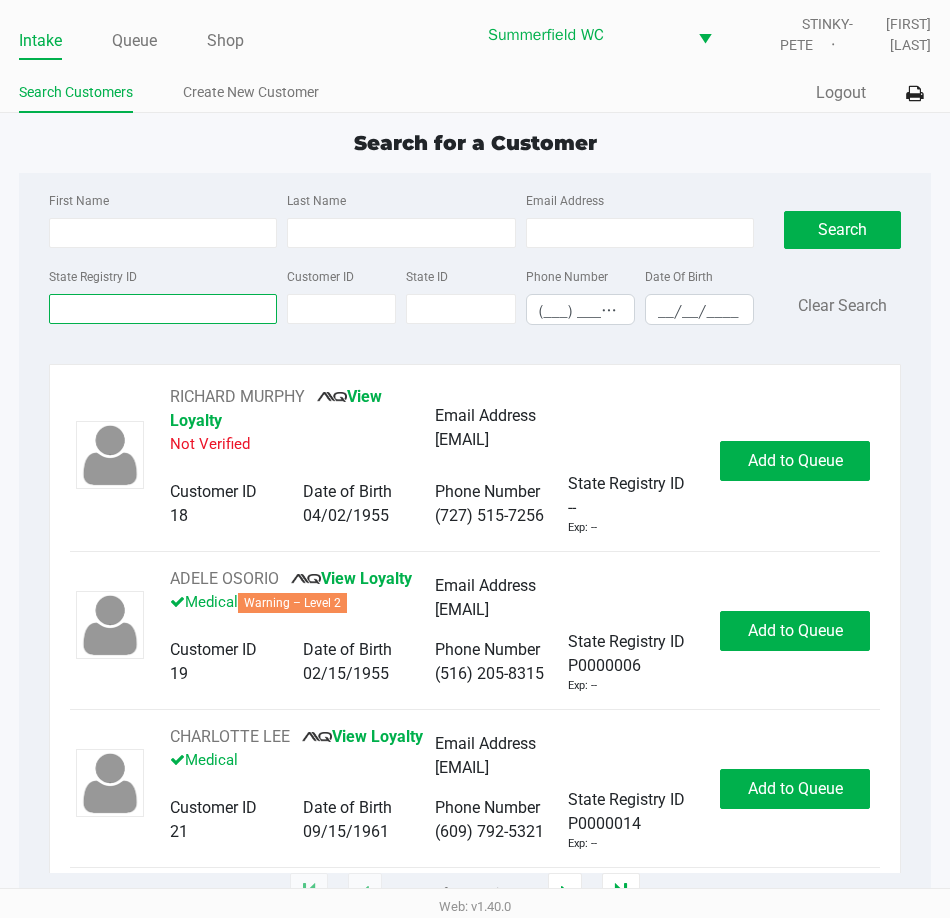 click on "State Registry ID" at bounding box center (163, 309) 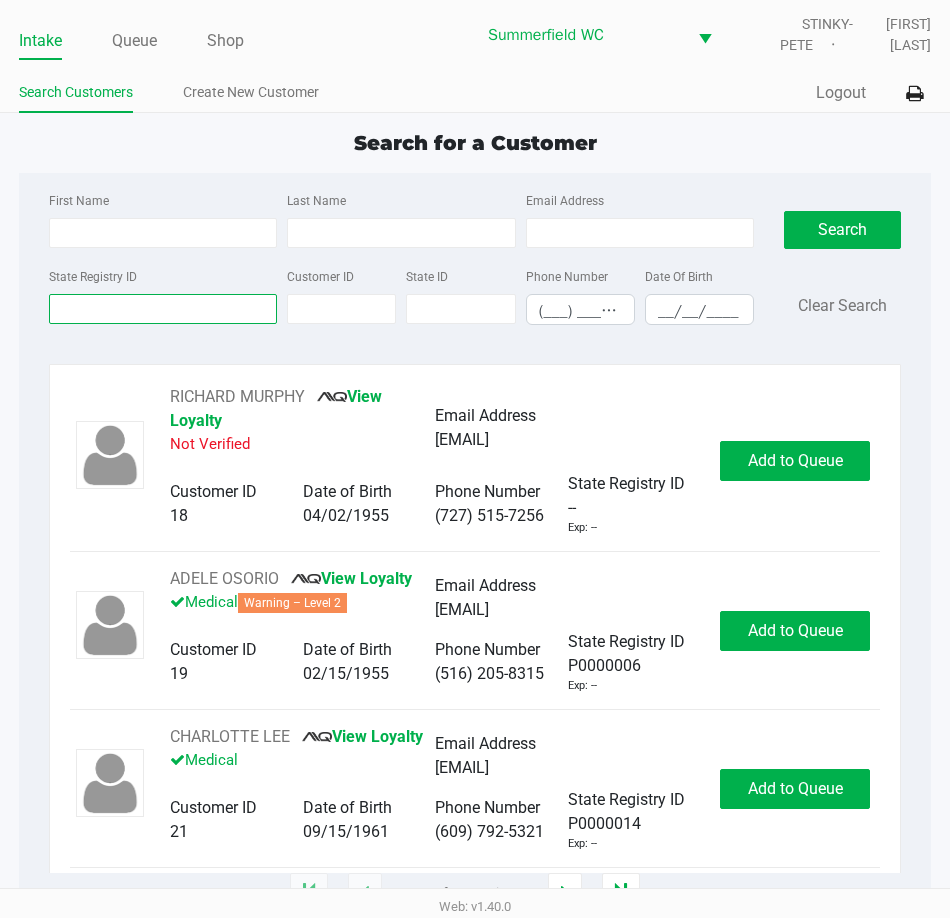 click on "State Registry ID" at bounding box center (163, 309) 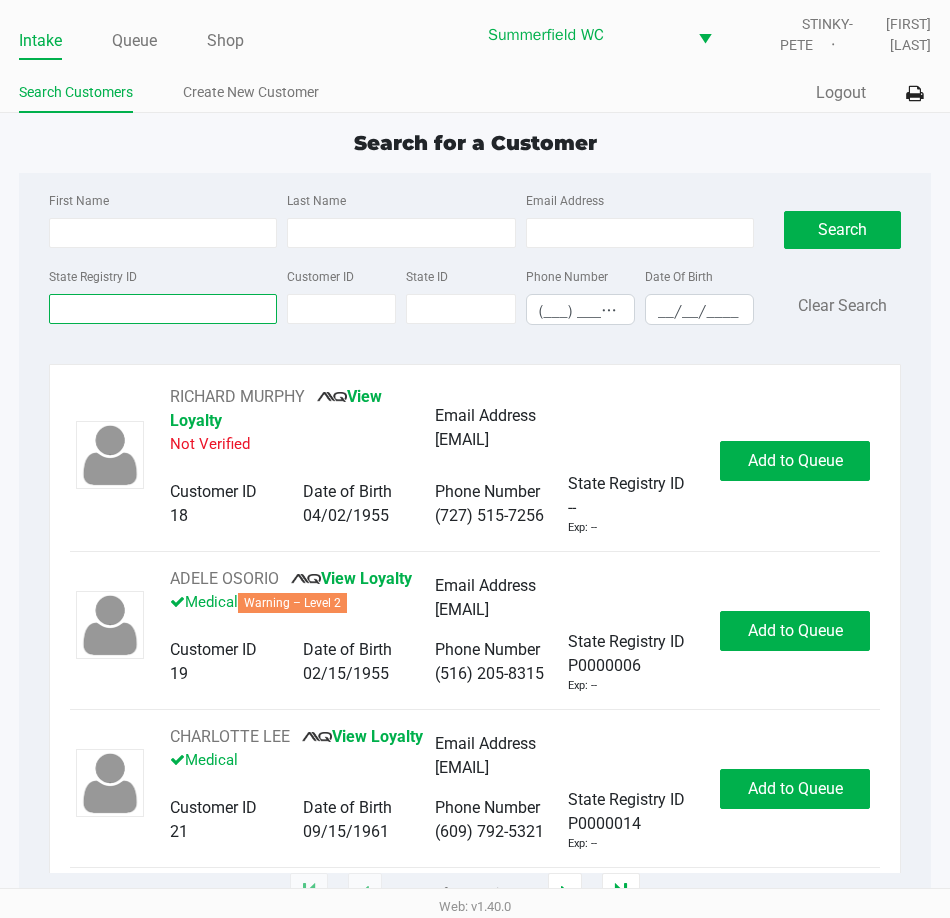 click on "State Registry ID" at bounding box center (163, 309) 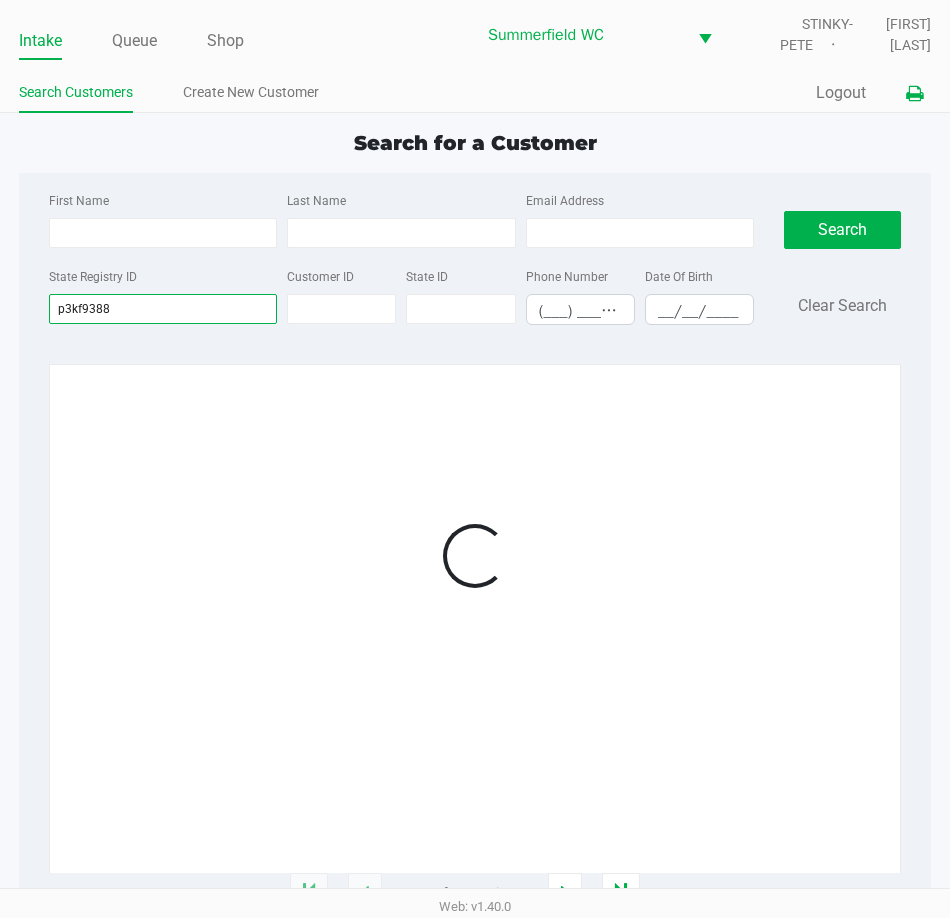 type on "p3kf9388" 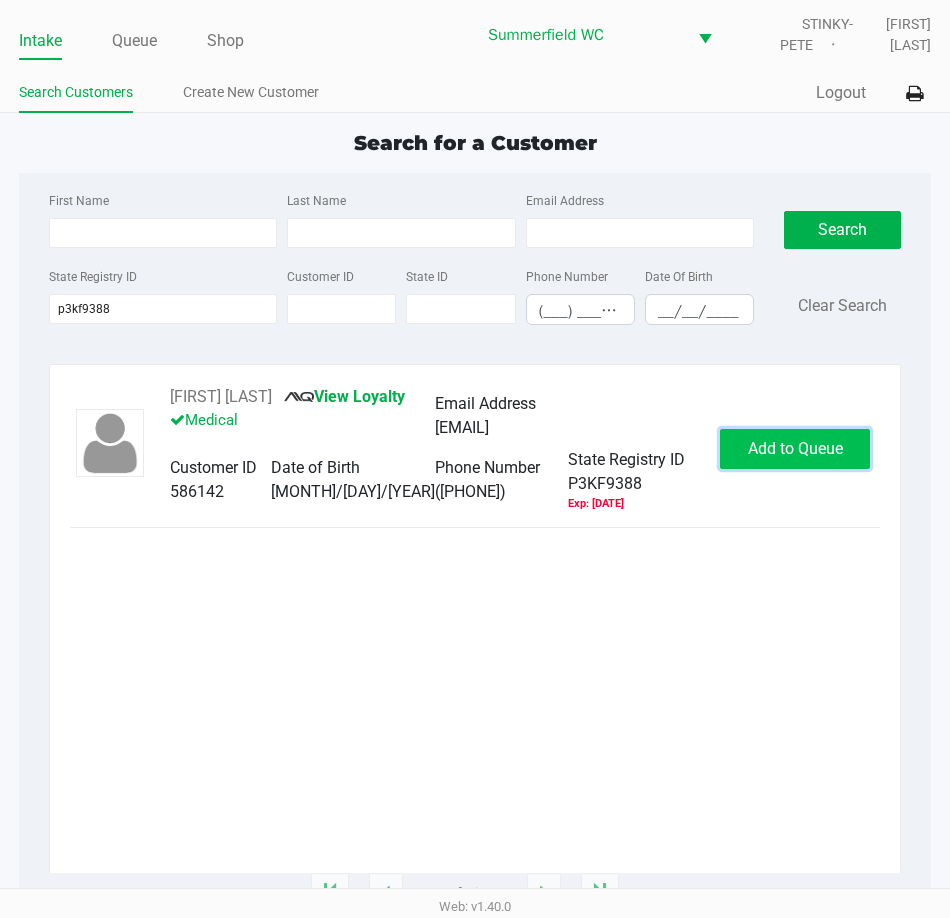 click on "Add to Queue" 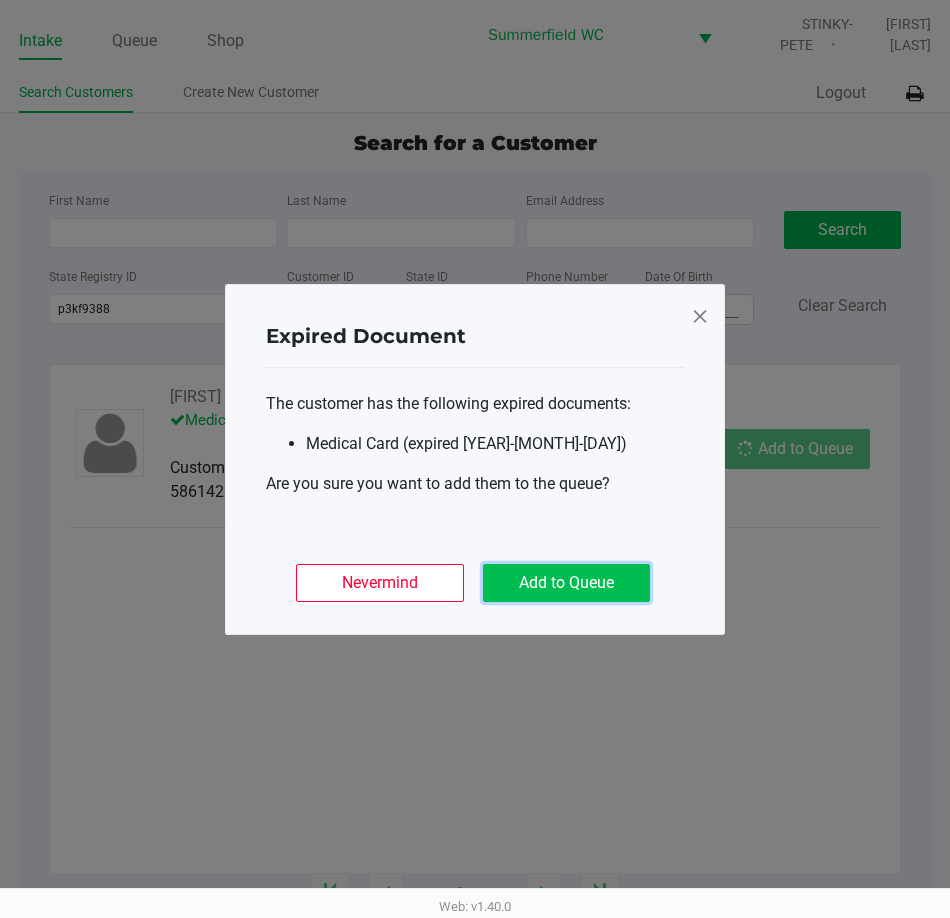 click on "Add to Queue" 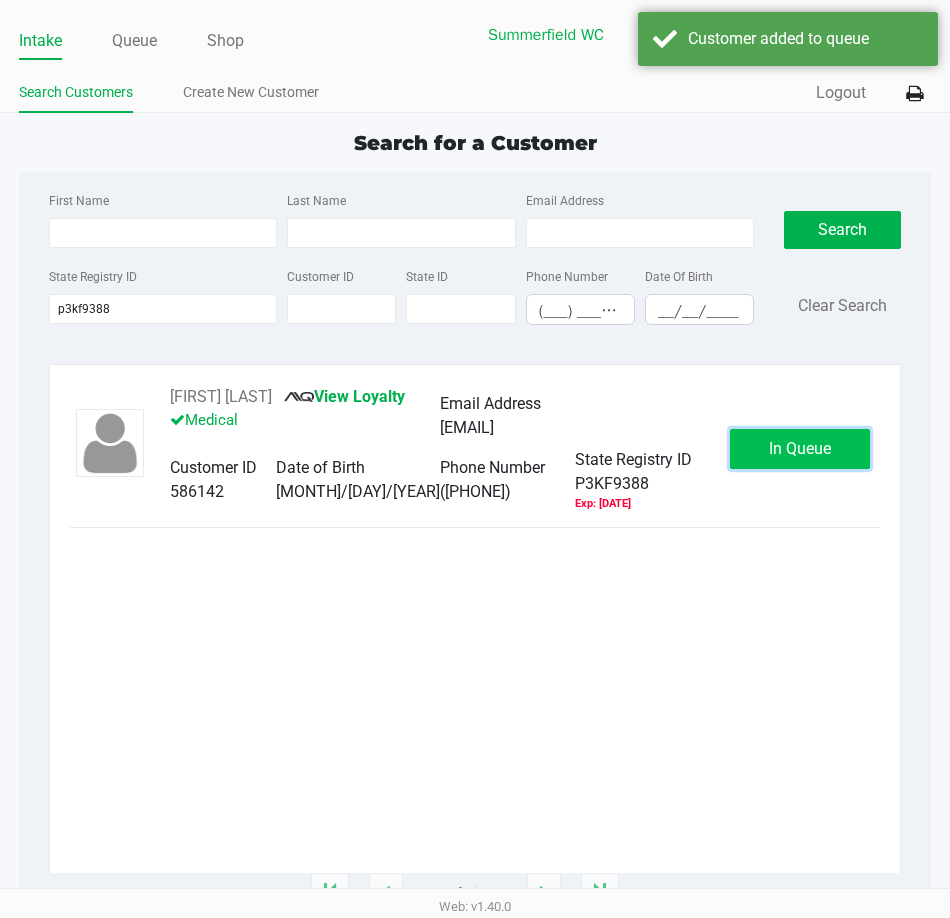 click on "In Queue" 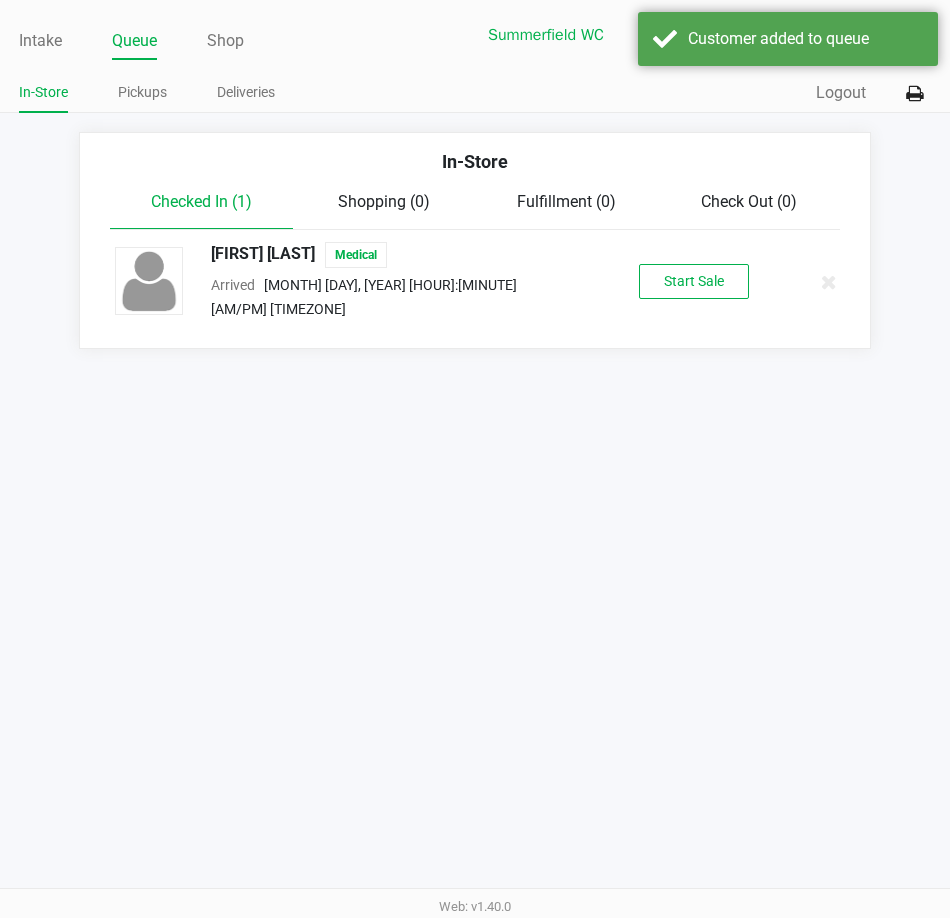 click on "Start Sale" 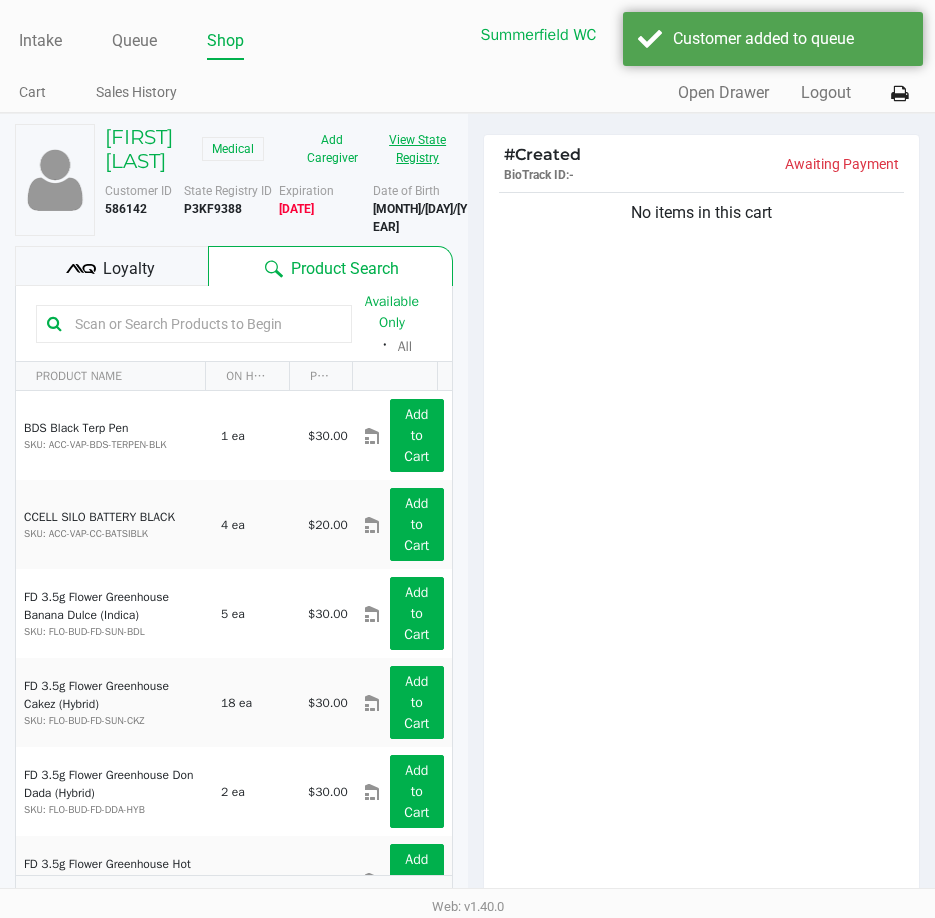 click on "View State Registry" 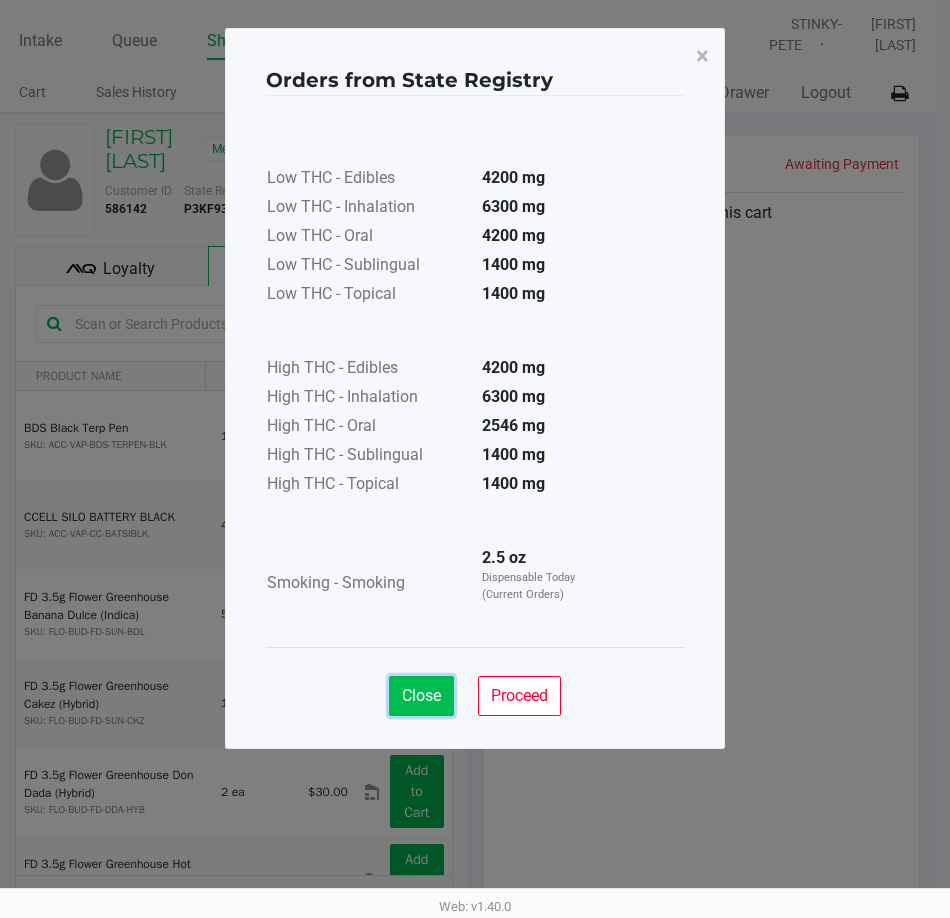 click on "Close" 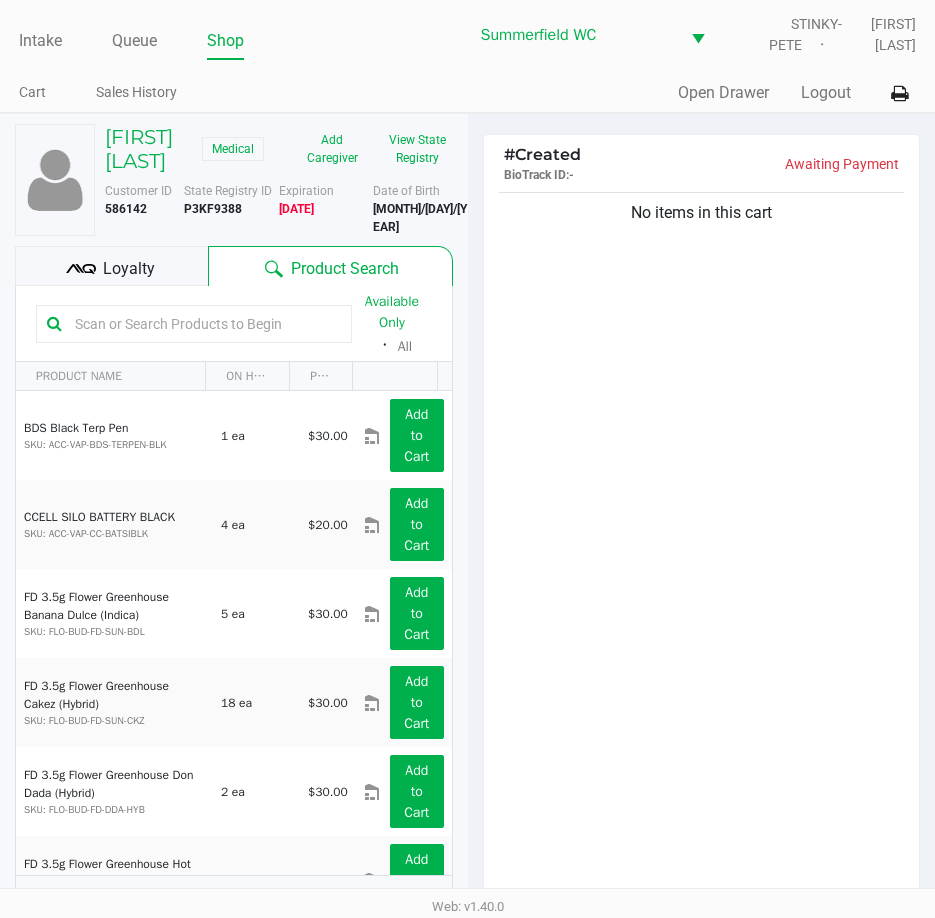 click 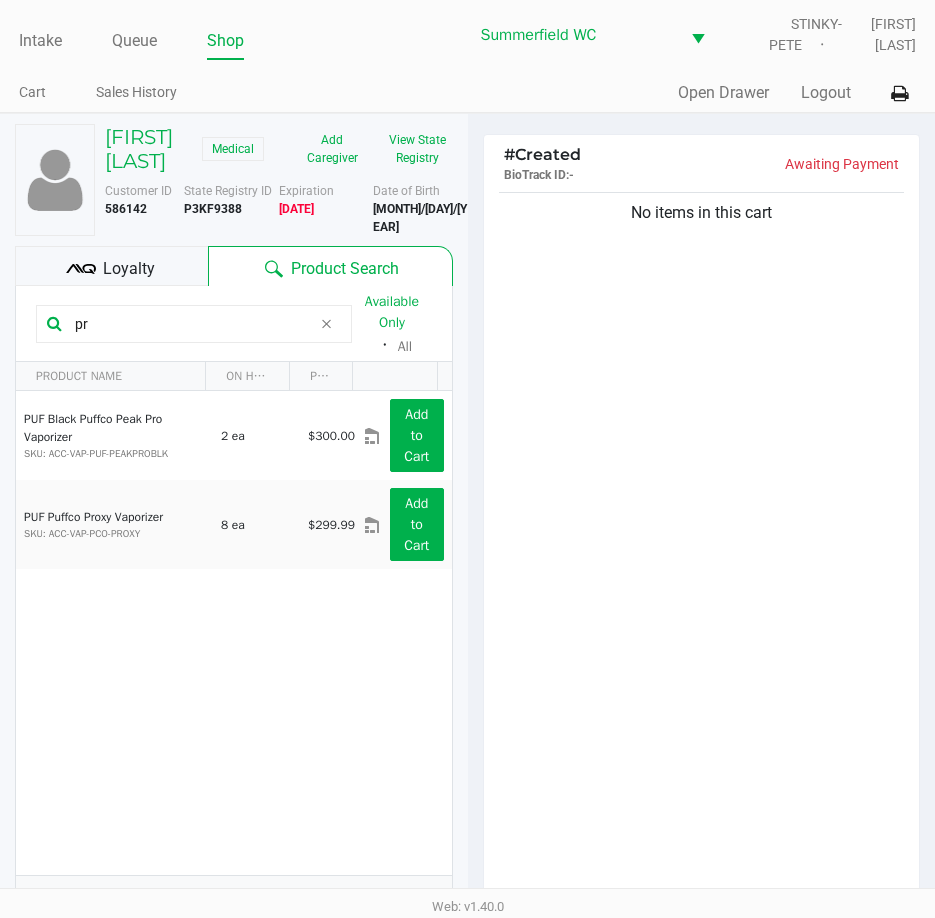 type on "p" 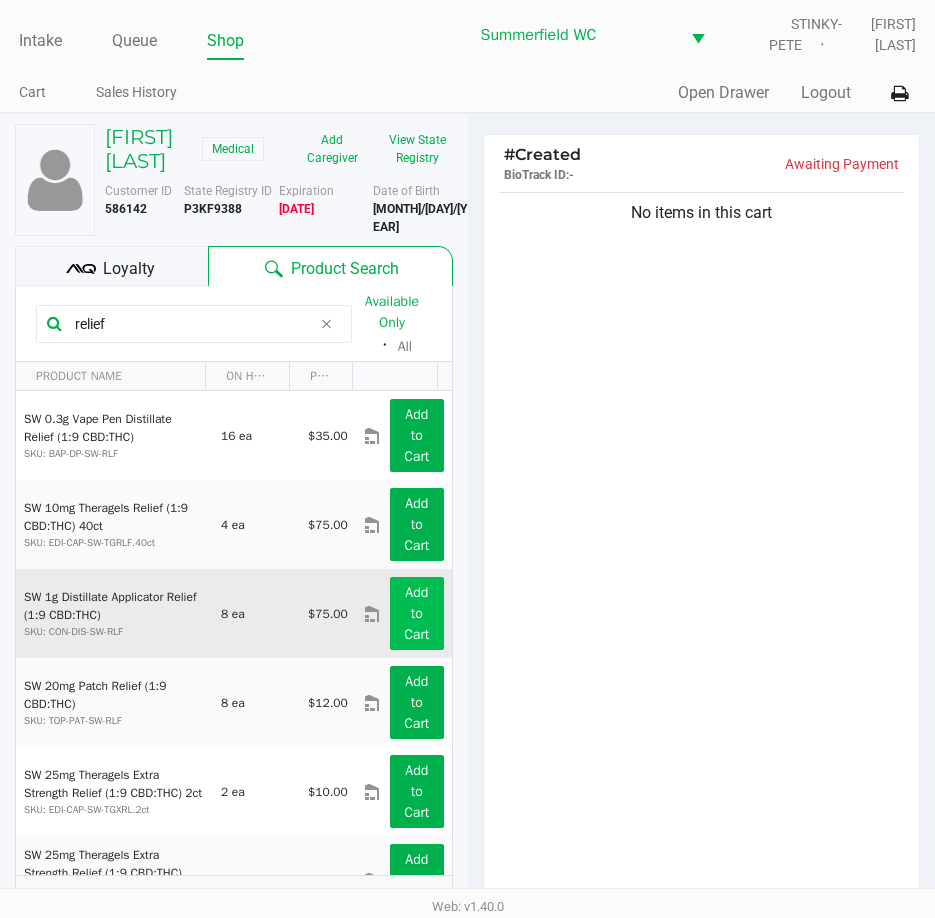 type on "relief" 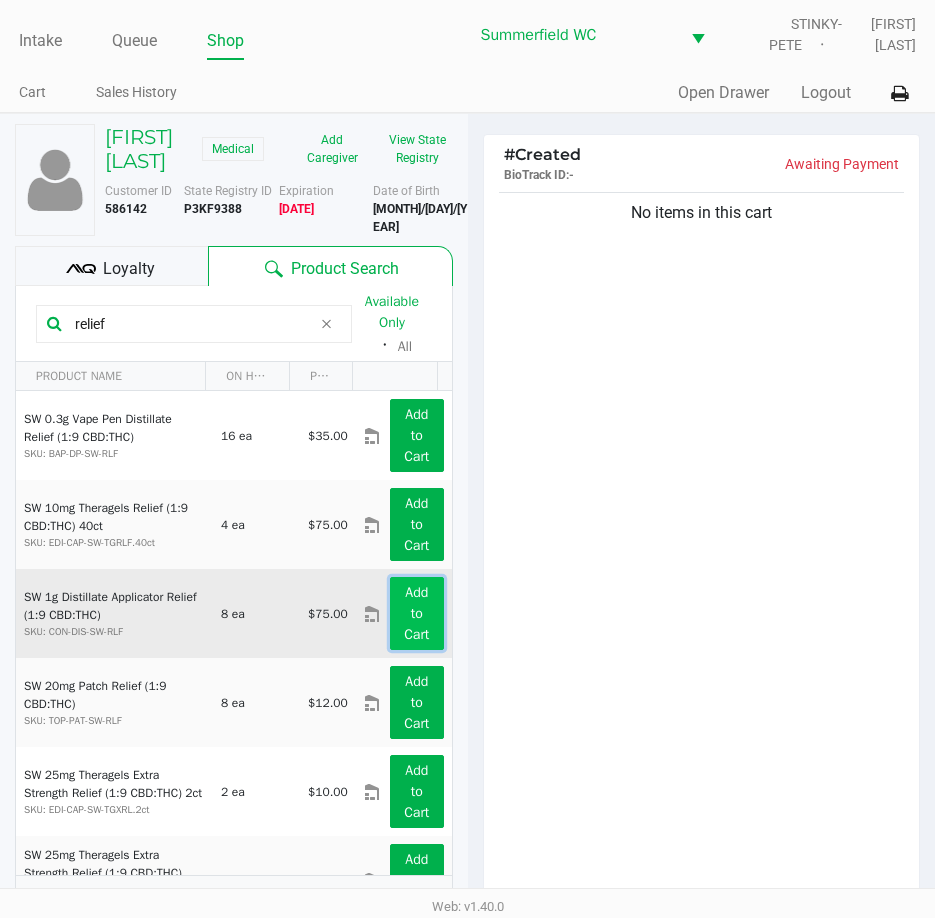 click on "Add to Cart" 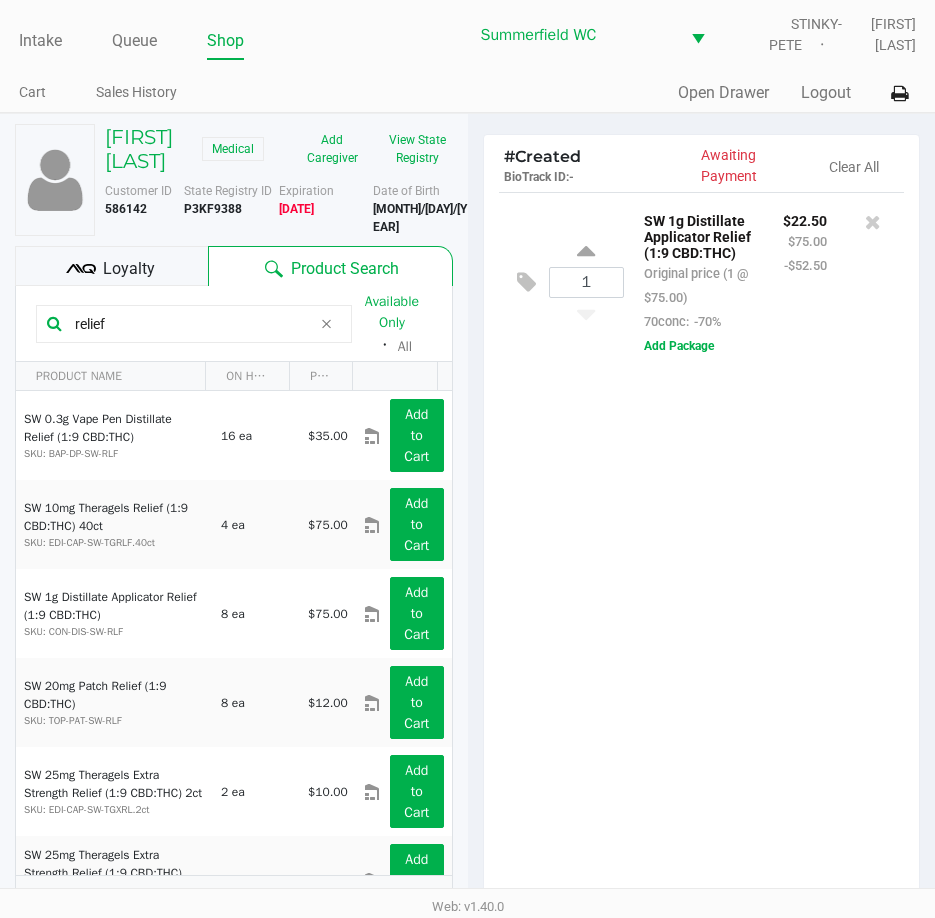 click on "1 SW 1g Distillate Applicator Relief (1:9 CBD:THC) Original price (1 @ $75.00) 70conc: -70% $22.50 $75.00 -$52.50 Add Package" 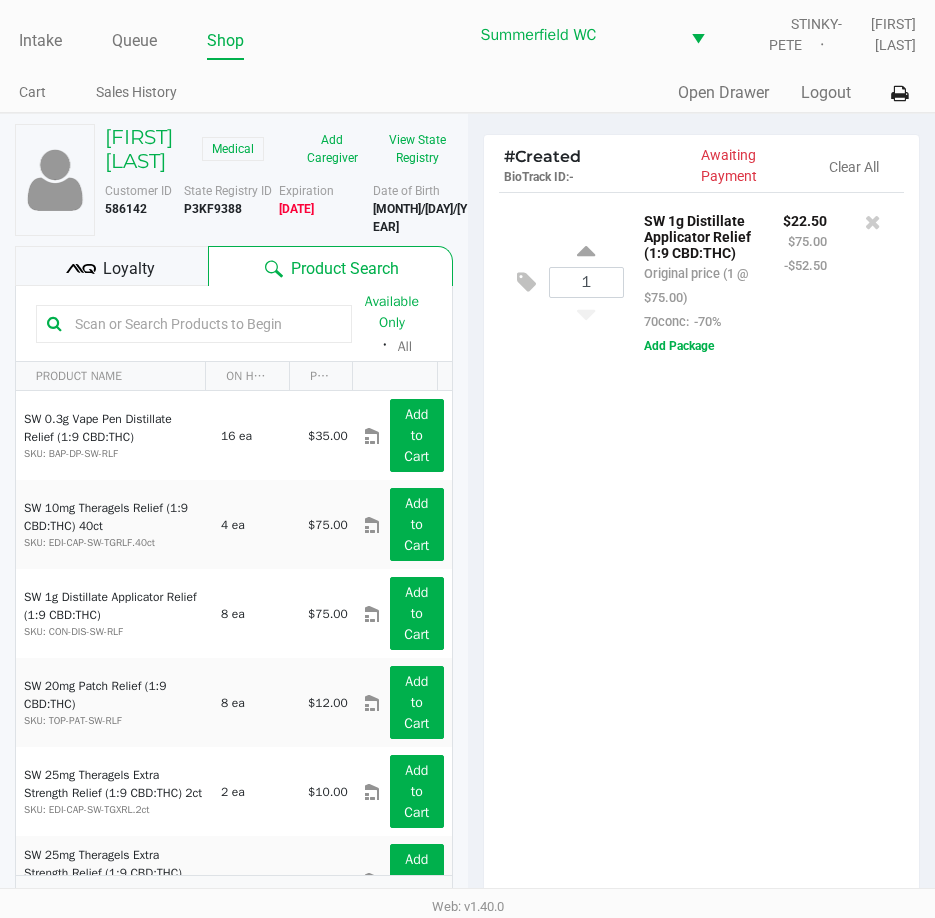 click on "1 SW 1g Distillate Applicator Relief (1:9 CBD:THC) Original price (1 @ $75.00) 70conc: -70% $22.50 $75.00 -$52.50 Add Package" 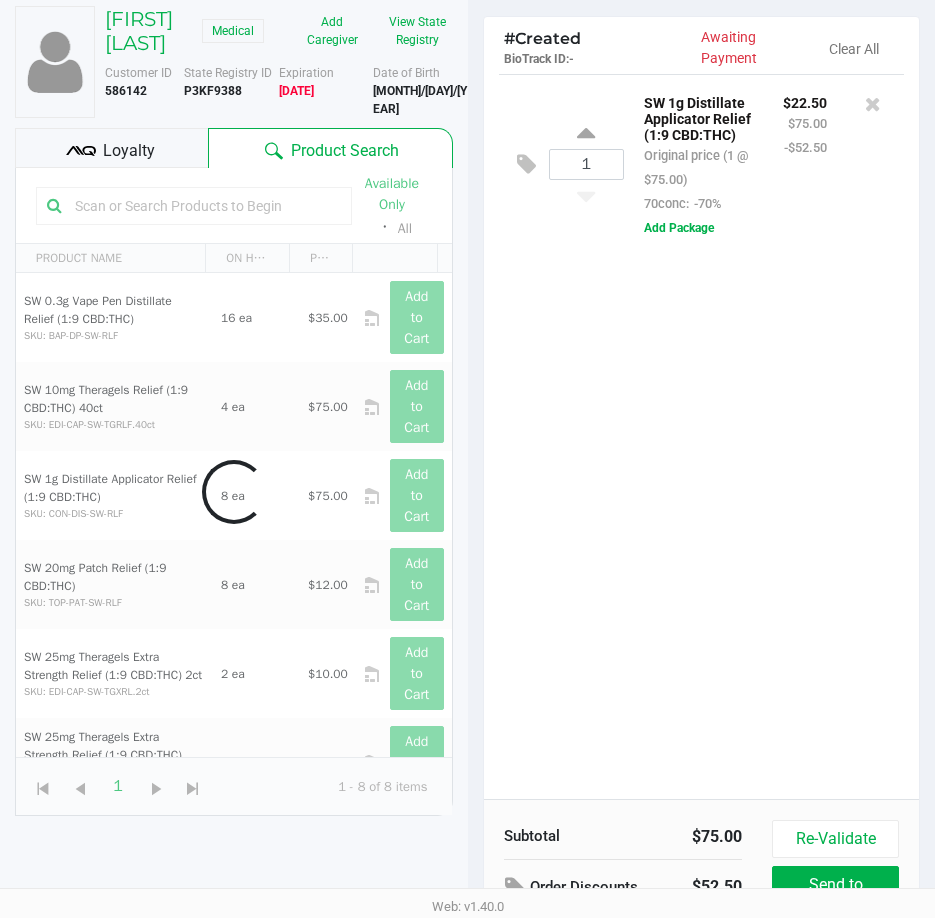 scroll, scrollTop: 220, scrollLeft: 0, axis: vertical 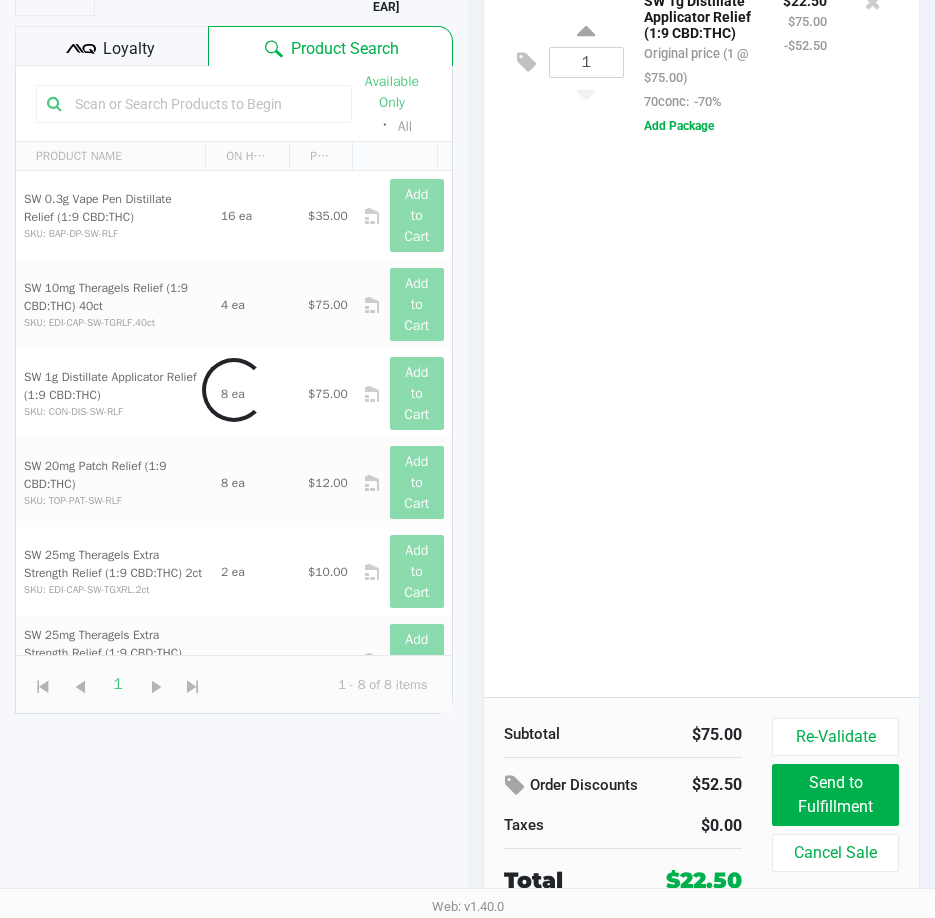 click on "1 SW 1g Distillate Applicator Relief (1:9 CBD:THC) Original price (1 @ $75.00) 70conc: -70% $22.50 $75.00 -$52.50 Add Package" 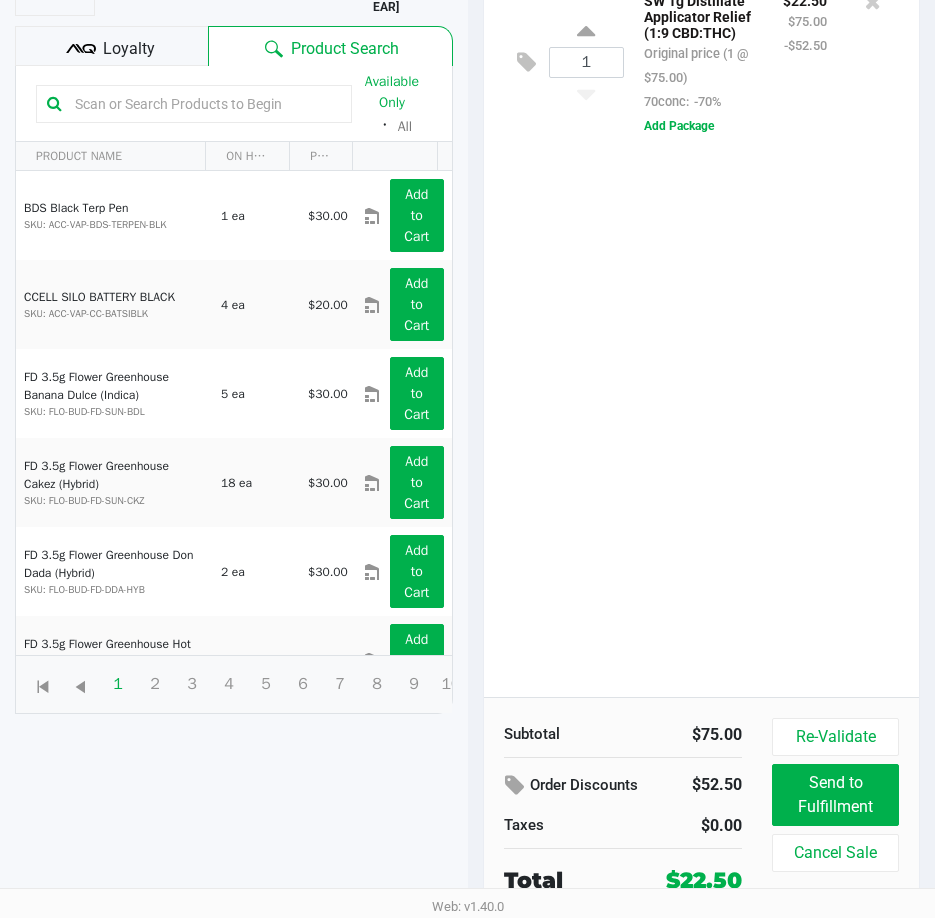 click on "1 SW 1g Distillate Applicator Relief (1:9 CBD:THC) Original price (1 @ $75.00) 70conc: -70% $22.50 $75.00 -$52.50 Add Package" 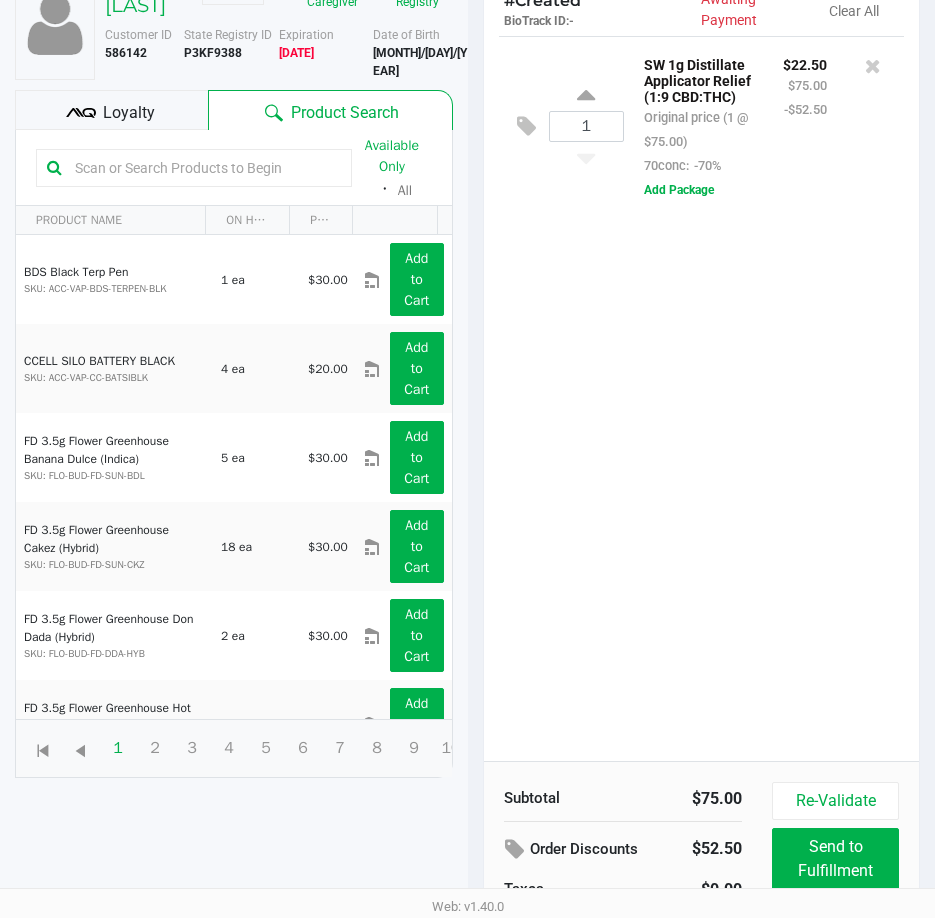 scroll, scrollTop: 120, scrollLeft: 0, axis: vertical 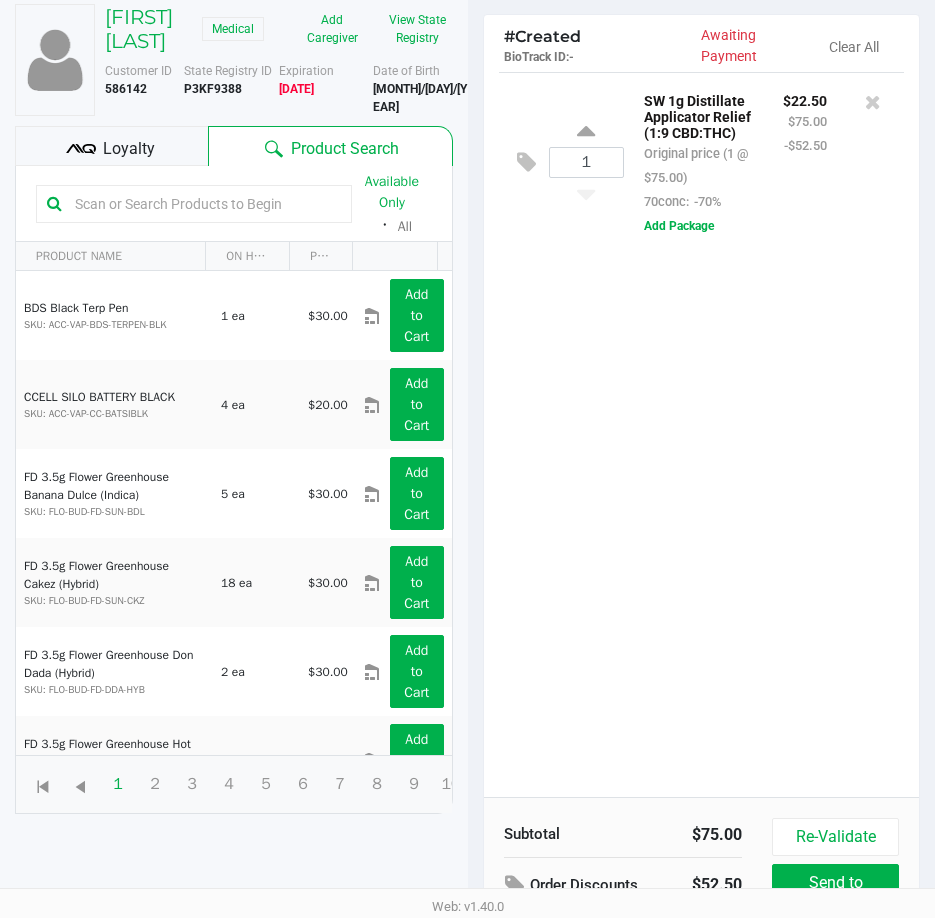 click on "1 SW 1g Distillate Applicator Relief (1:9 CBD:THC) Original price (1 @ $75.00) 70conc: -70% $22.50 $75.00 -$52.50 Add Package" 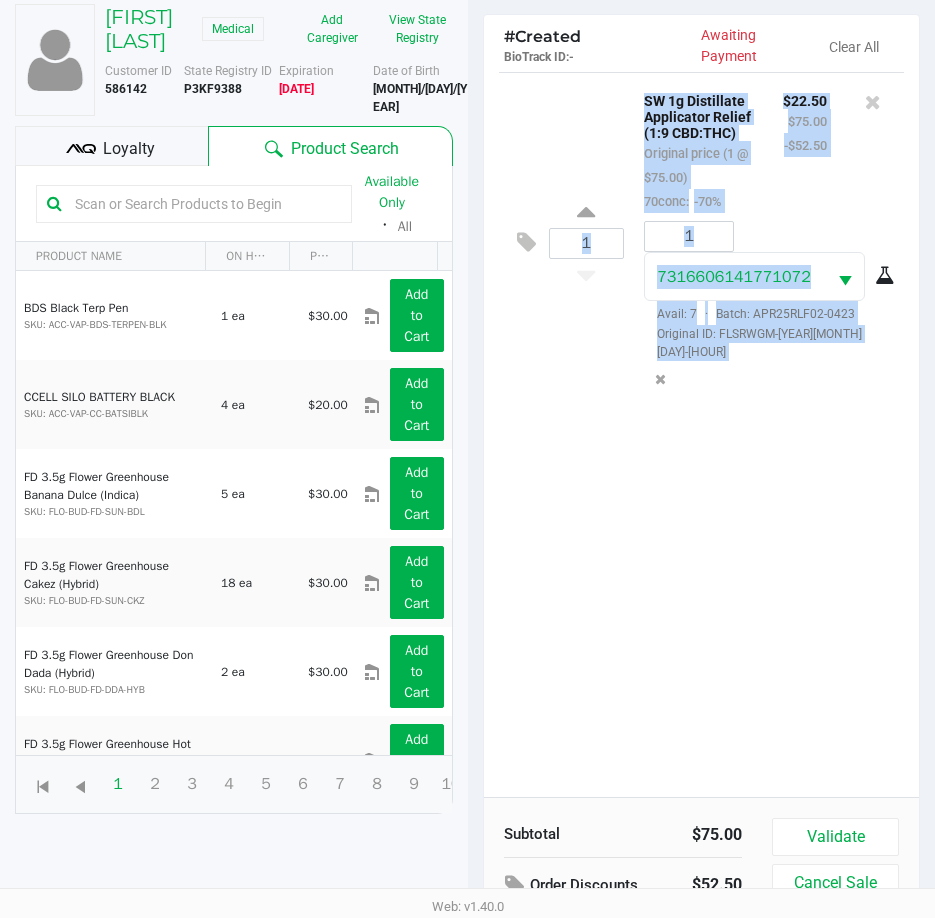 click on "1 SW 1g Distillate Applicator Relief (1:9 CBD:THC) Original price (1 @ $75.00) 70conc: -70% $22.50 $75.00 -$52.50 1 7316606141771072 Avail: 7 · Batch: APR25RLF02-0423 Original ID: FLSRWGM-[YEAR][MONTH][DAY]-[HOUR]" 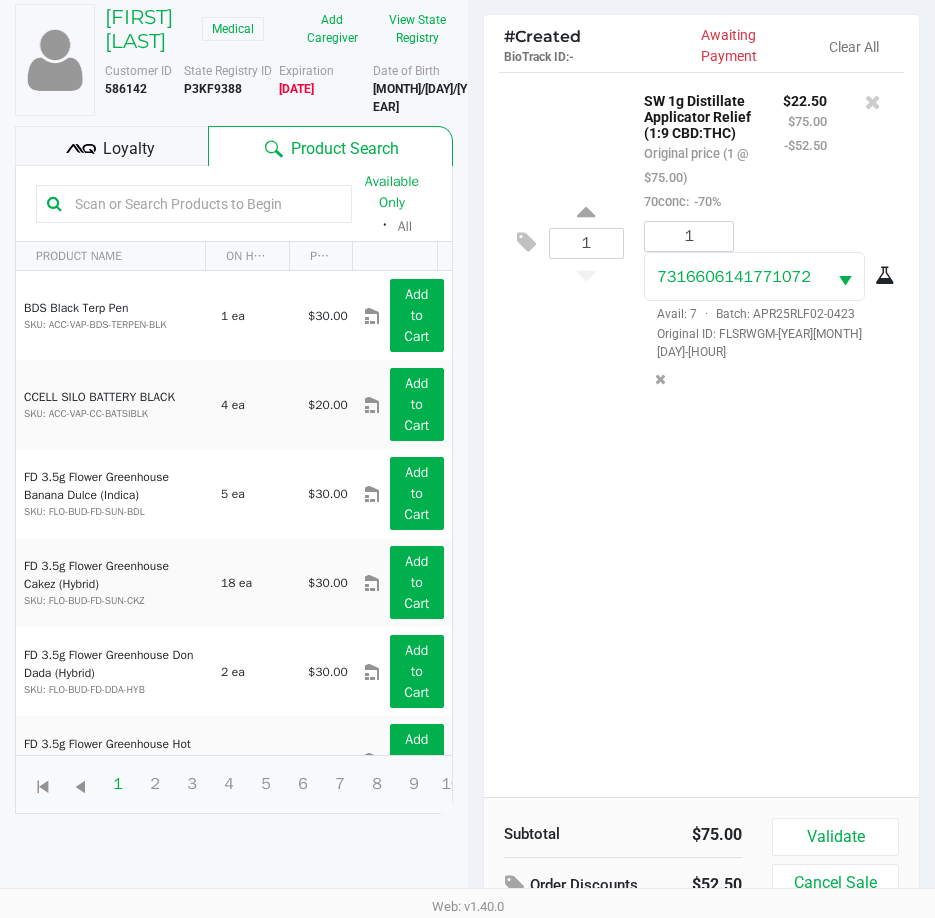 click on "1 SW 1g Distillate Applicator Relief (1:9 CBD:THC) Original price (1 @ $75.00) 70conc: -70% $22.50 $75.00 -$52.50 1 7316606141771072 Avail: 7 · Batch: APR25RLF02-0423 Original ID: FLSRWGM-[YEAR][MONTH][DAY]-[HOUR]" 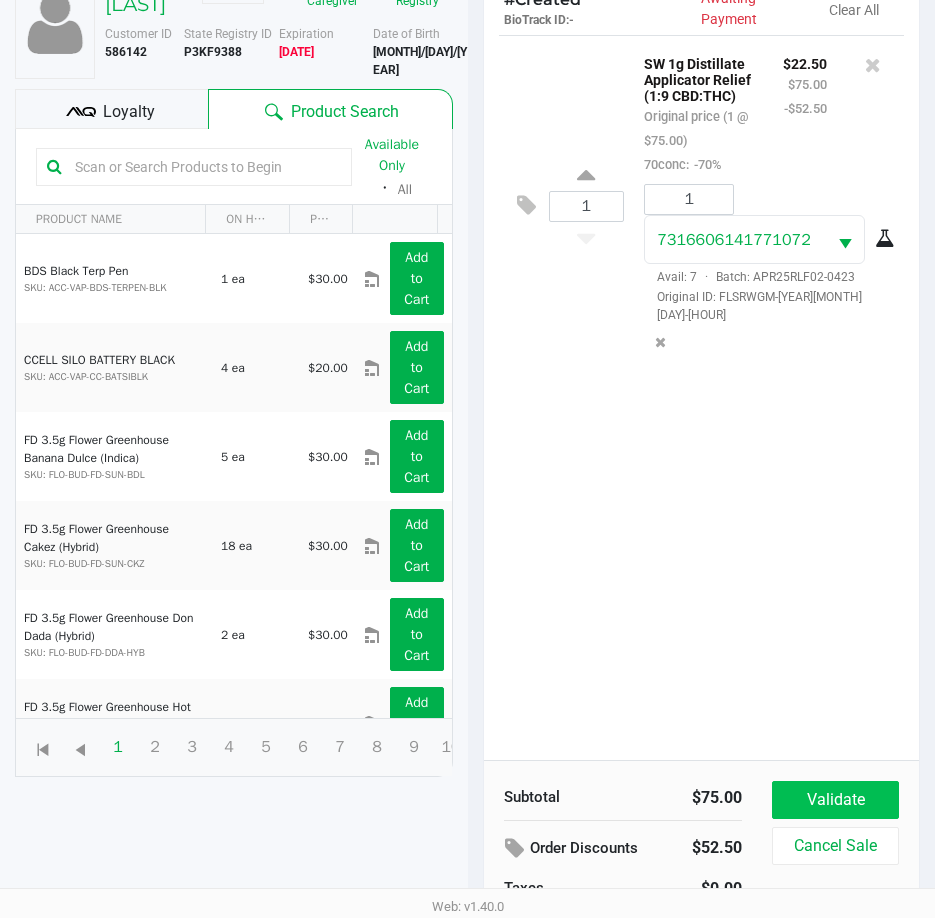 scroll, scrollTop: 220, scrollLeft: 0, axis: vertical 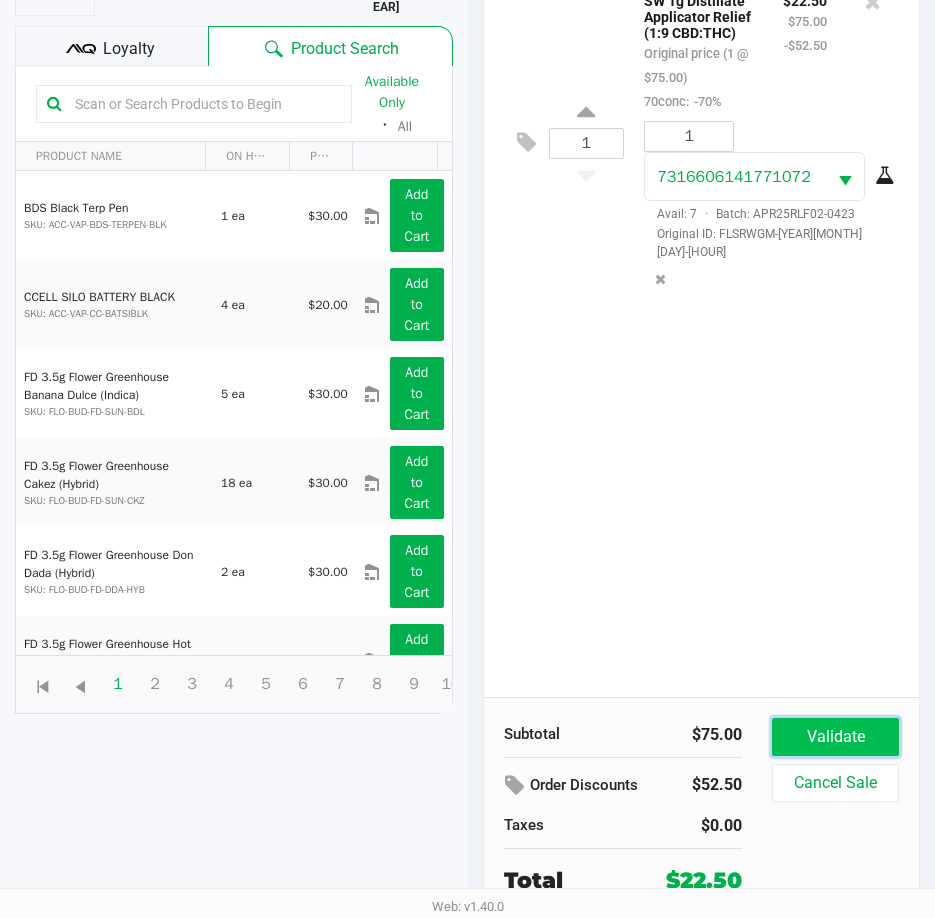 click on "Validate" 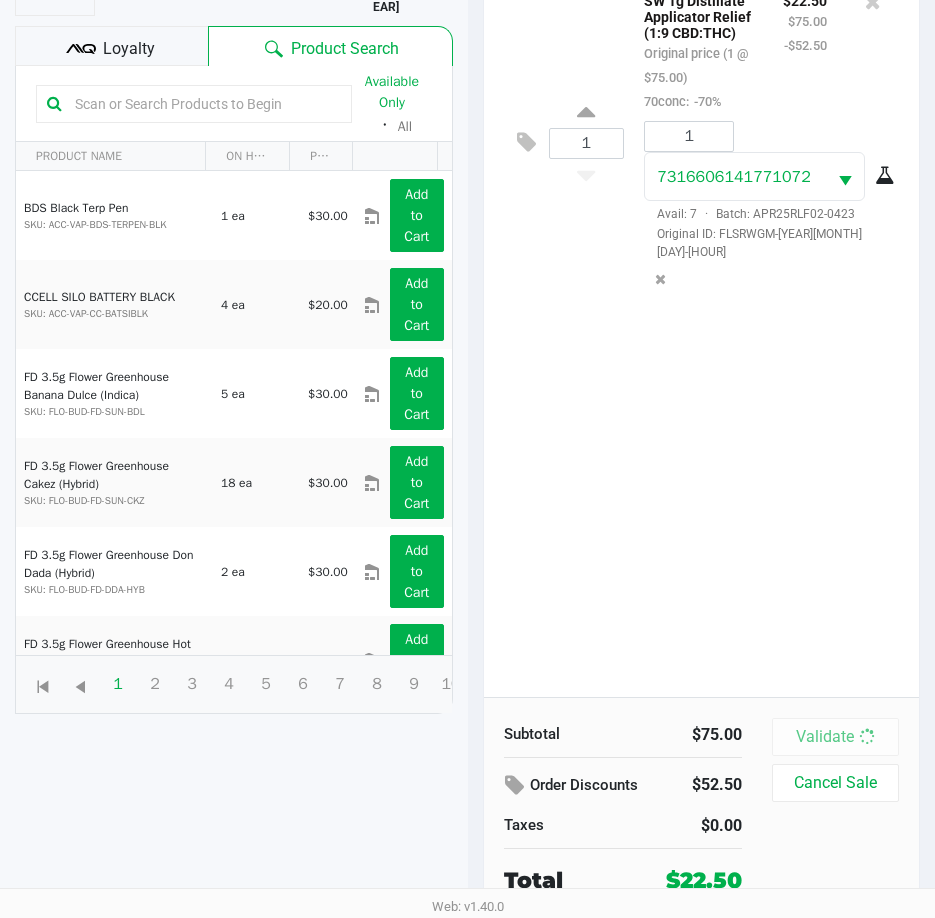 scroll, scrollTop: 0, scrollLeft: 0, axis: both 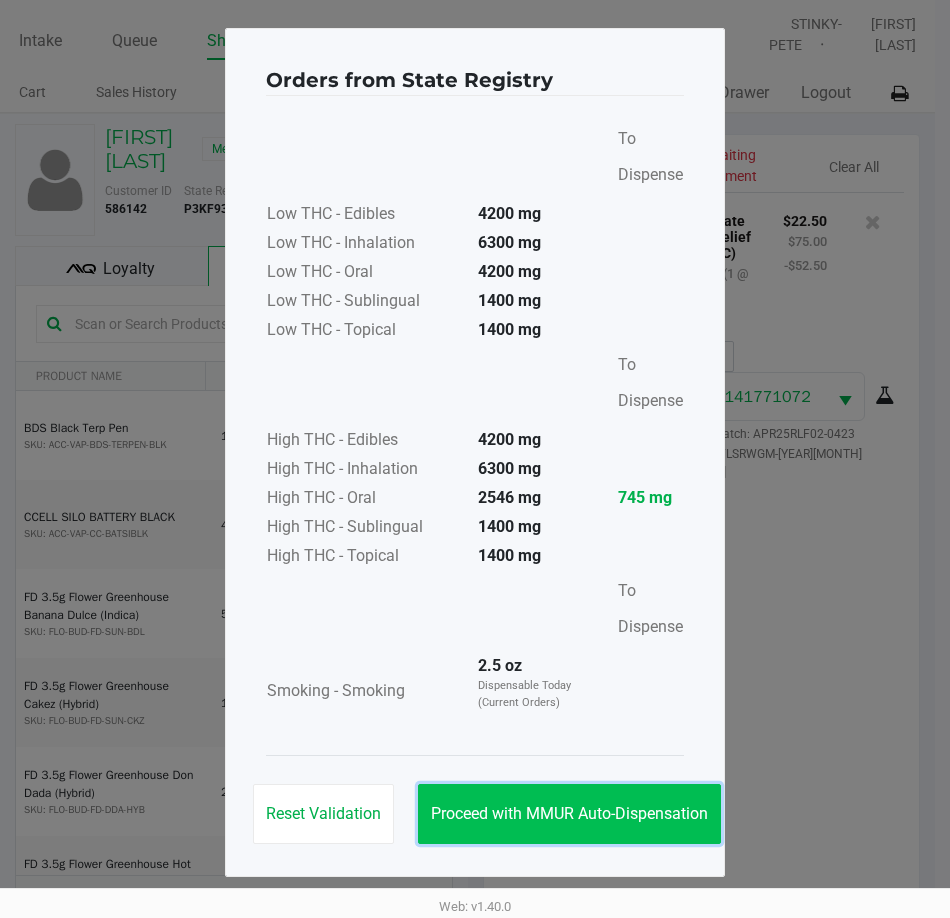 click on "Proceed with MMUR Auto-Dispensation" 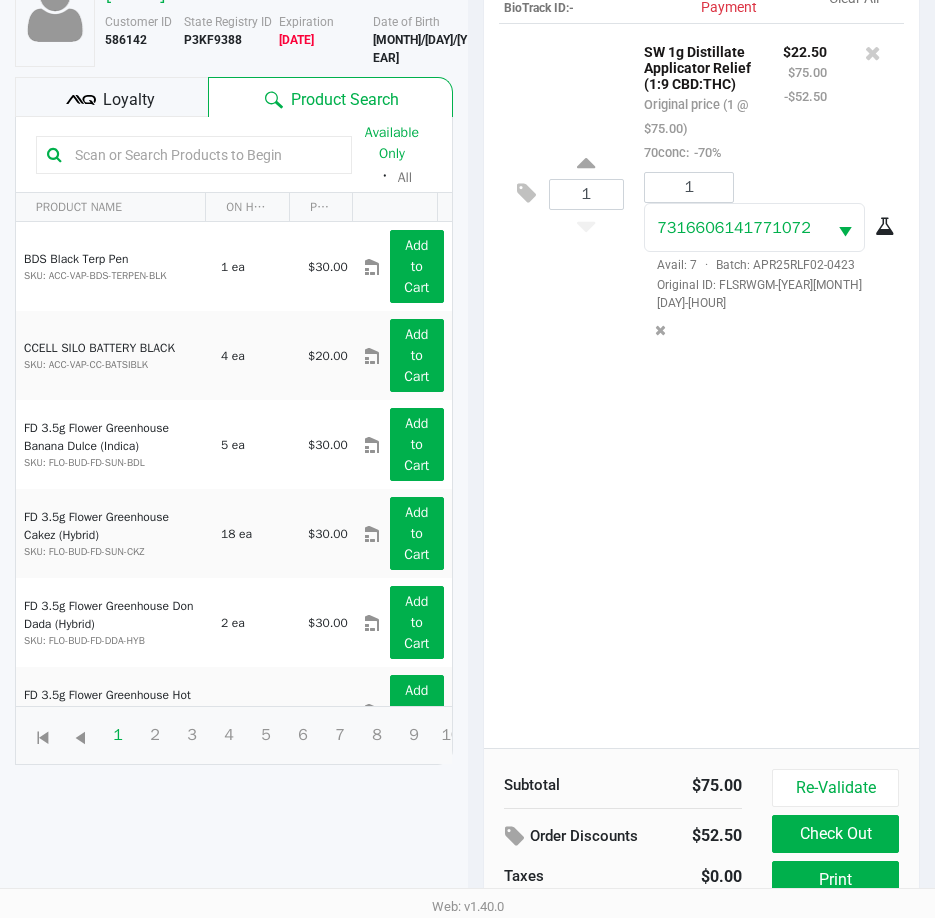 scroll, scrollTop: 265, scrollLeft: 0, axis: vertical 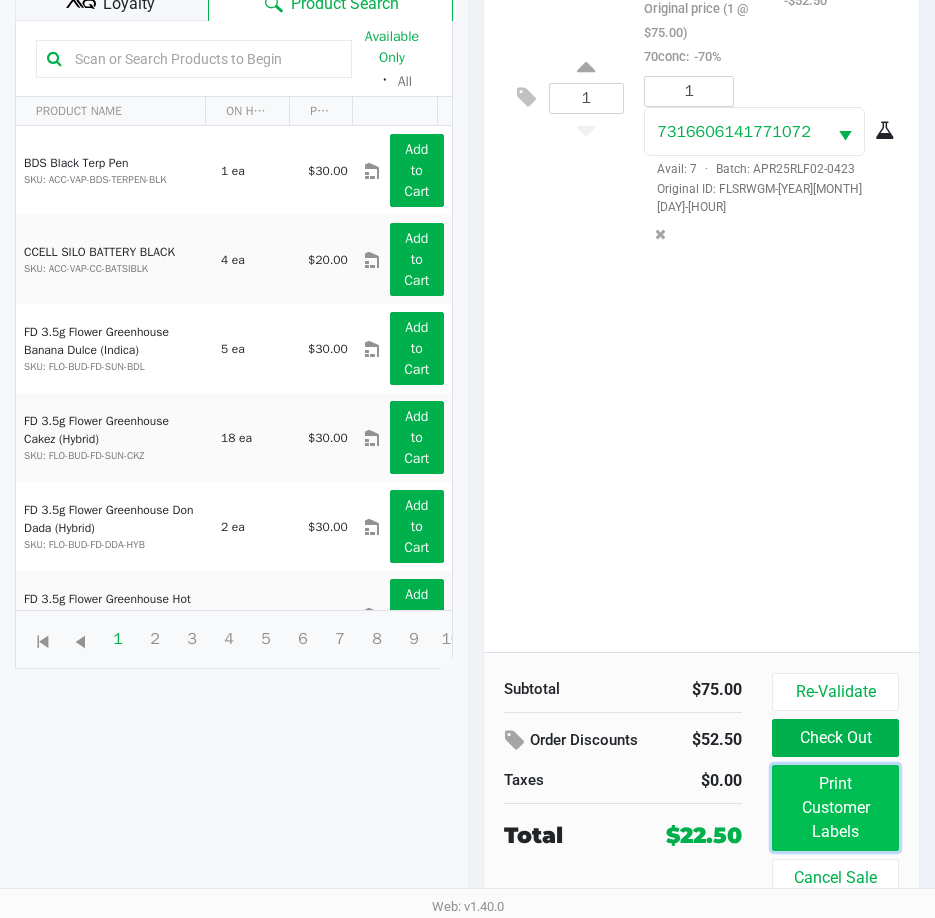 click on "Print Customer Labels" 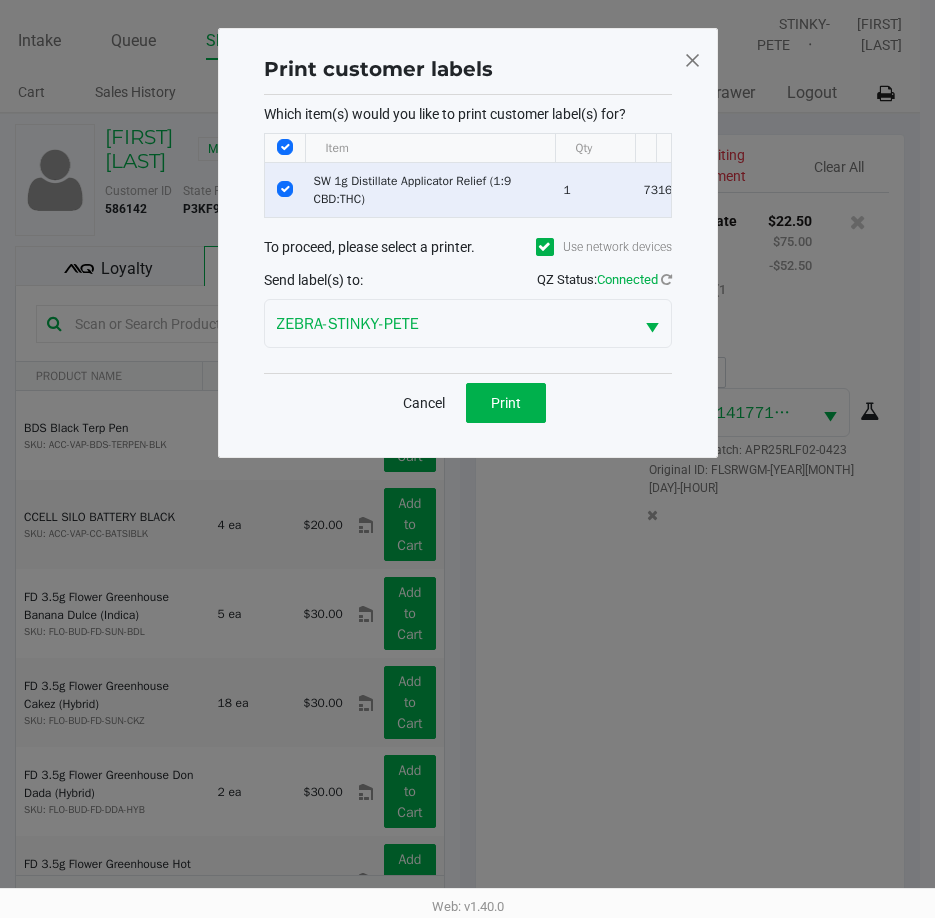 scroll, scrollTop: 0, scrollLeft: 0, axis: both 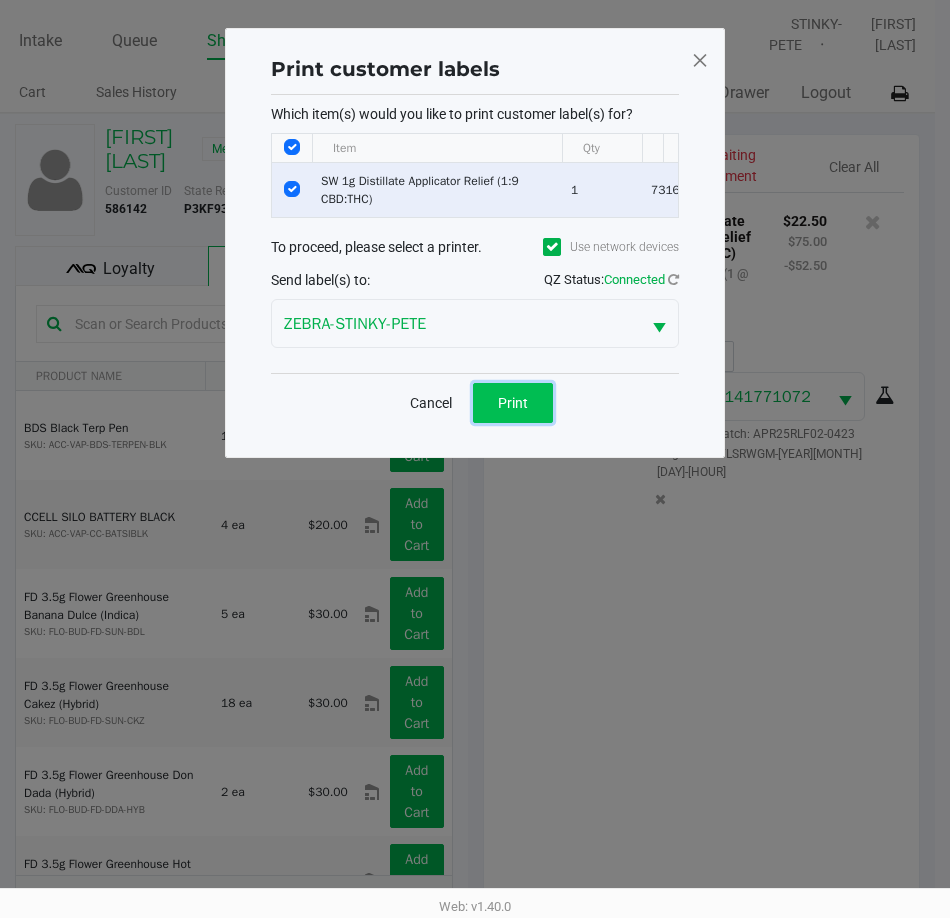 click on "Print" 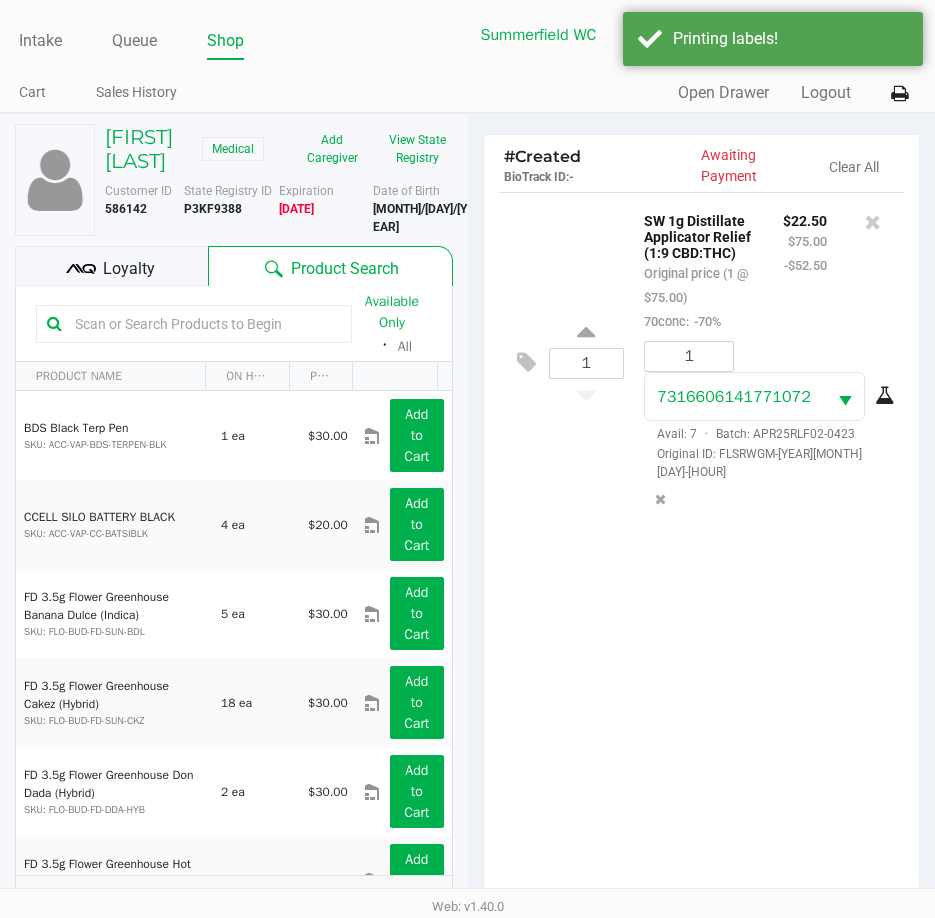 click on "Print customer labels Which item(s) would you like to print customer label(s) for? Item Qty Package # of labels SW 1g Distillate Applicator Relief (1:9 CBD:THC) 1 7316606141771072 1 To proceed, please select a printer. Use network devices Send label(s) to: QZ Status: Connected ZEBRA-STINKY-PETE Cancel Print" 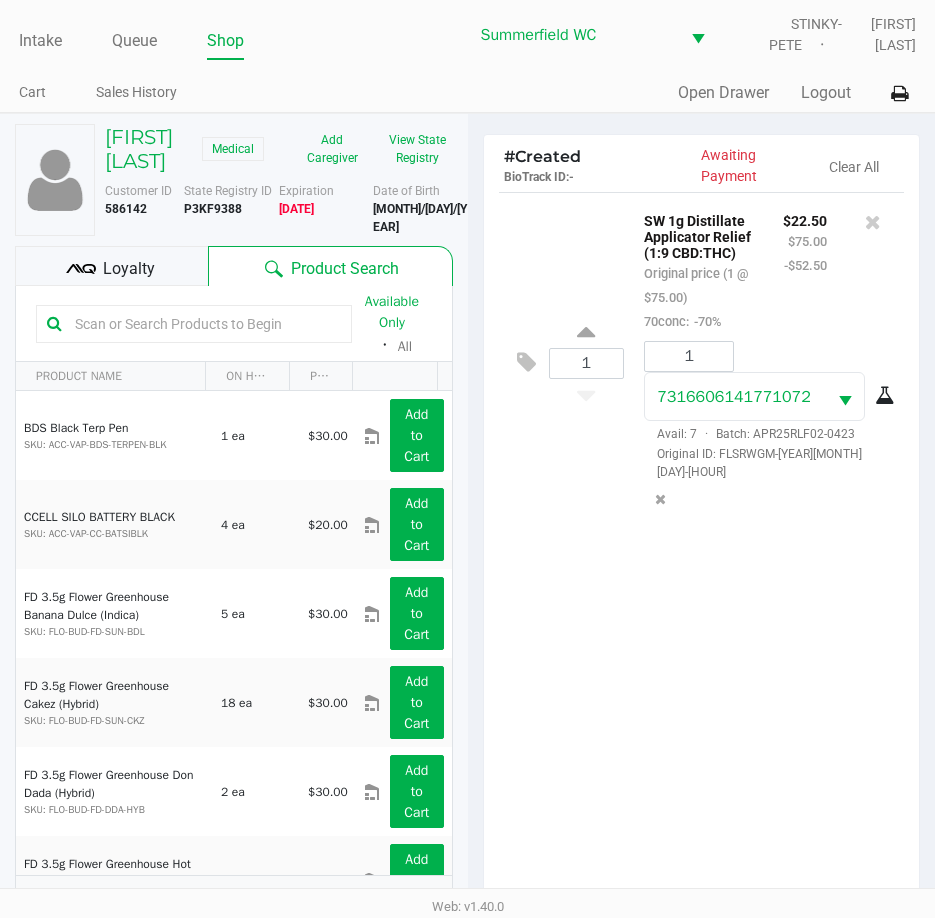 click on "1 SW 1g Distillate Applicator Relief (1:9 CBD:THC) Original price (1 @ $75.00) 70conc: -70% $22.50 $75.00 -$52.50 1 7316606141771072 Avail: 7 · Batch: APR25RLF02-0423 Original ID: FLSRWGM-[YEAR][MONTH][DAY]-[HOUR]" 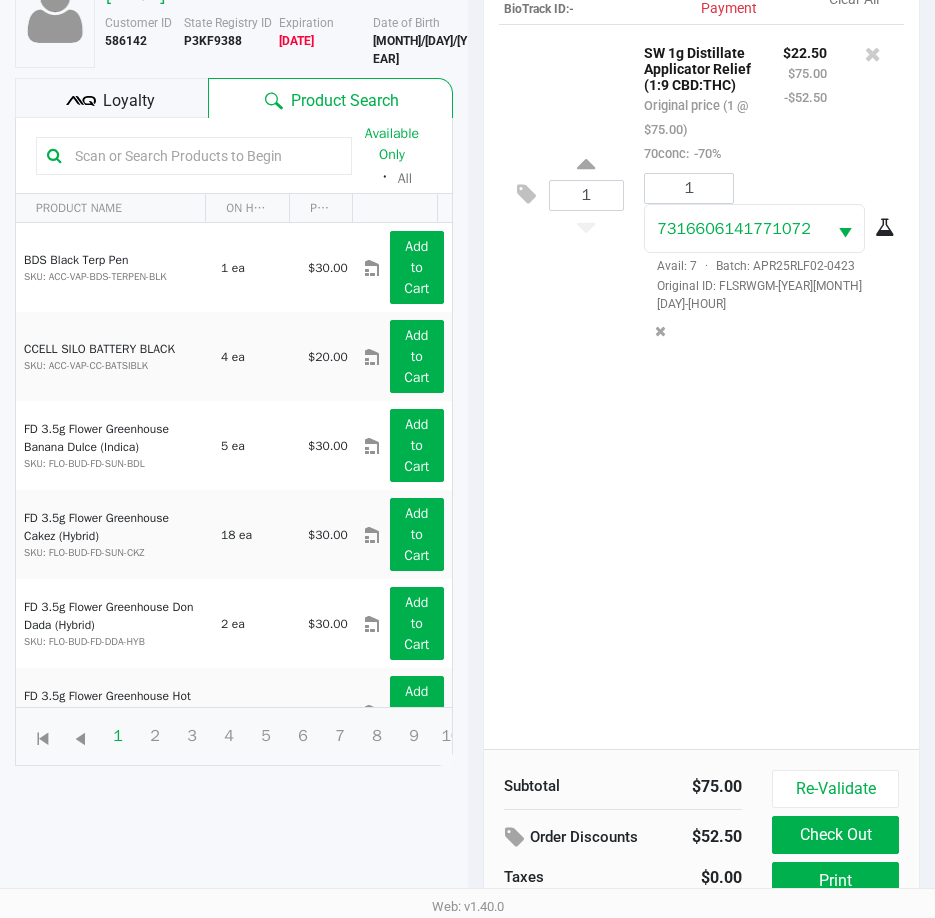 scroll, scrollTop: 265, scrollLeft: 0, axis: vertical 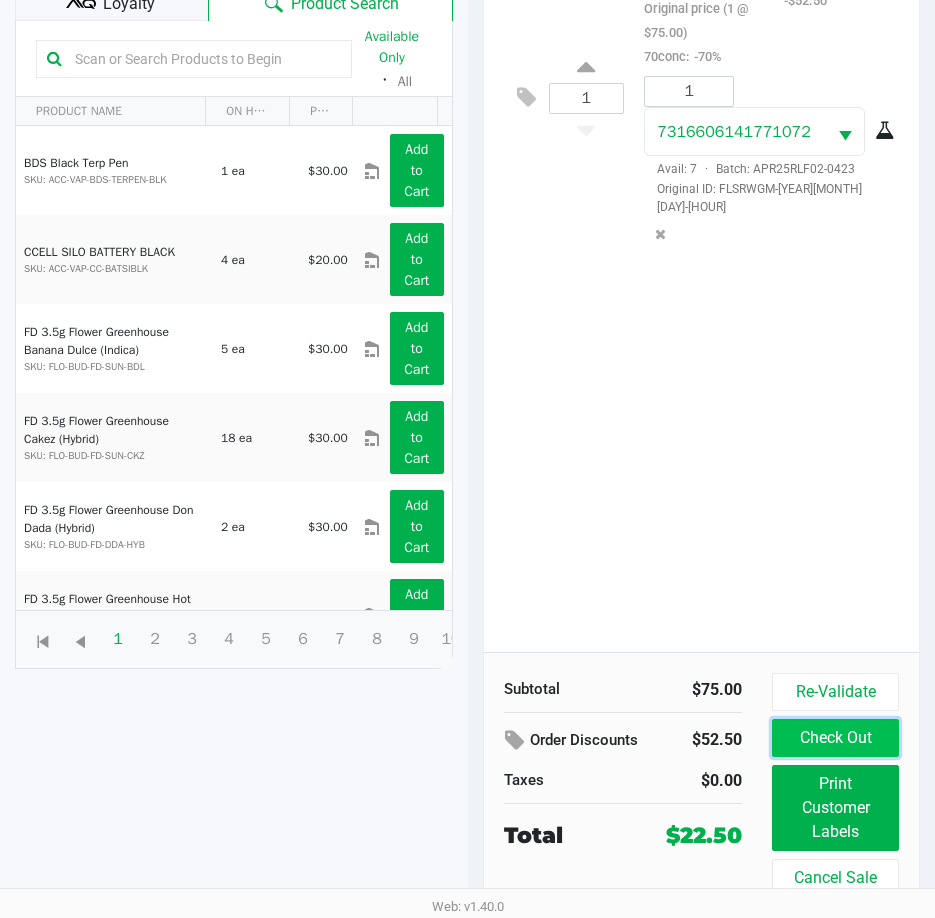 click on "Check Out" 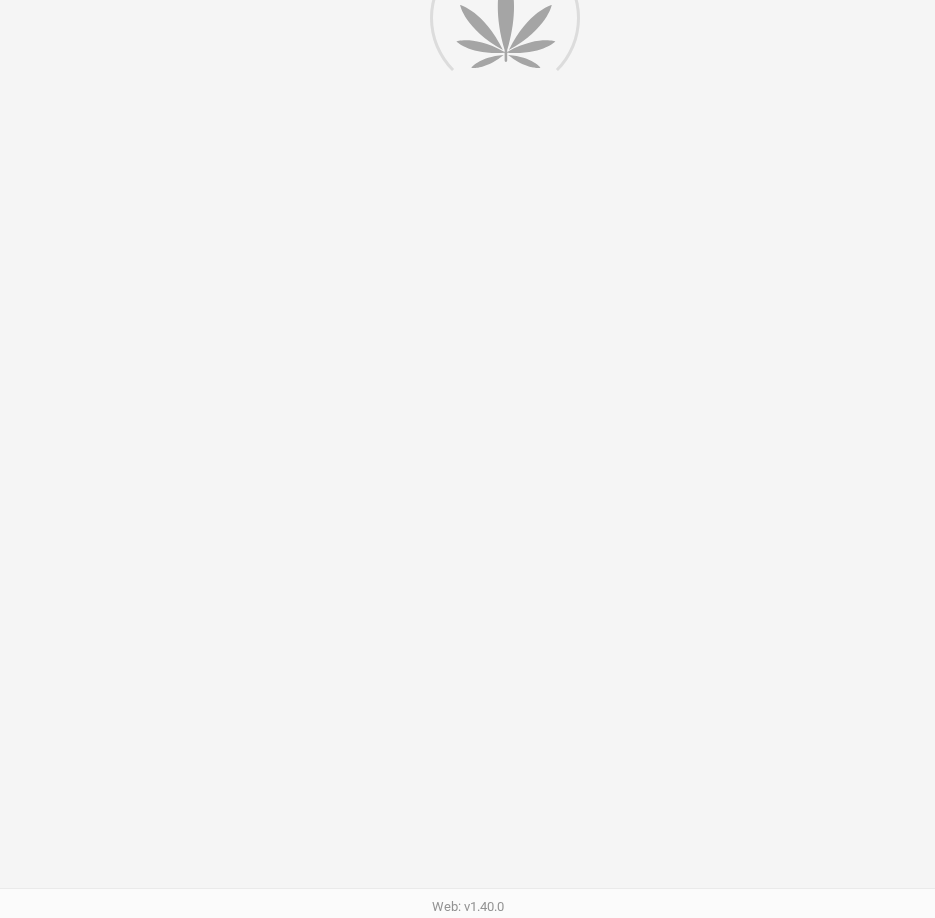 scroll, scrollTop: 0, scrollLeft: 0, axis: both 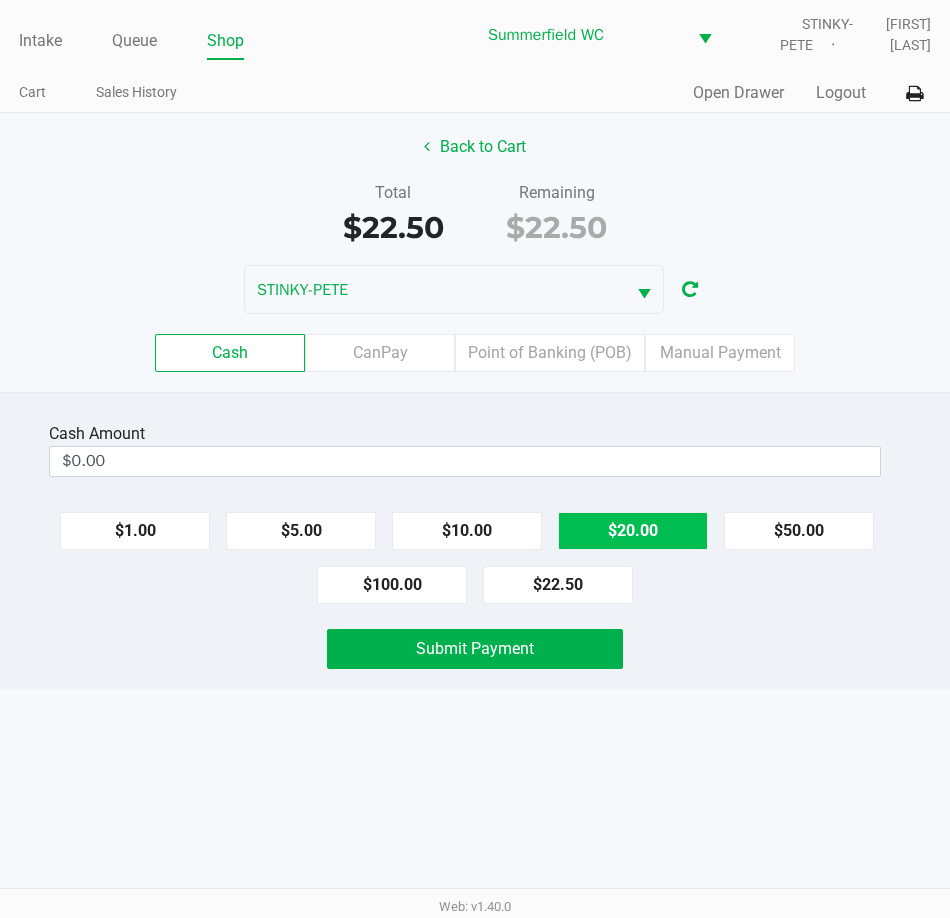 click on "$20.00" 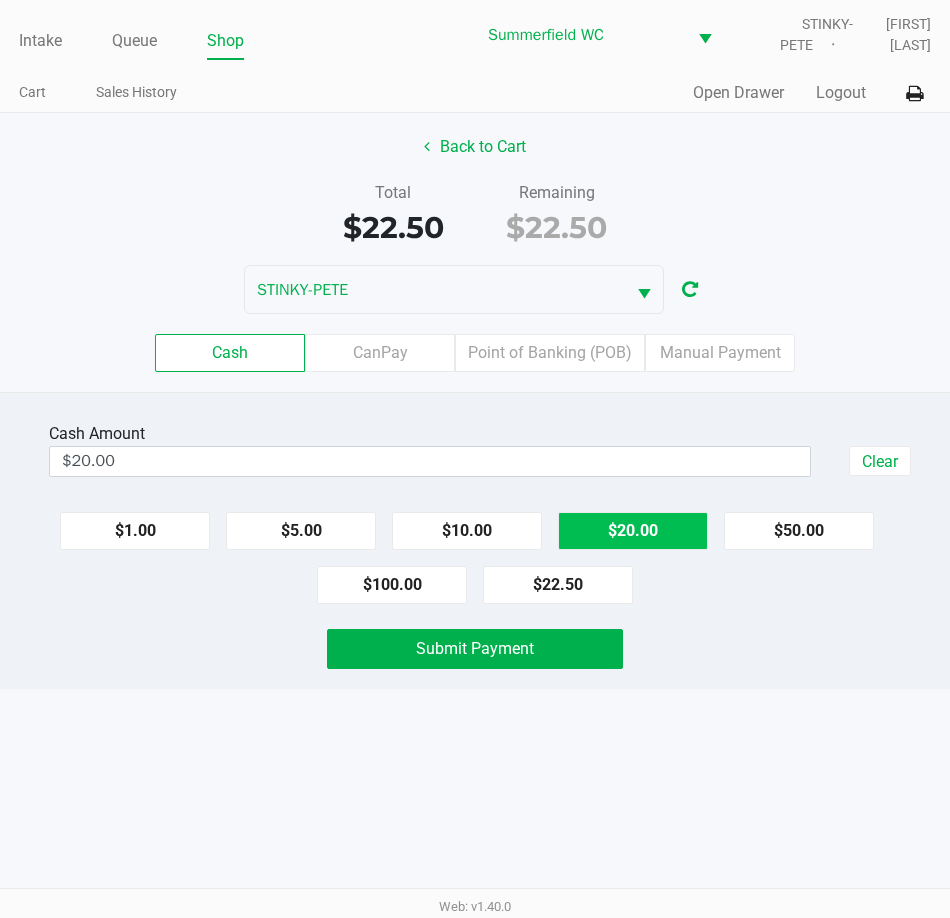click on "$20.00" 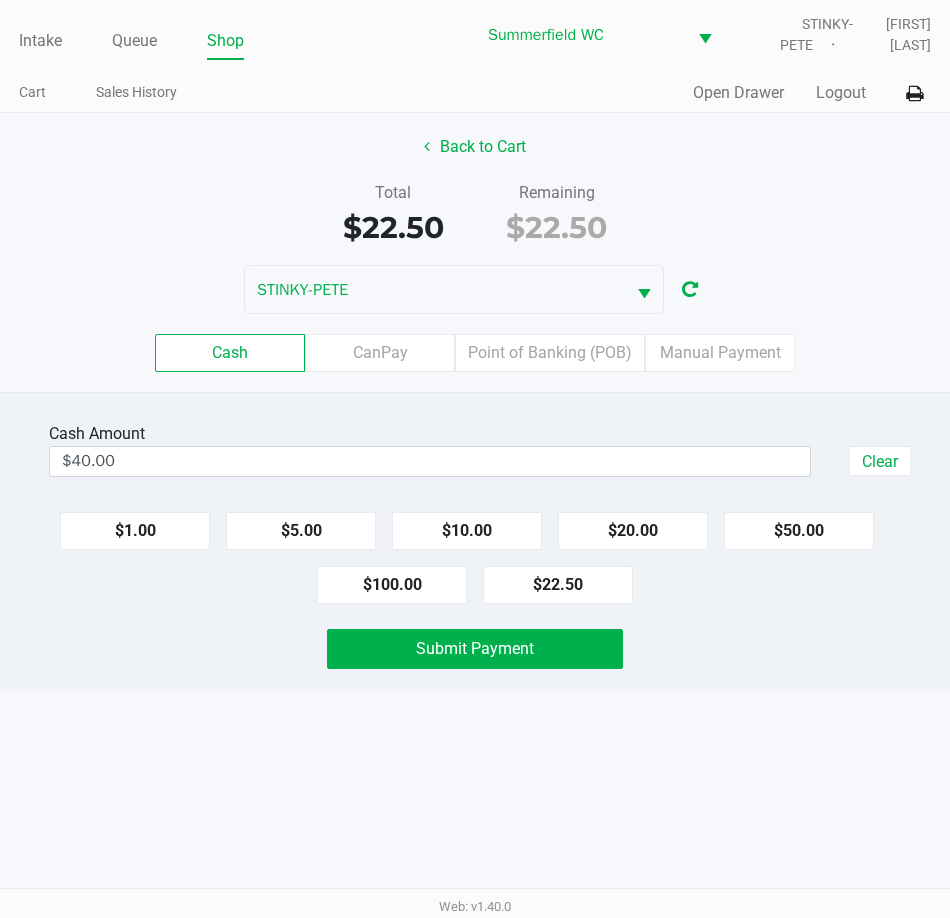 drag, startPoint x: 755, startPoint y: 666, endPoint x: 712, endPoint y: 677, distance: 44.38468 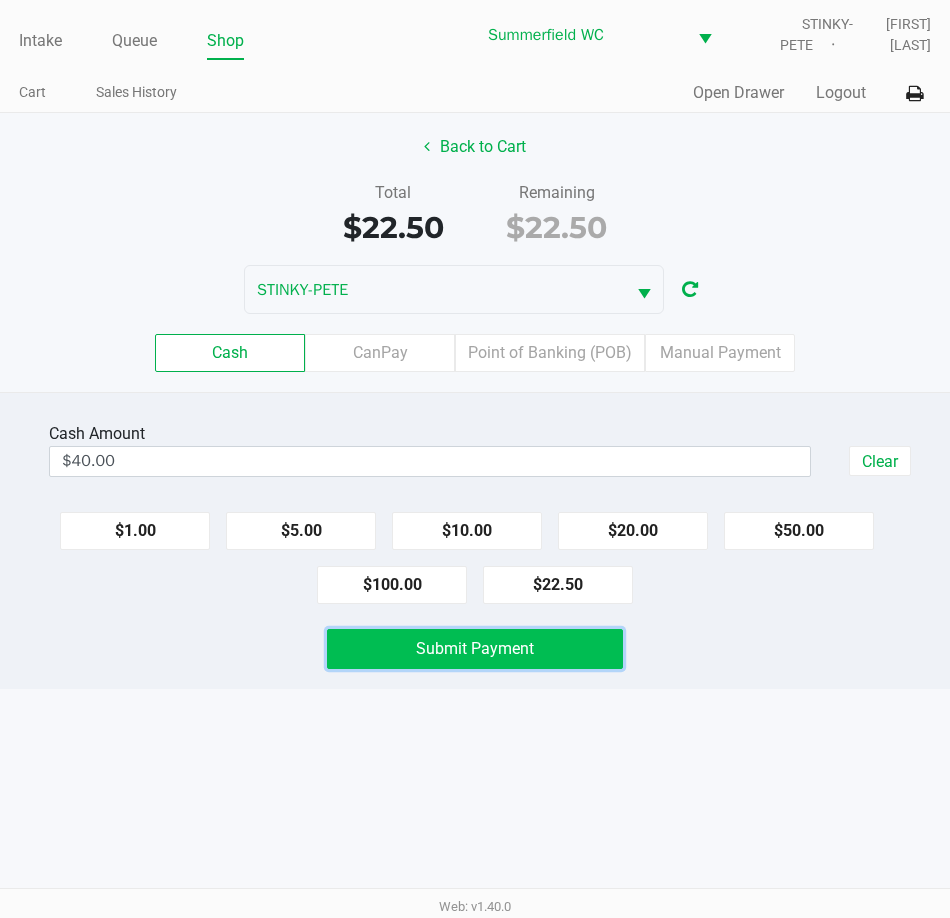 drag, startPoint x: 566, startPoint y: 647, endPoint x: 652, endPoint y: 660, distance: 86.977005 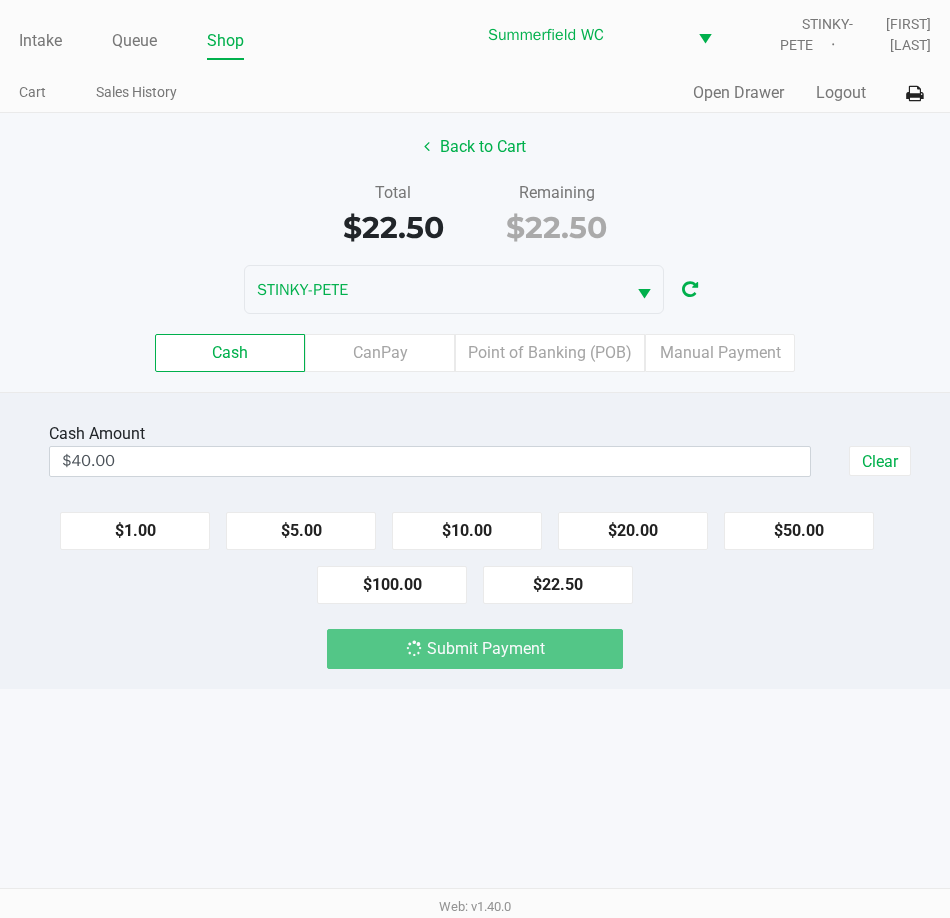 click on "Cash Amount $40.00 Clear $1.00 $5.00 $10.00 $20.00 $50.00 $100.00 $22.50 Submit Payment" 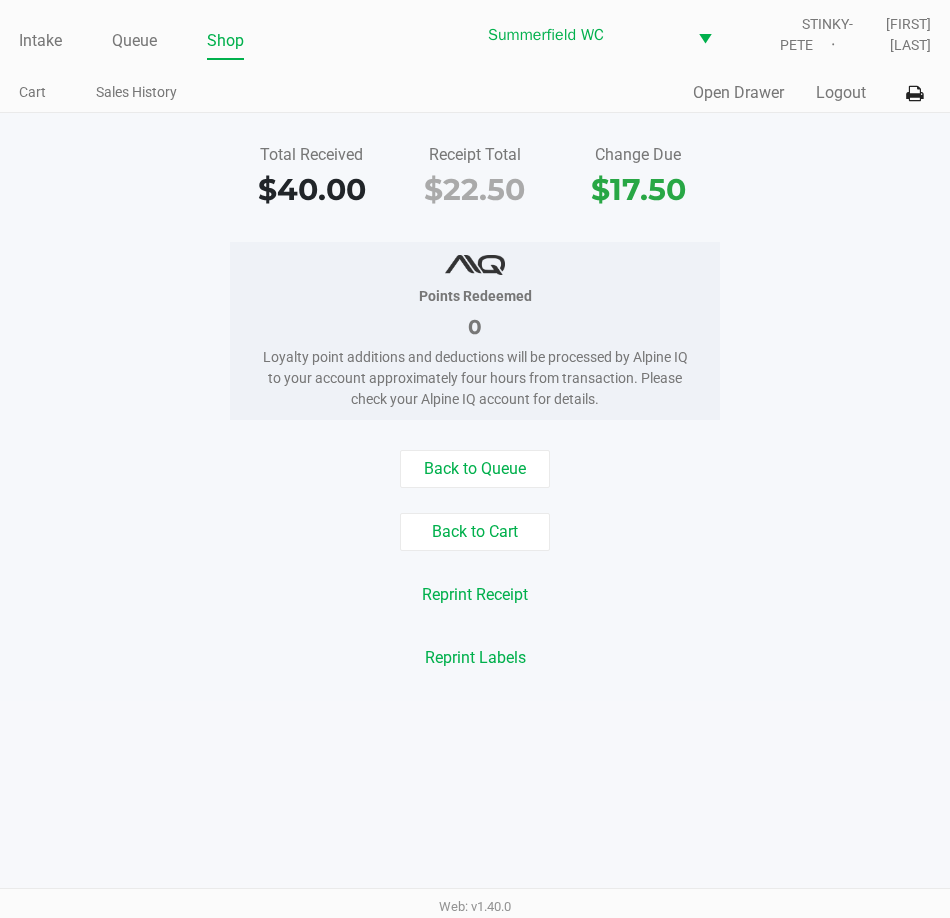 click on "Back to Queue   Back to Cart   Reprint Receipt   Reprint Labels" 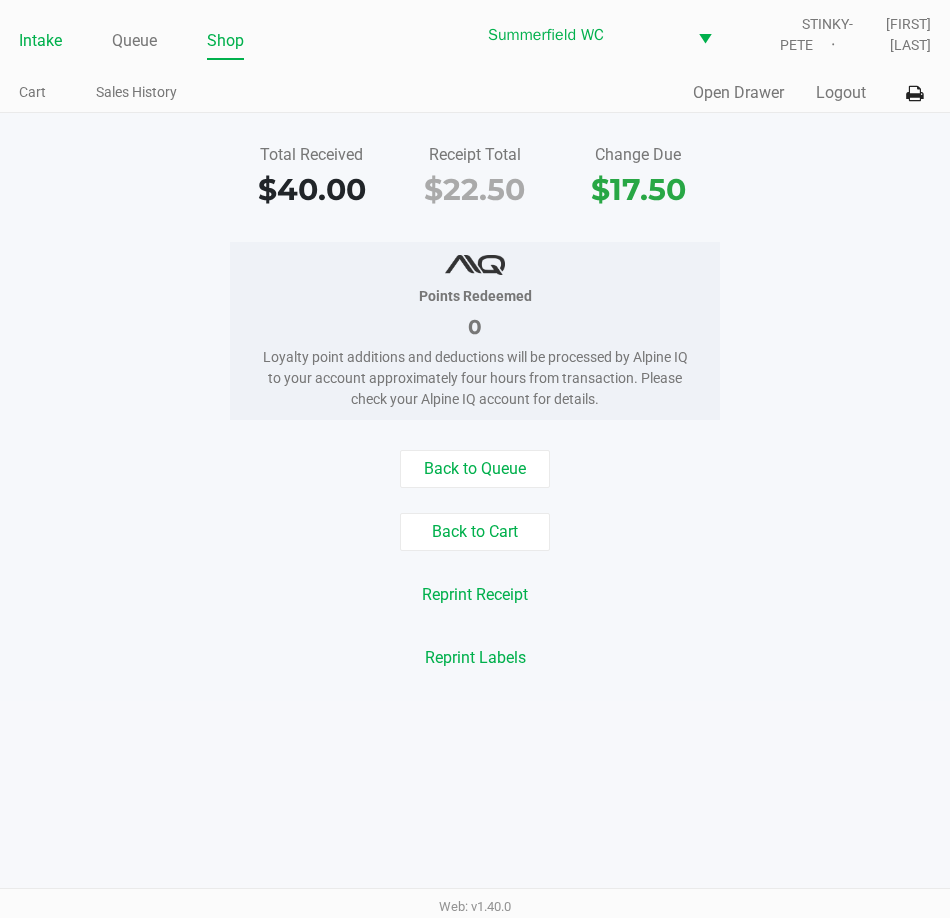 click on "Intake" 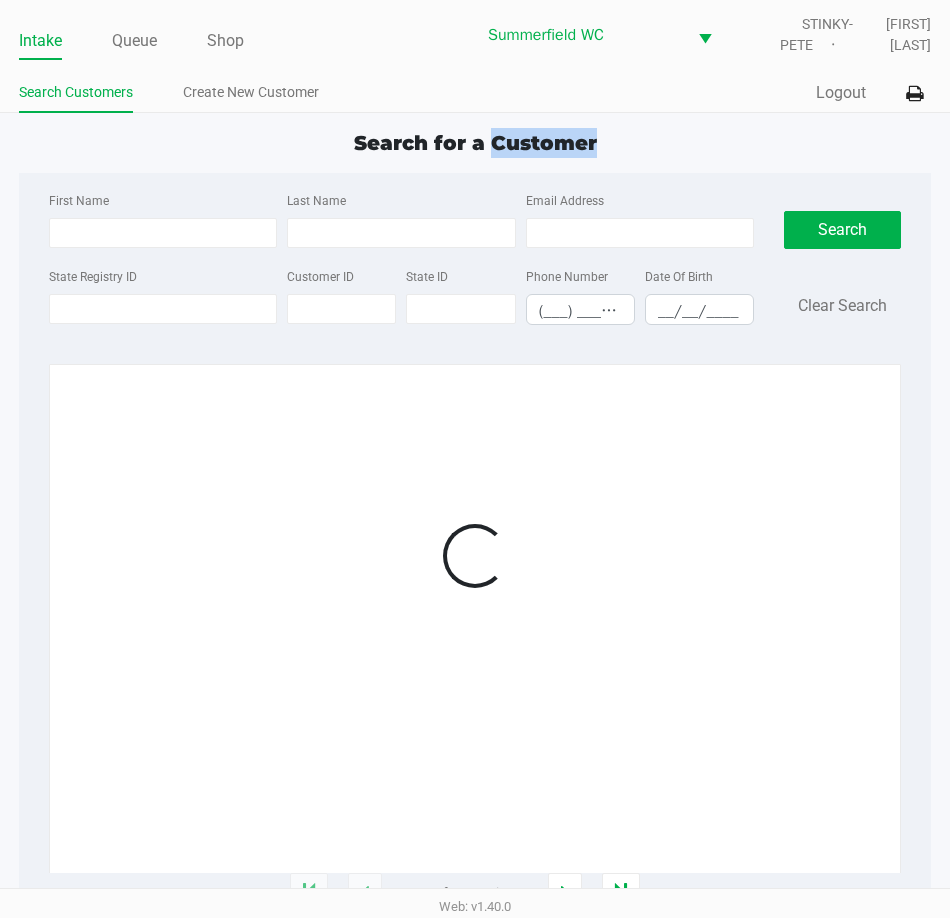 drag, startPoint x: 494, startPoint y: 144, endPoint x: 642, endPoint y: 151, distance: 148.16545 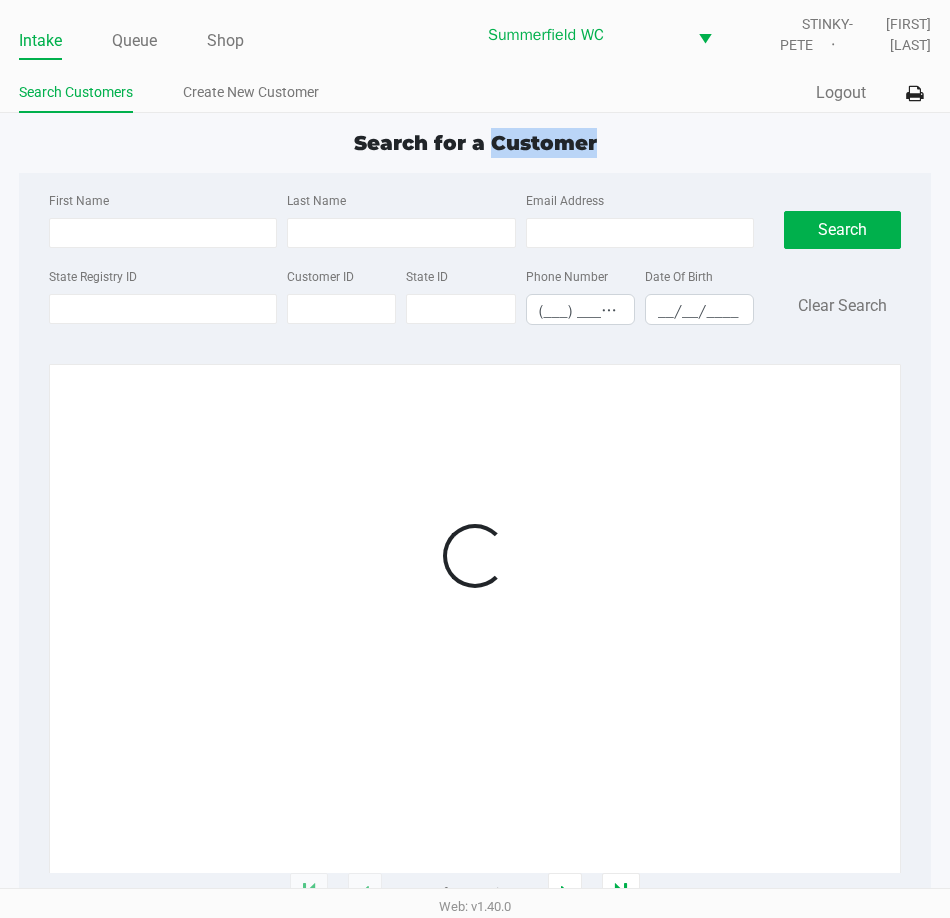 click on "Search for a Customer" 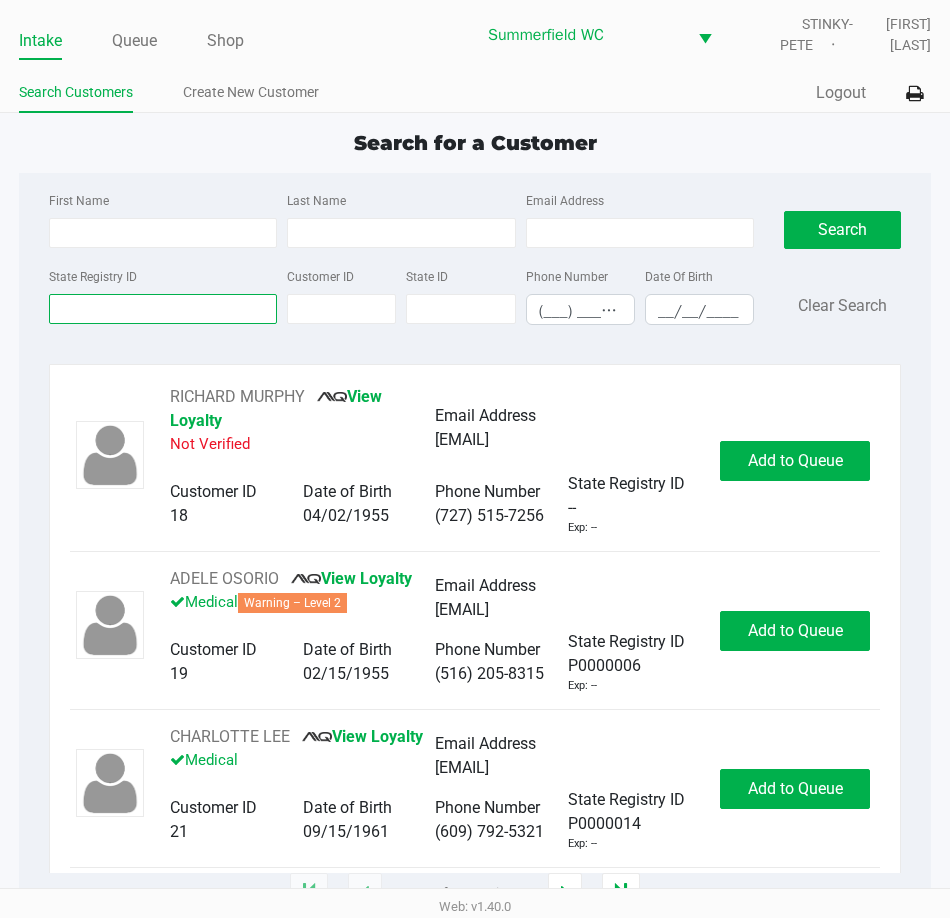 click on "State Registry ID" at bounding box center [163, 309] 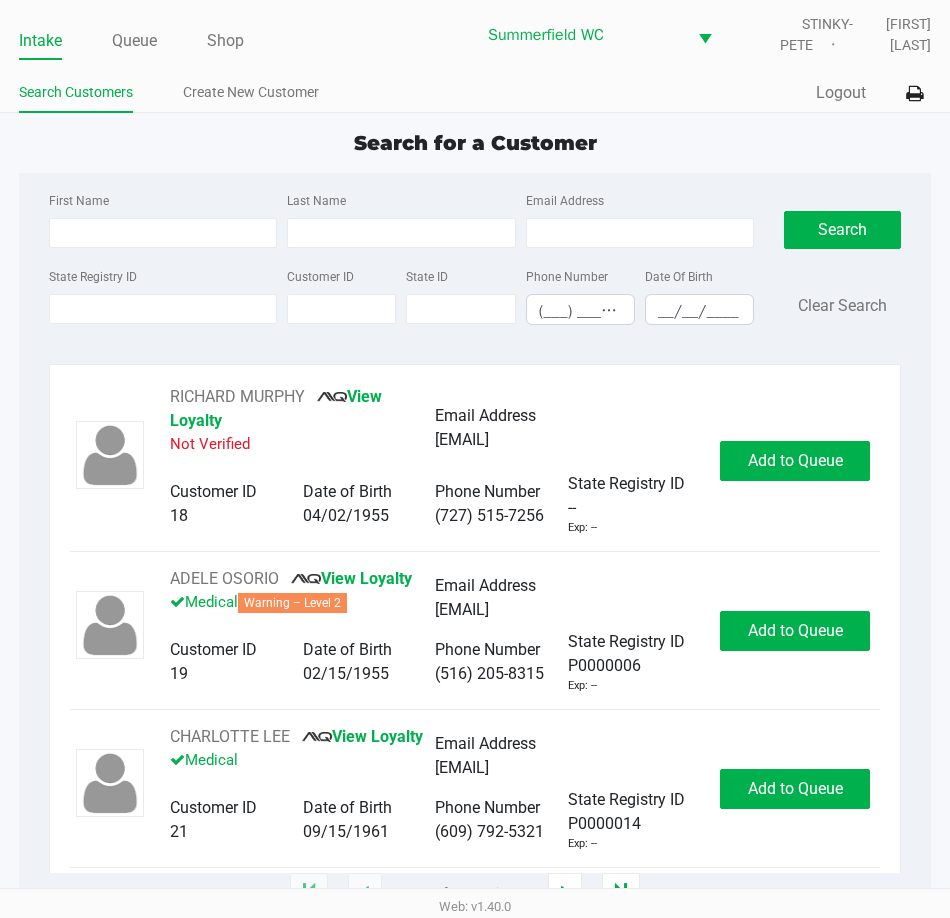 click on "Last Name" 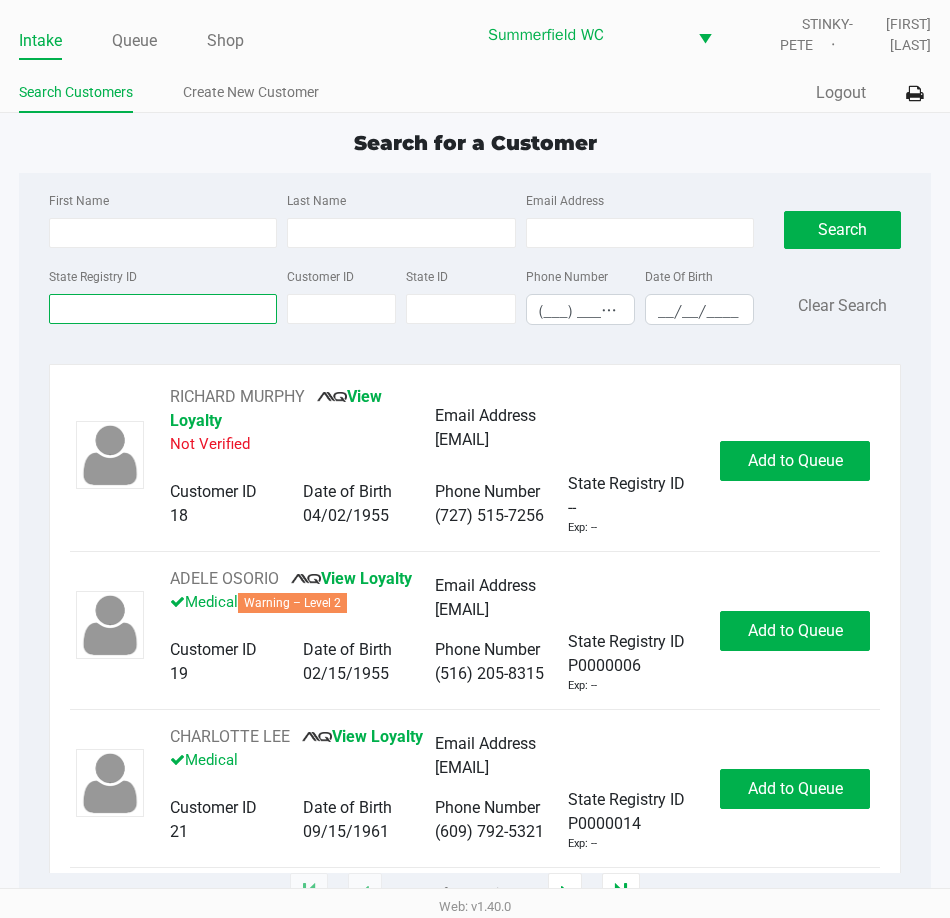 click on "State Registry ID" at bounding box center [163, 309] 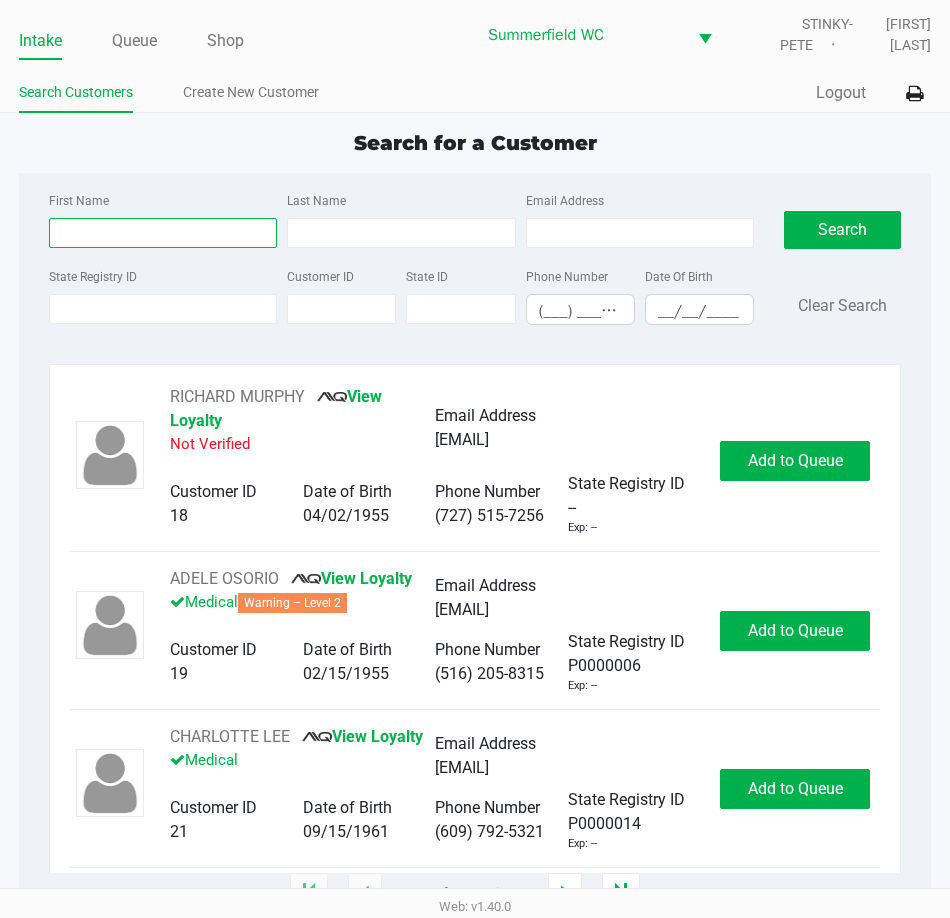 click on "First Name" at bounding box center (163, 233) 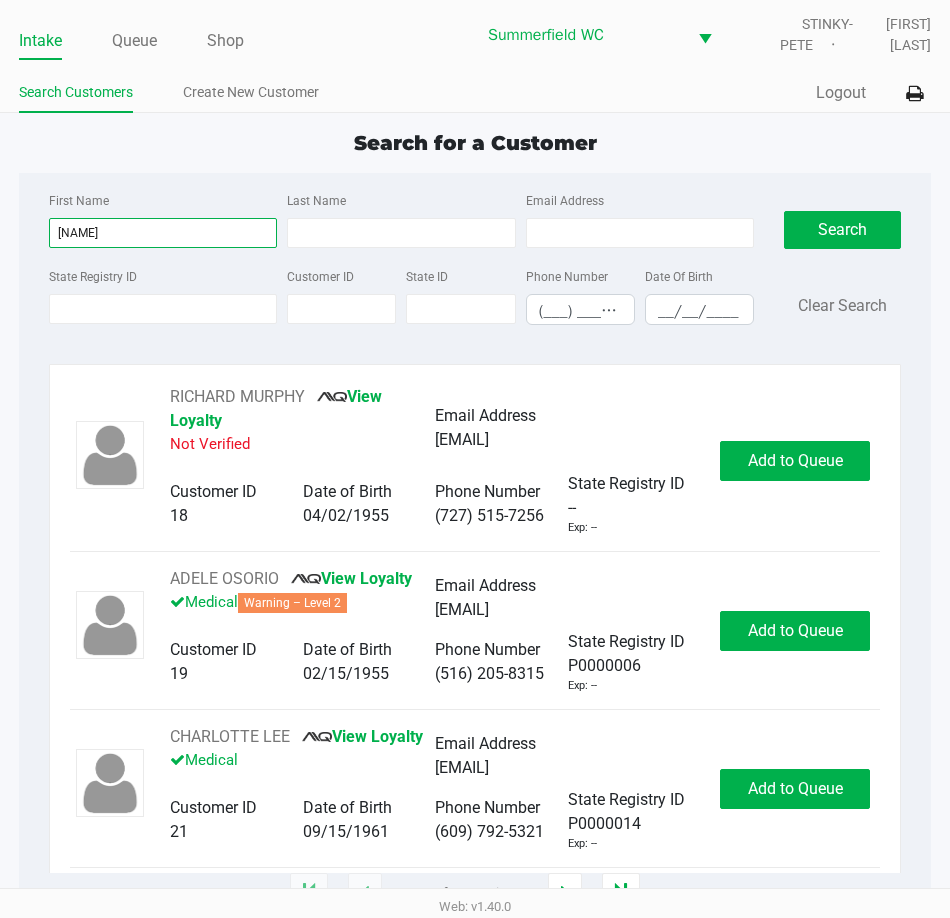 type on "[NAME]" 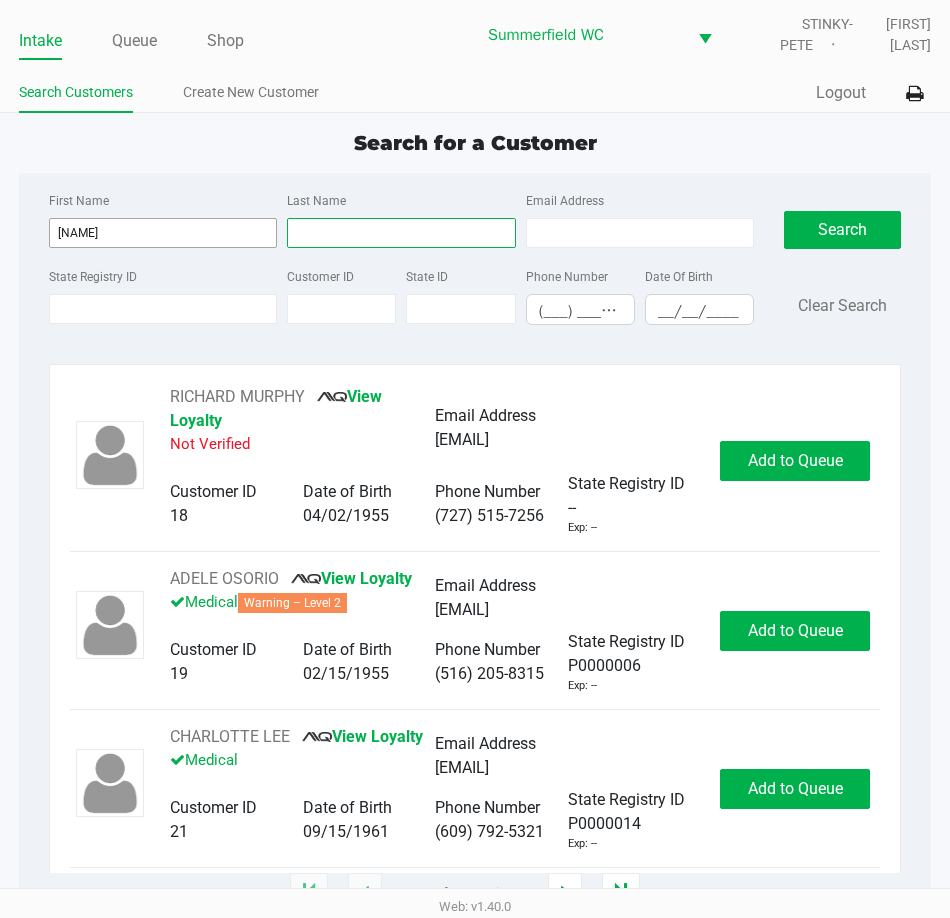 type on "f" 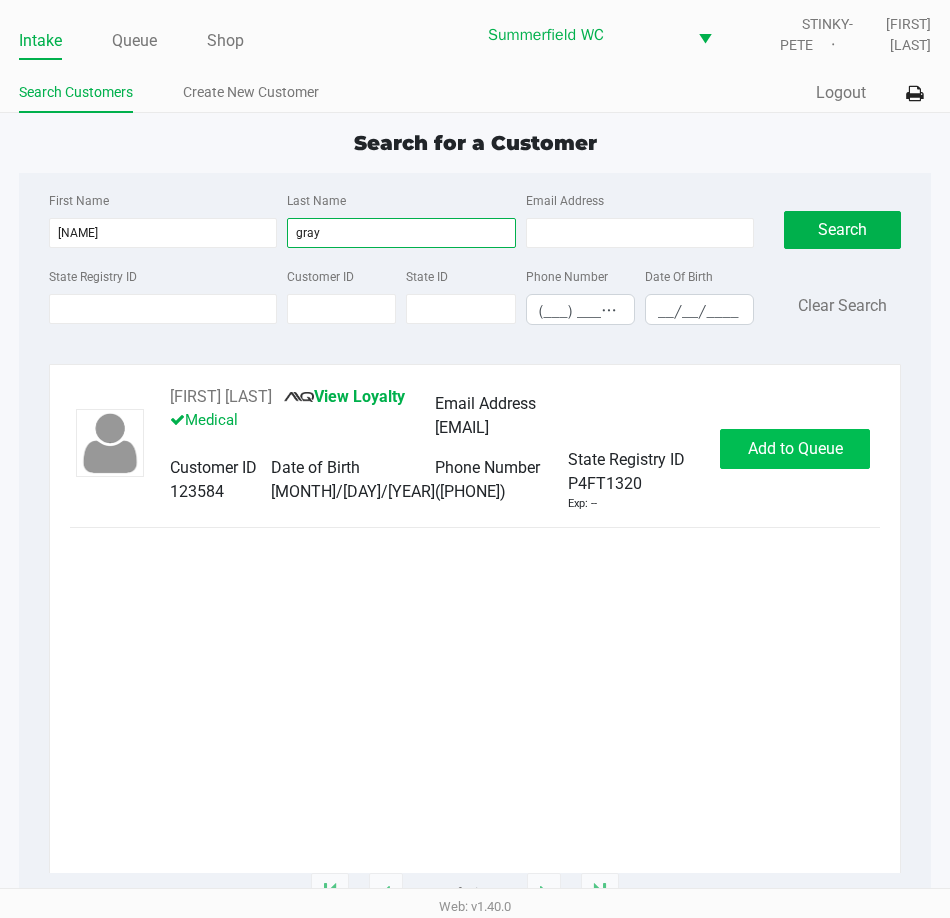 type on "gray" 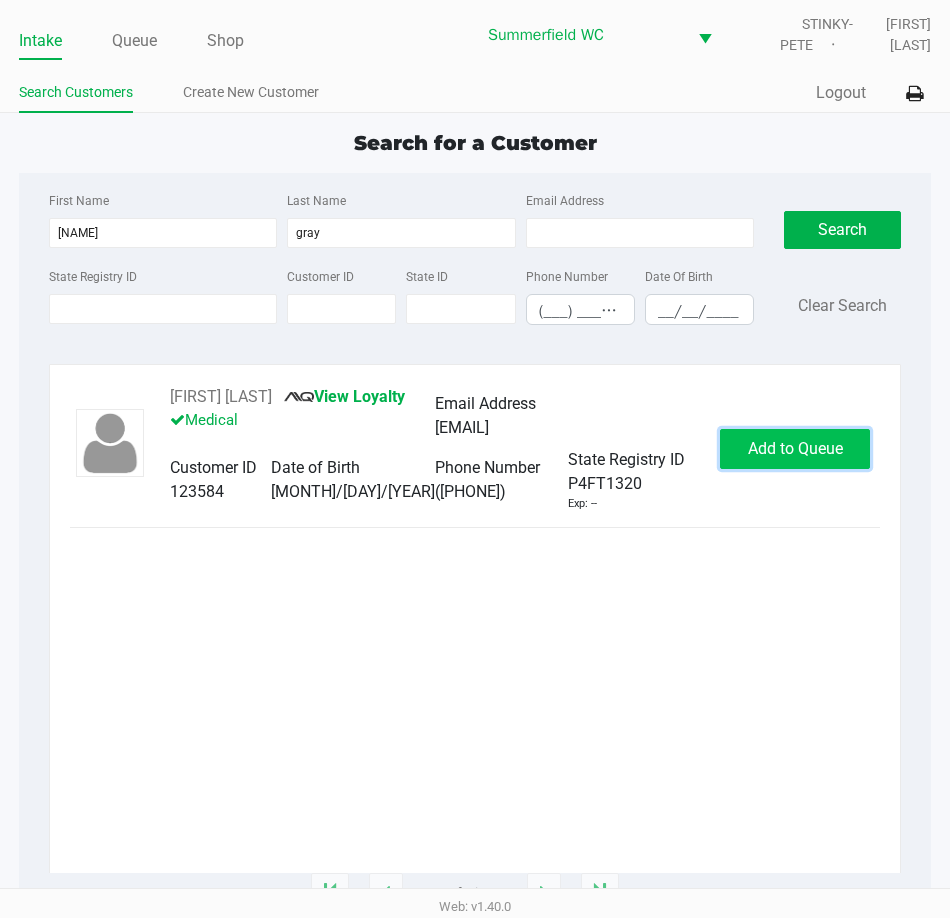 click on "Add to Queue" 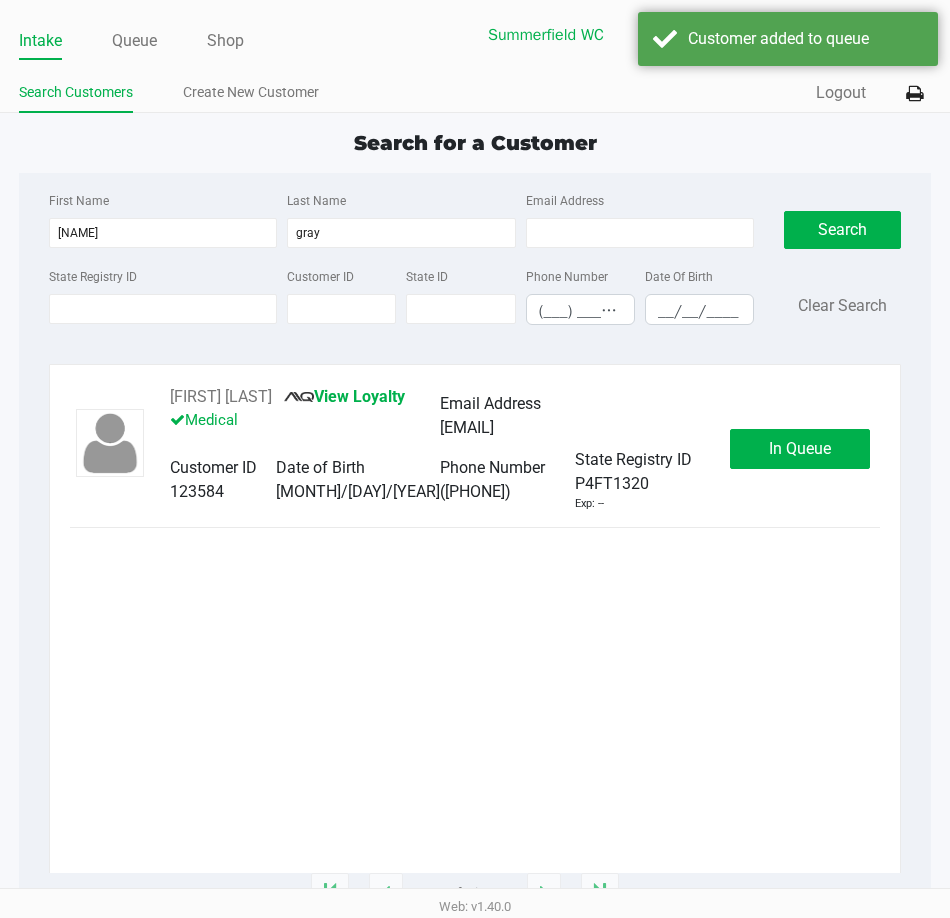 click on "In Queue" 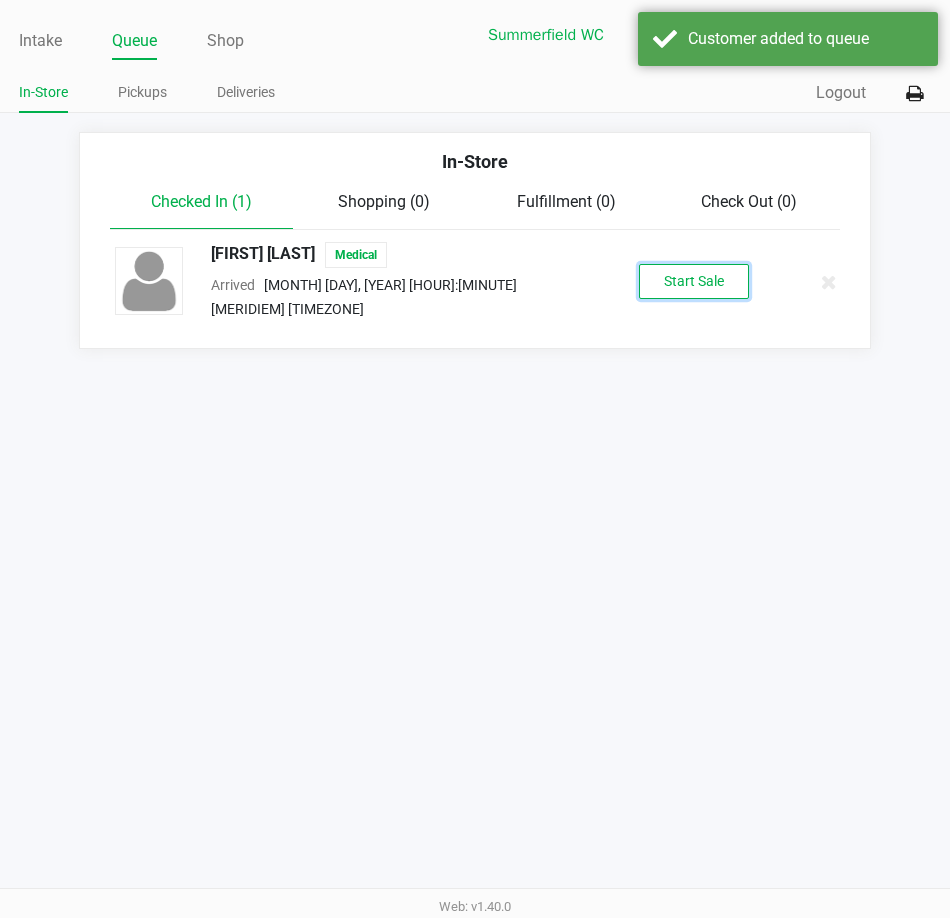 click on "Start Sale" 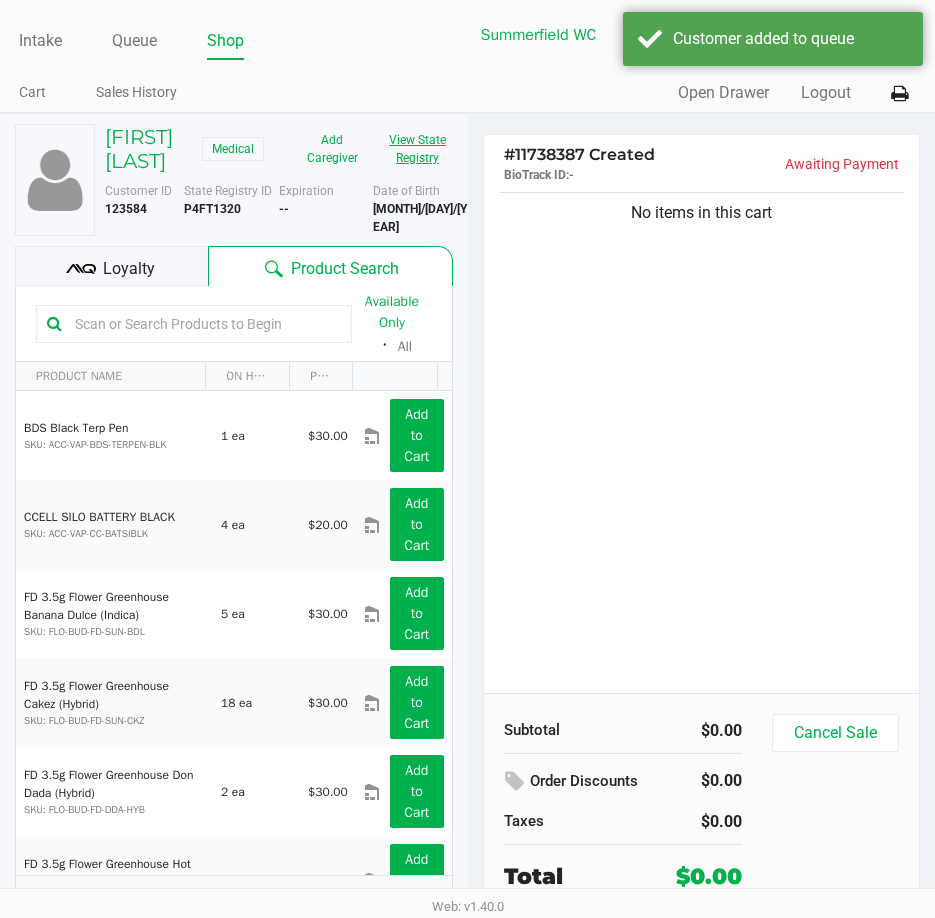 click on "View State Registry" 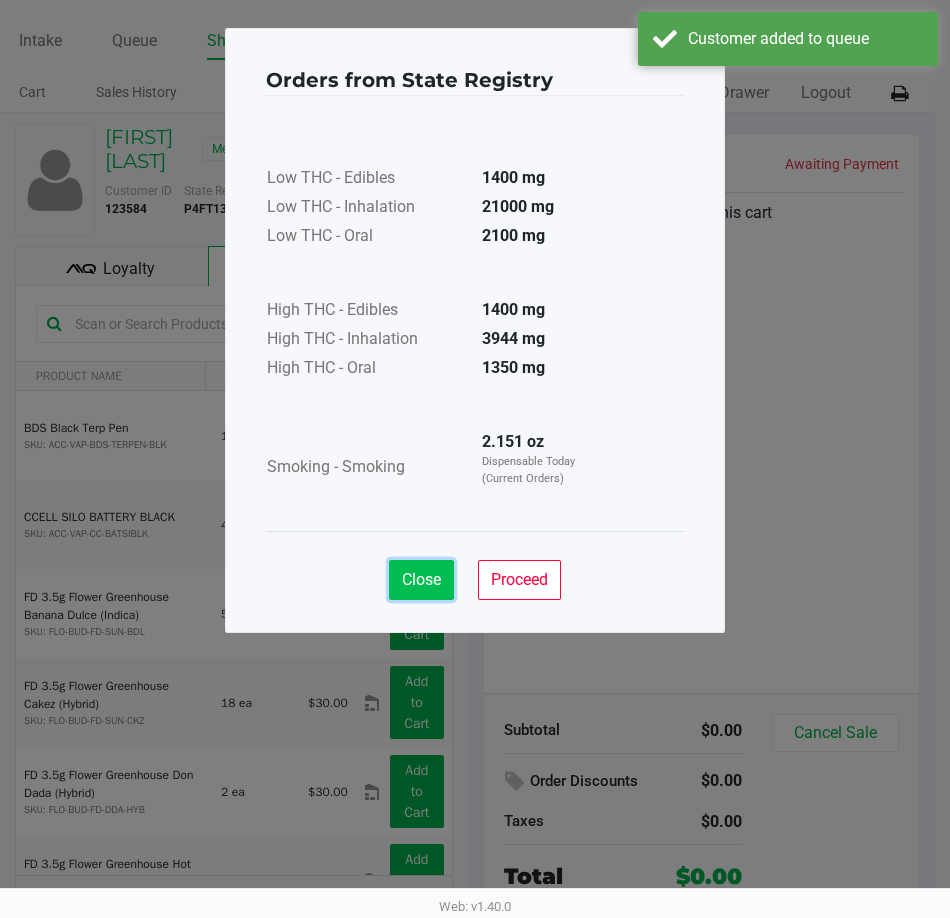 click on "Close" 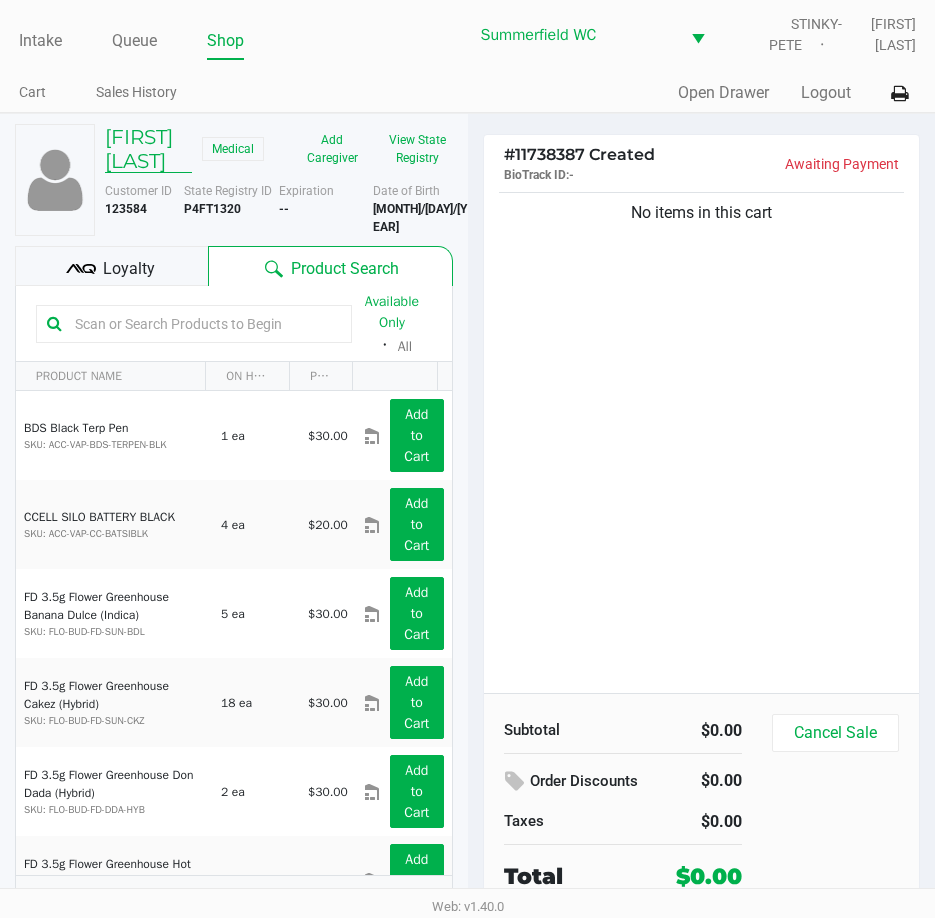 click on "[FIRST] [LAST]" 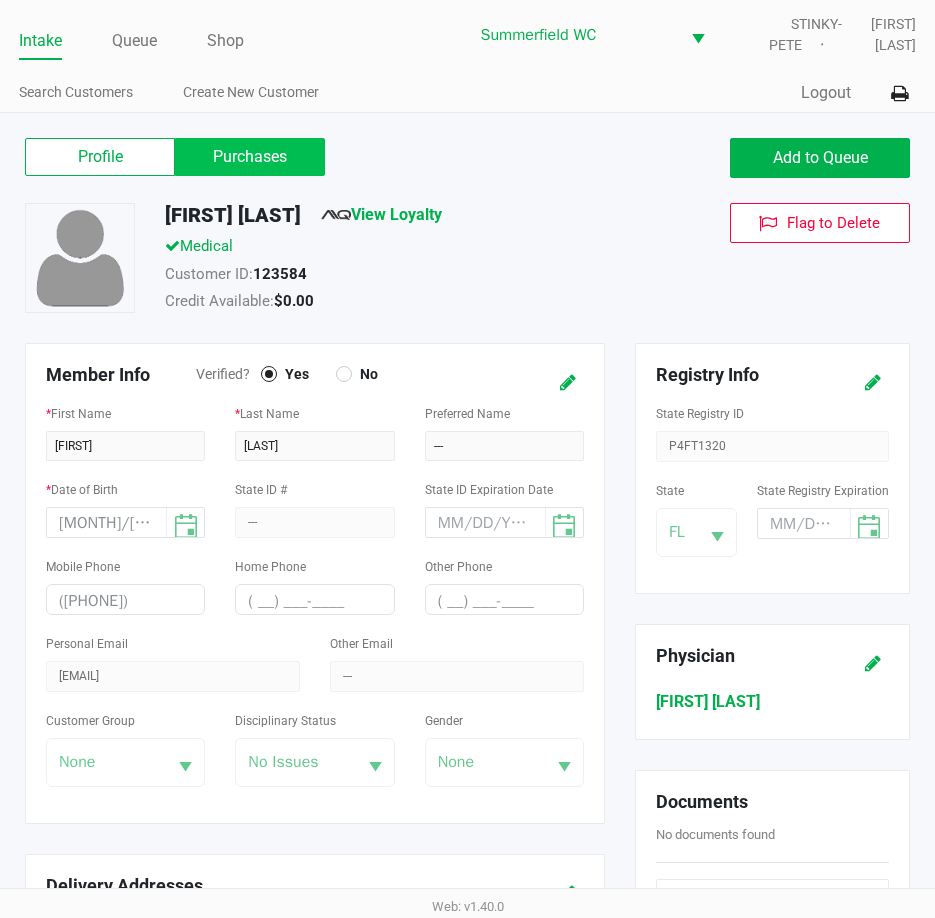 click on "Purchases" 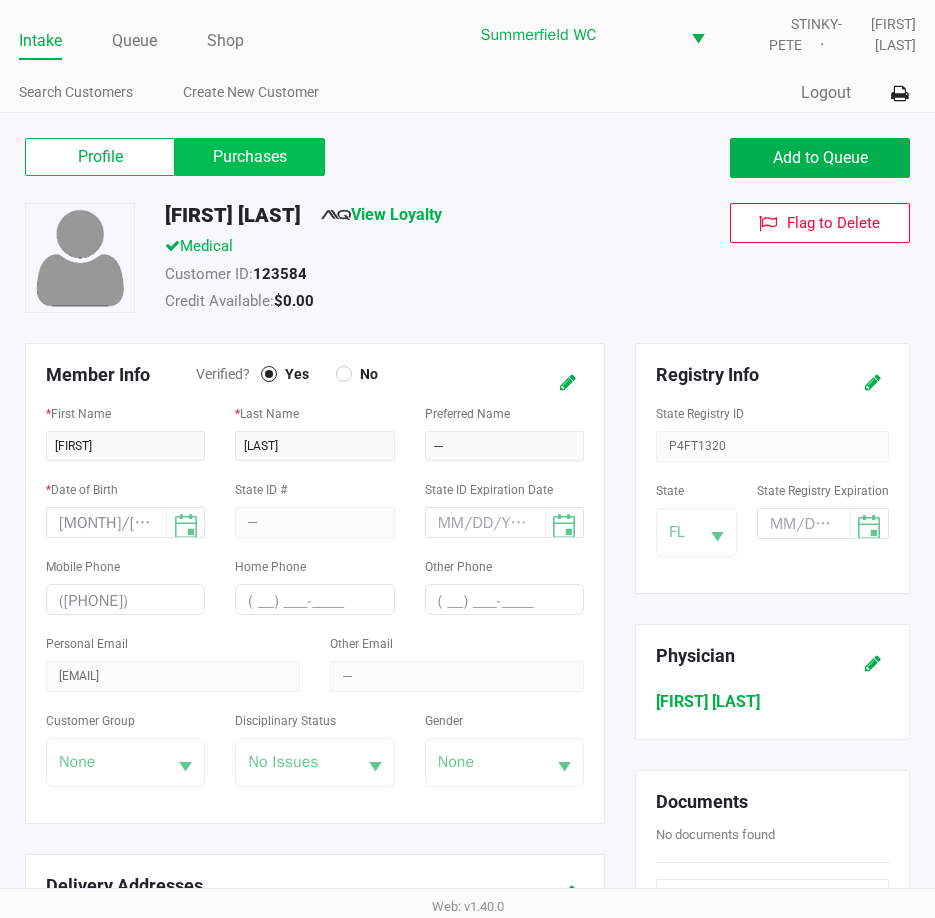 click on "Purchases" at bounding box center (0, 0) 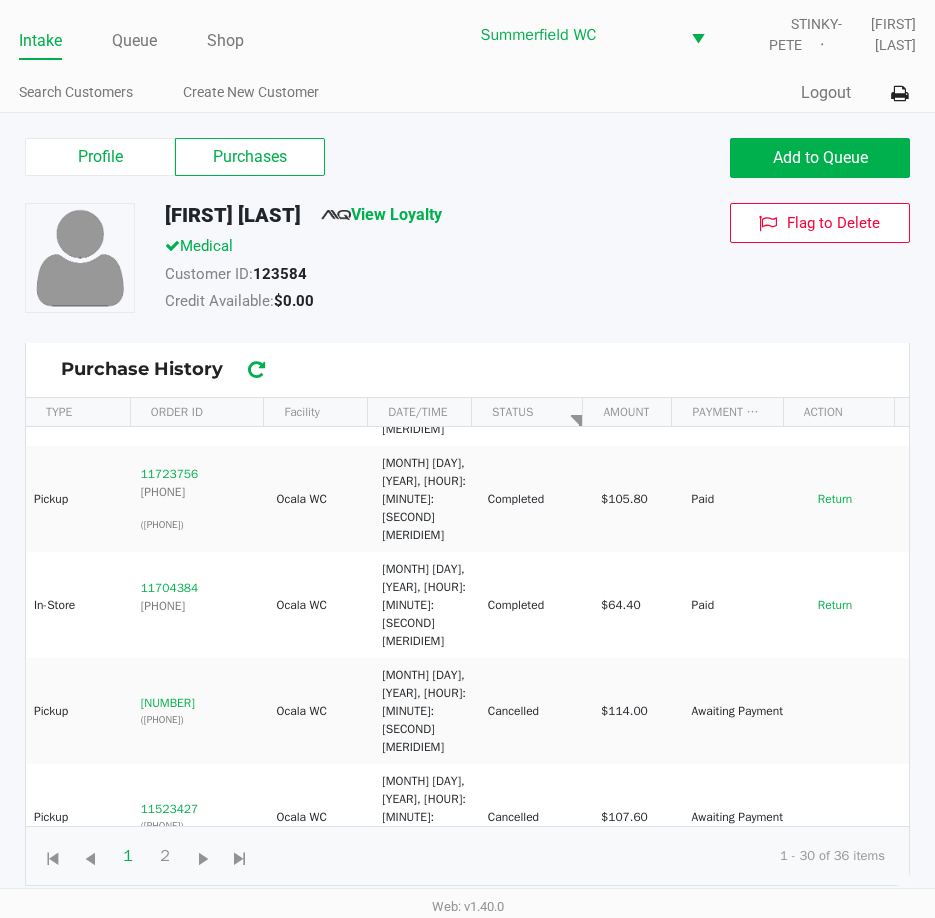 scroll, scrollTop: 0, scrollLeft: 0, axis: both 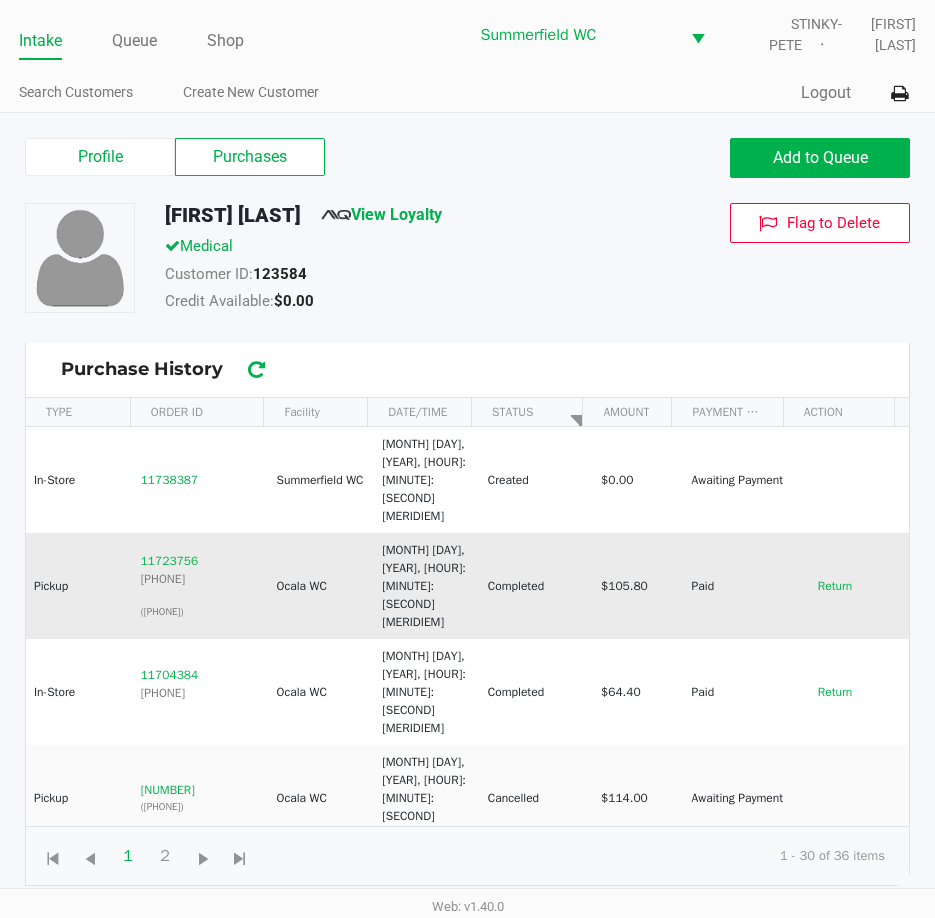click on "Completed" 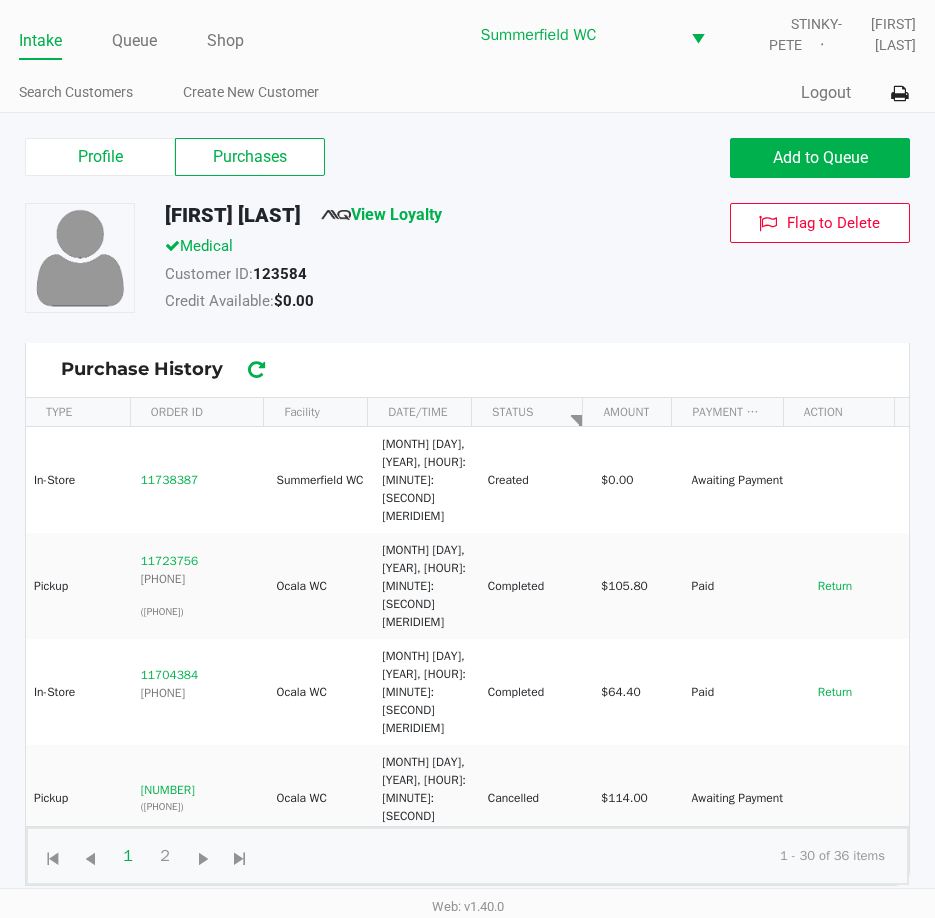 click on "1 2 1 2 1 - 30 of 36 items" 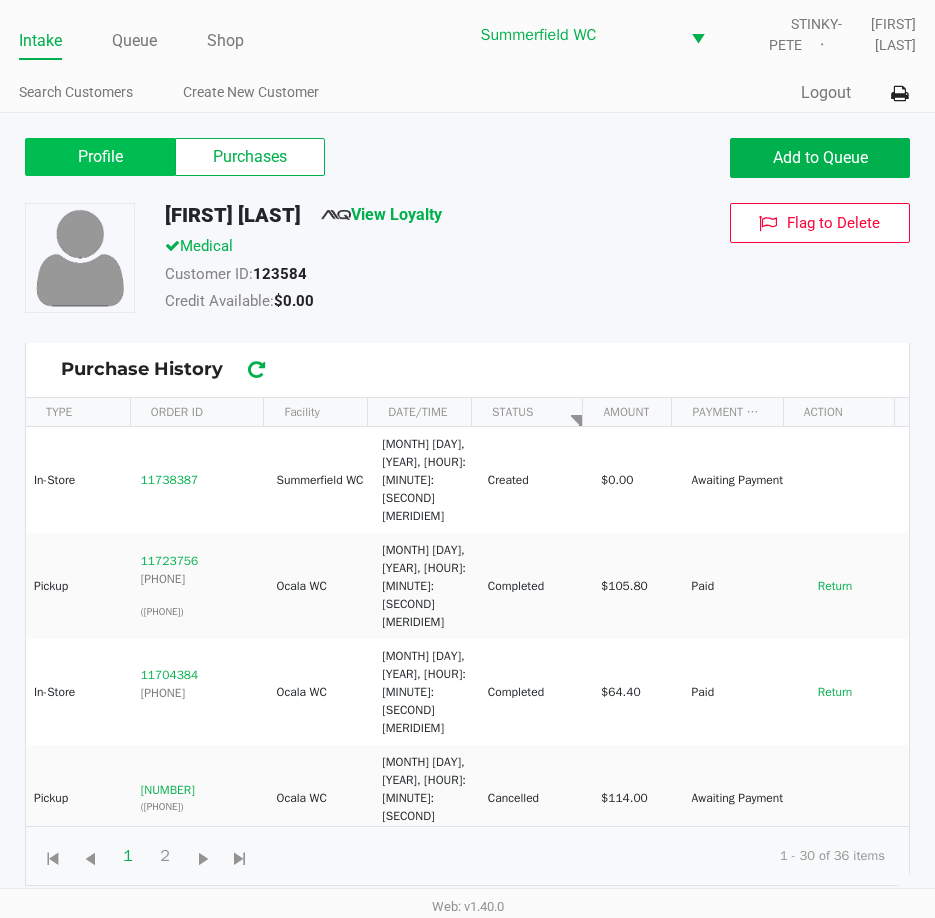 click on "Profile" 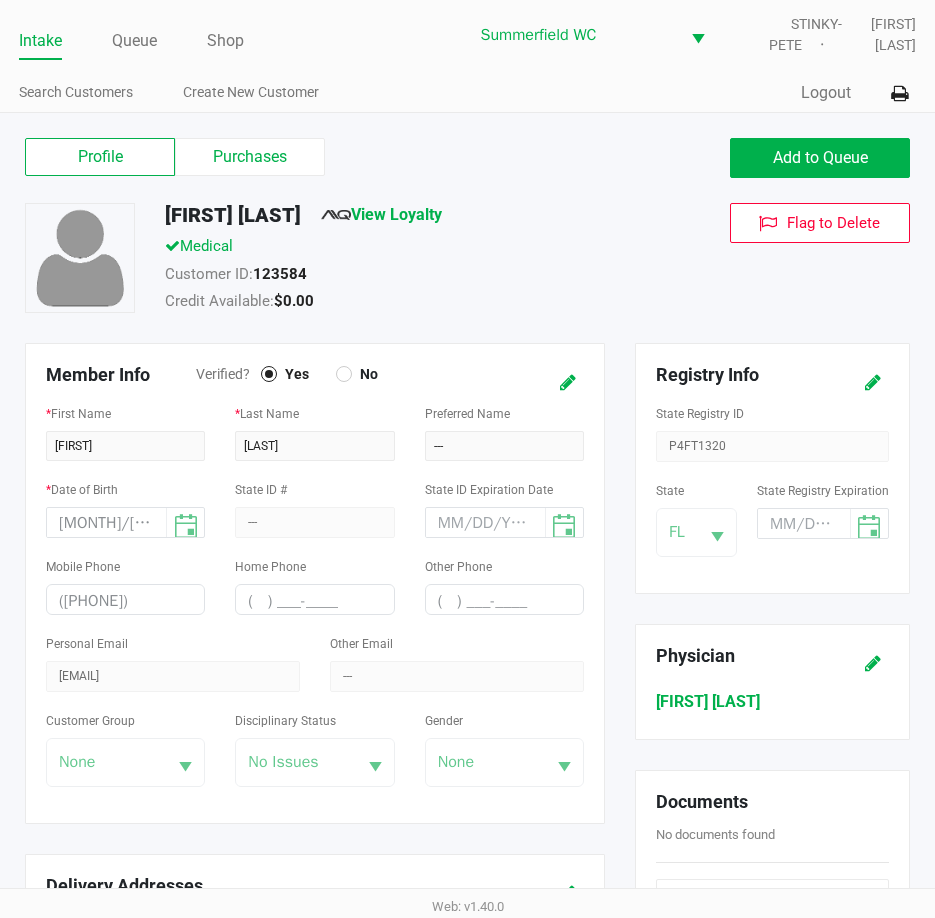 drag, startPoint x: 758, startPoint y: 450, endPoint x: 670, endPoint y: 447, distance: 88.051125 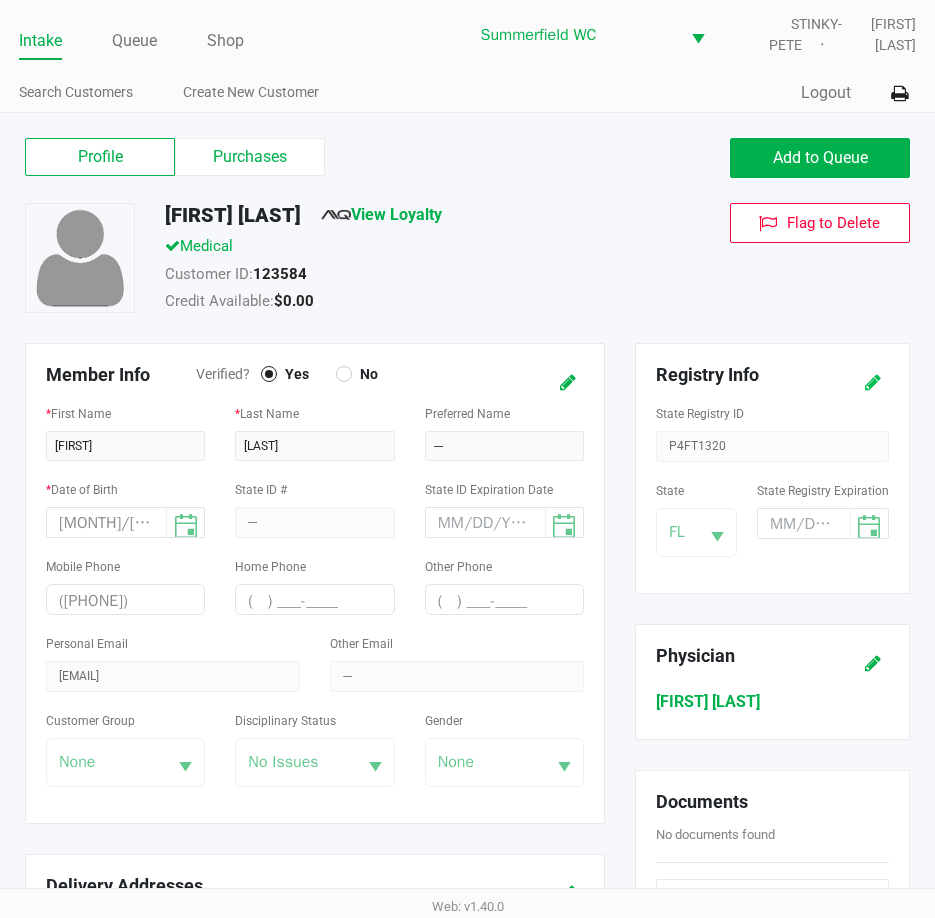 click 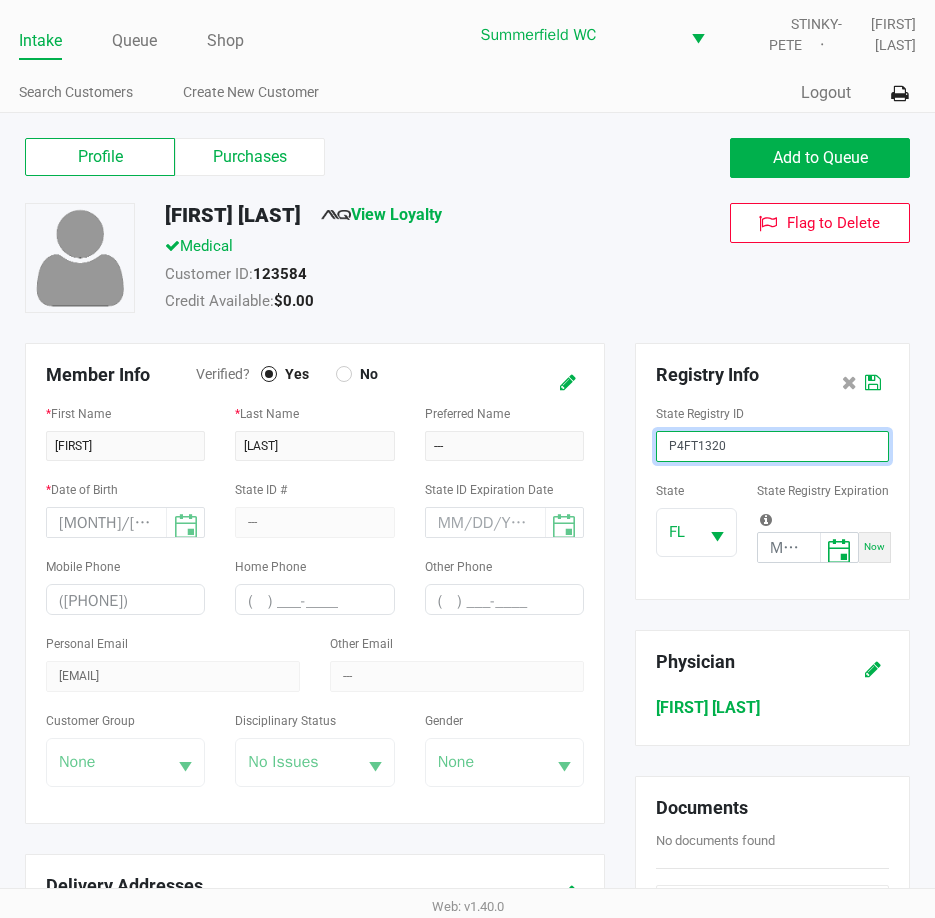 drag, startPoint x: 775, startPoint y: 439, endPoint x: 668, endPoint y: 444, distance: 107.11676 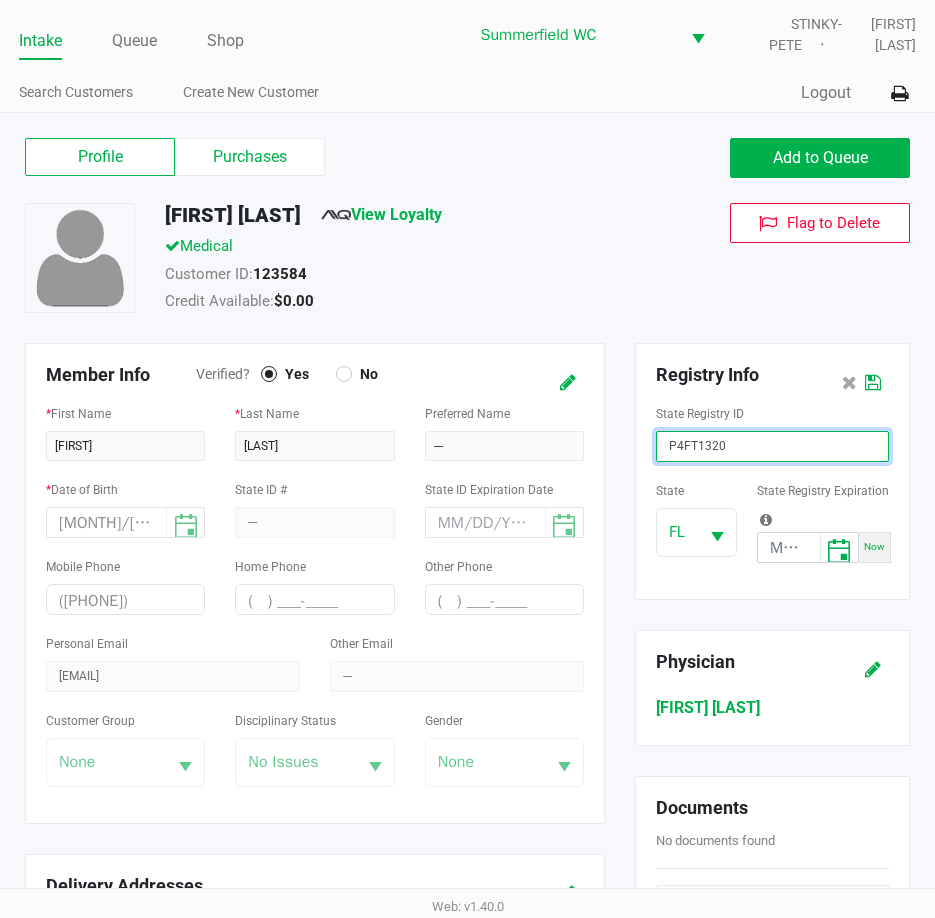 click on "P4FT1320" 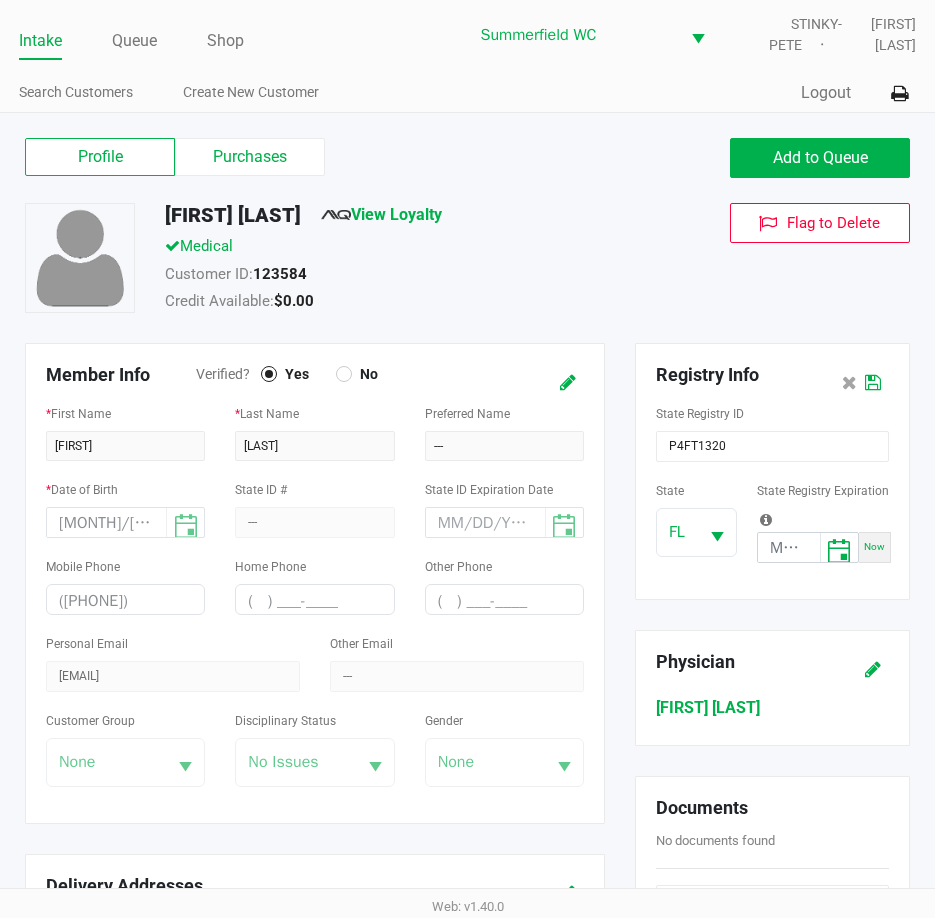 click on "123584" 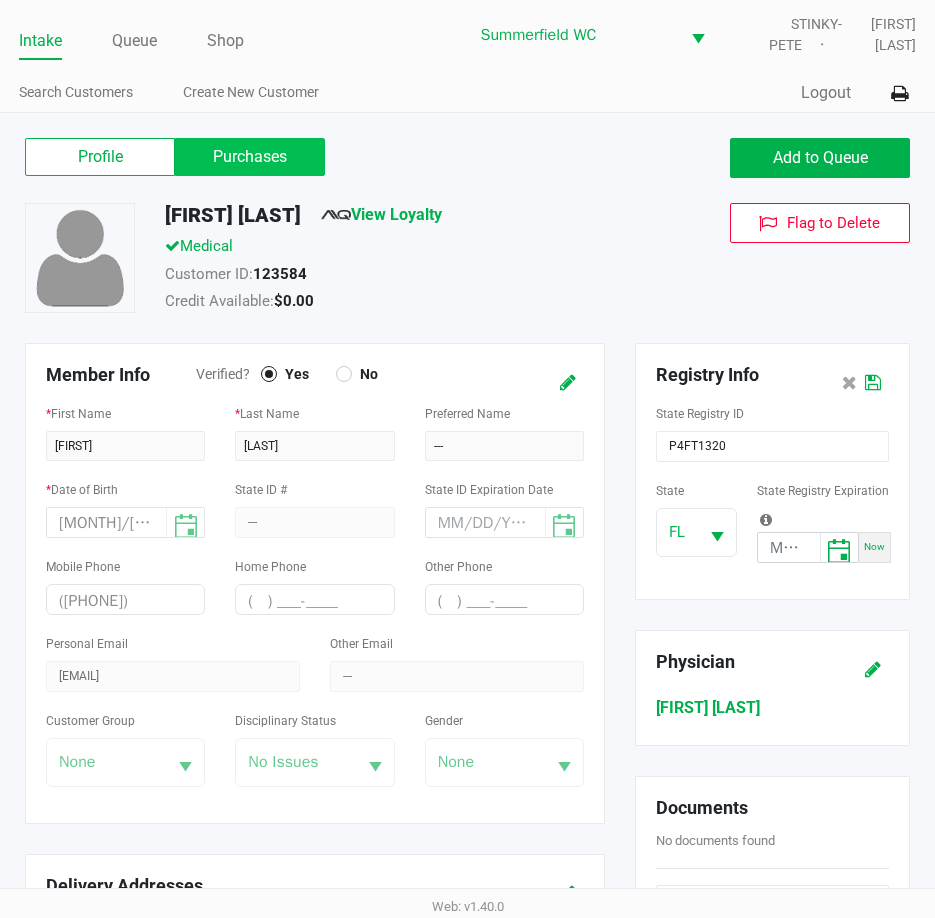 click on "Purchases" 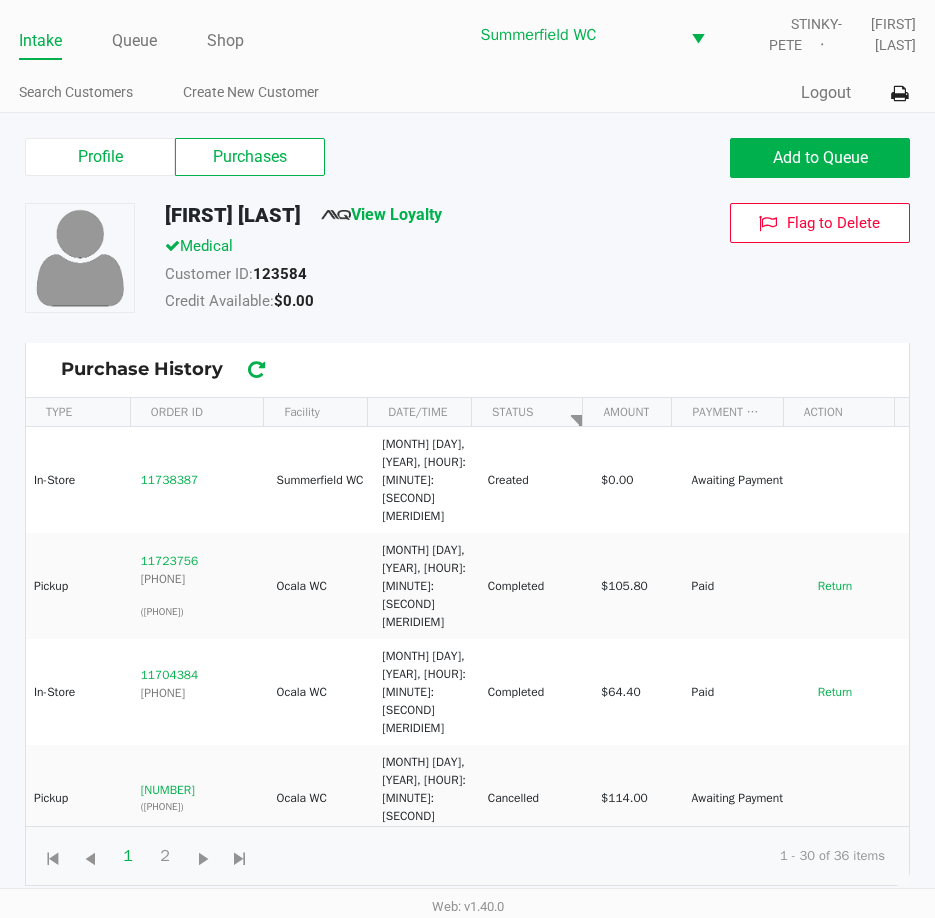 click on "Customer ID: [NUMBER]" 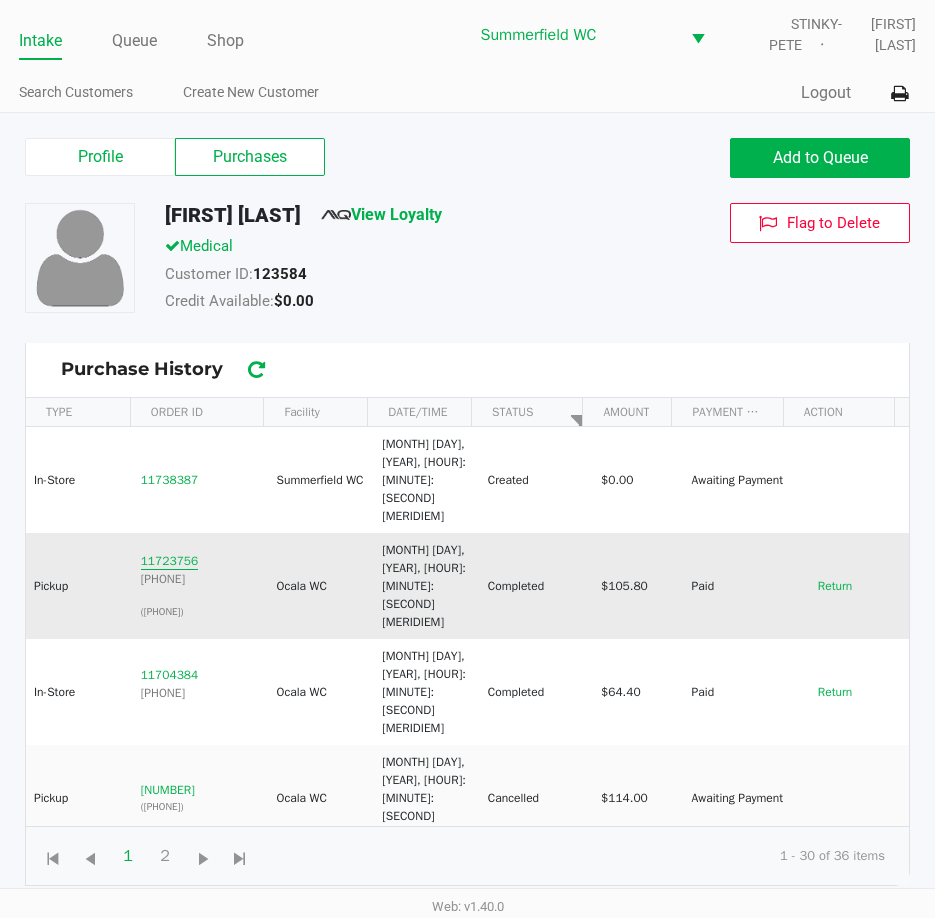 click on "11723756" 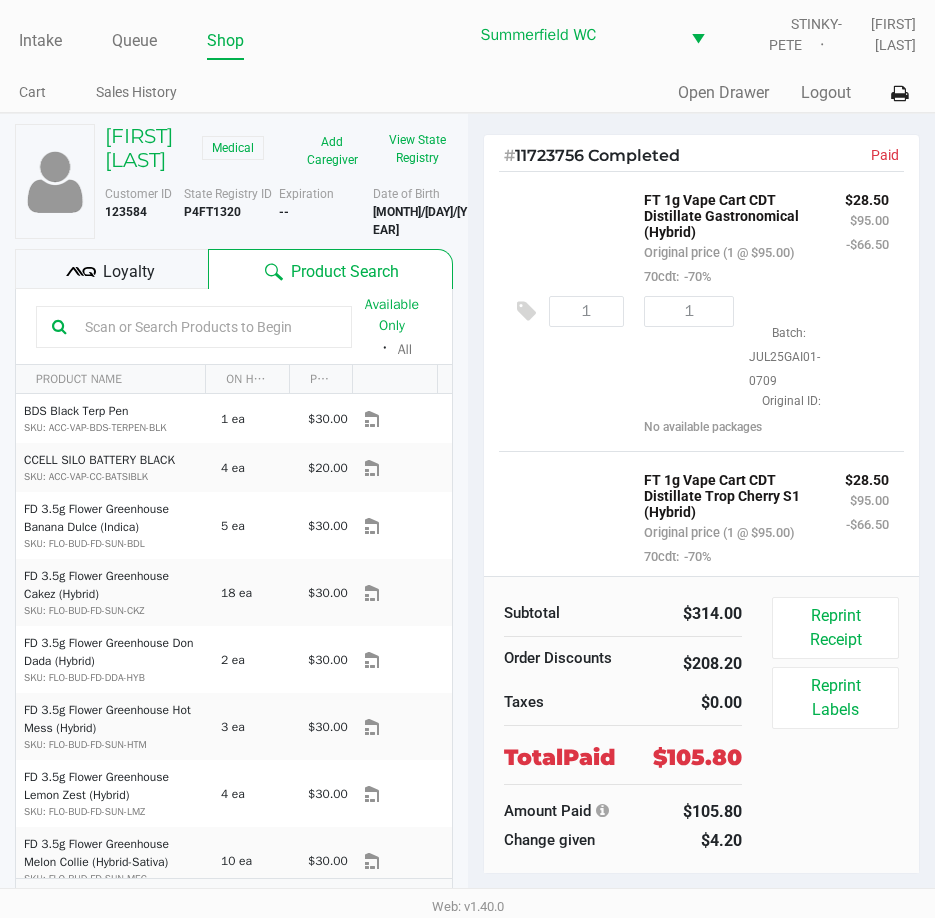 drag, startPoint x: 792, startPoint y: 359, endPoint x: 800, endPoint y: 339, distance: 21.540659 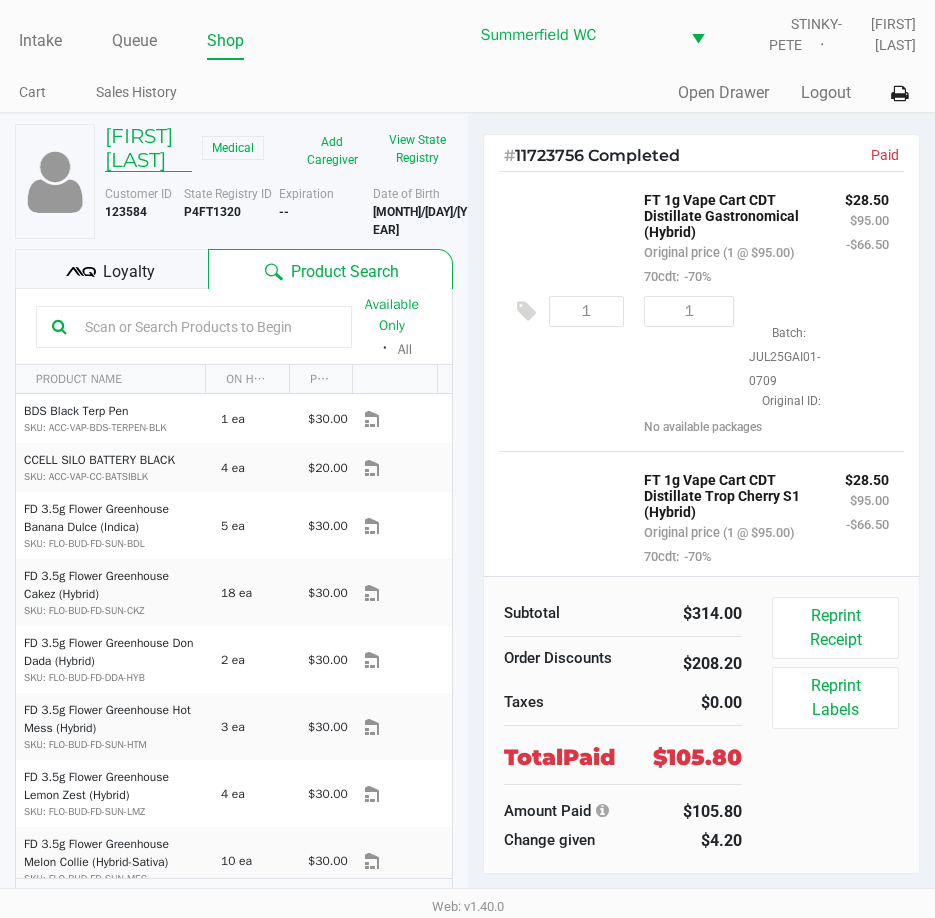 click on "[FIRST] [LAST]" 